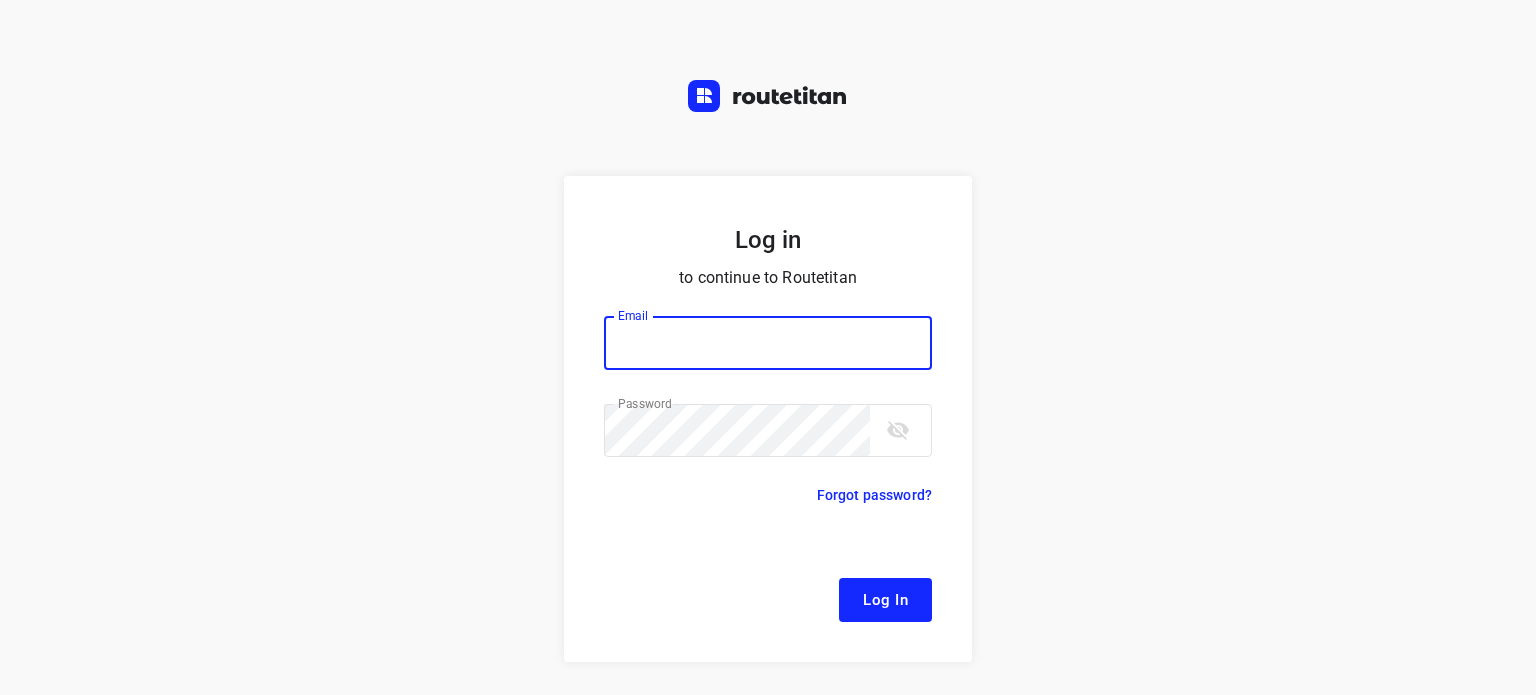 scroll, scrollTop: 0, scrollLeft: 0, axis: both 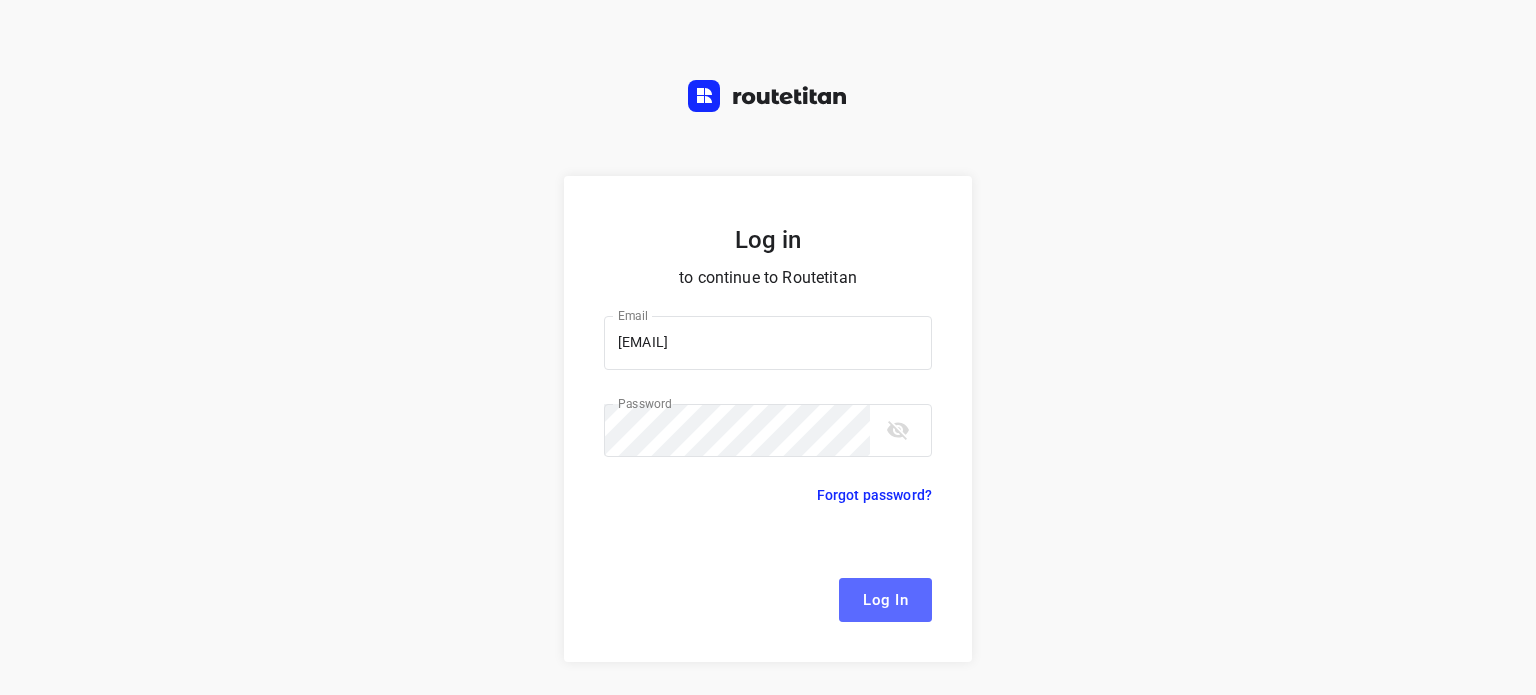 click on "Log In" at bounding box center [885, 600] 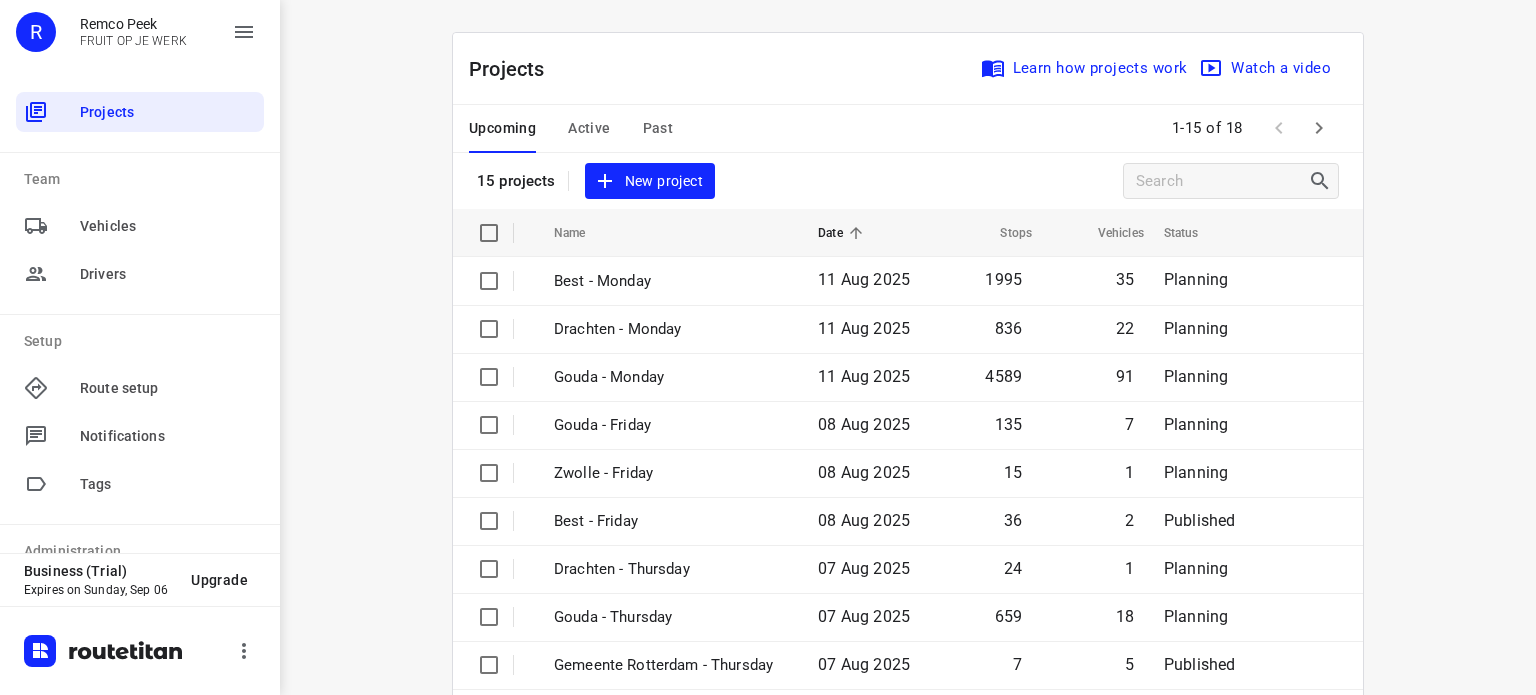 click on "Active" at bounding box center (589, 128) 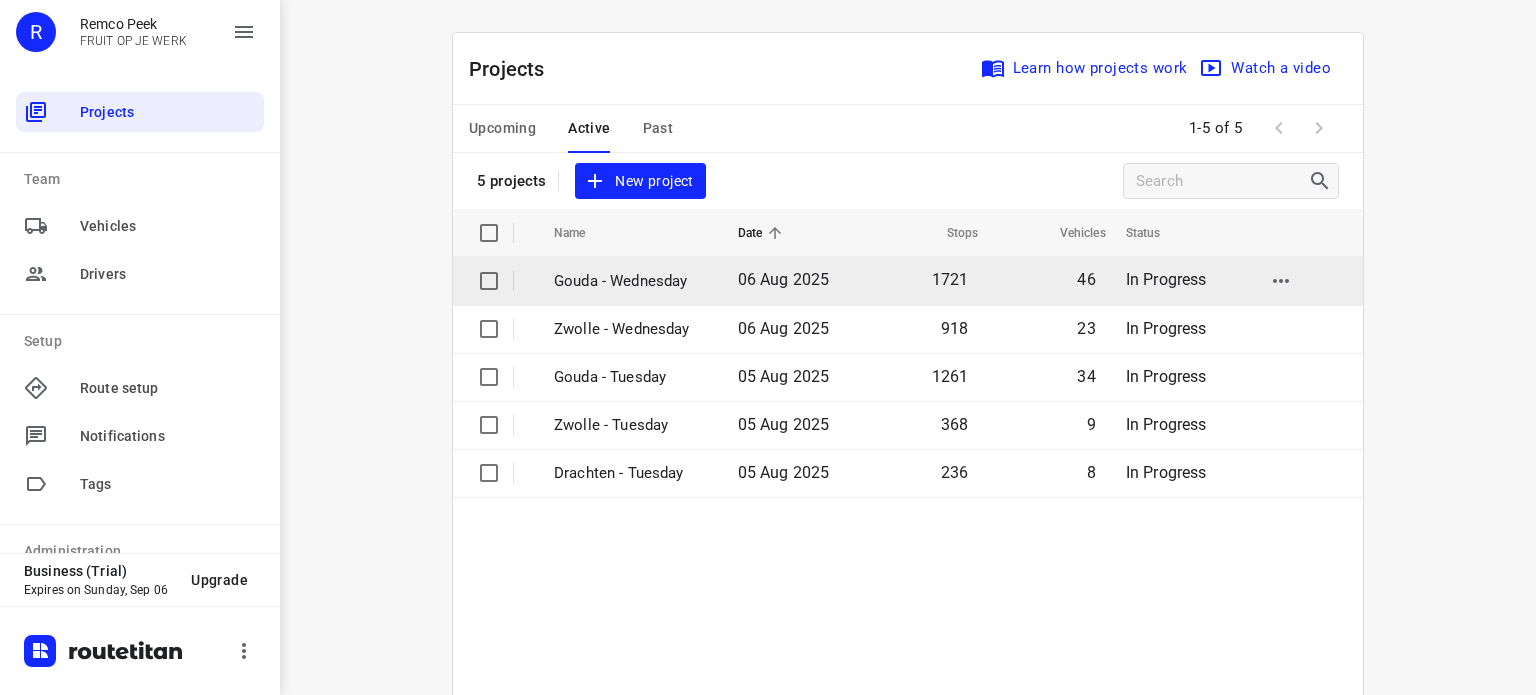 click on "Gouda - Wednesday" at bounding box center (631, 281) 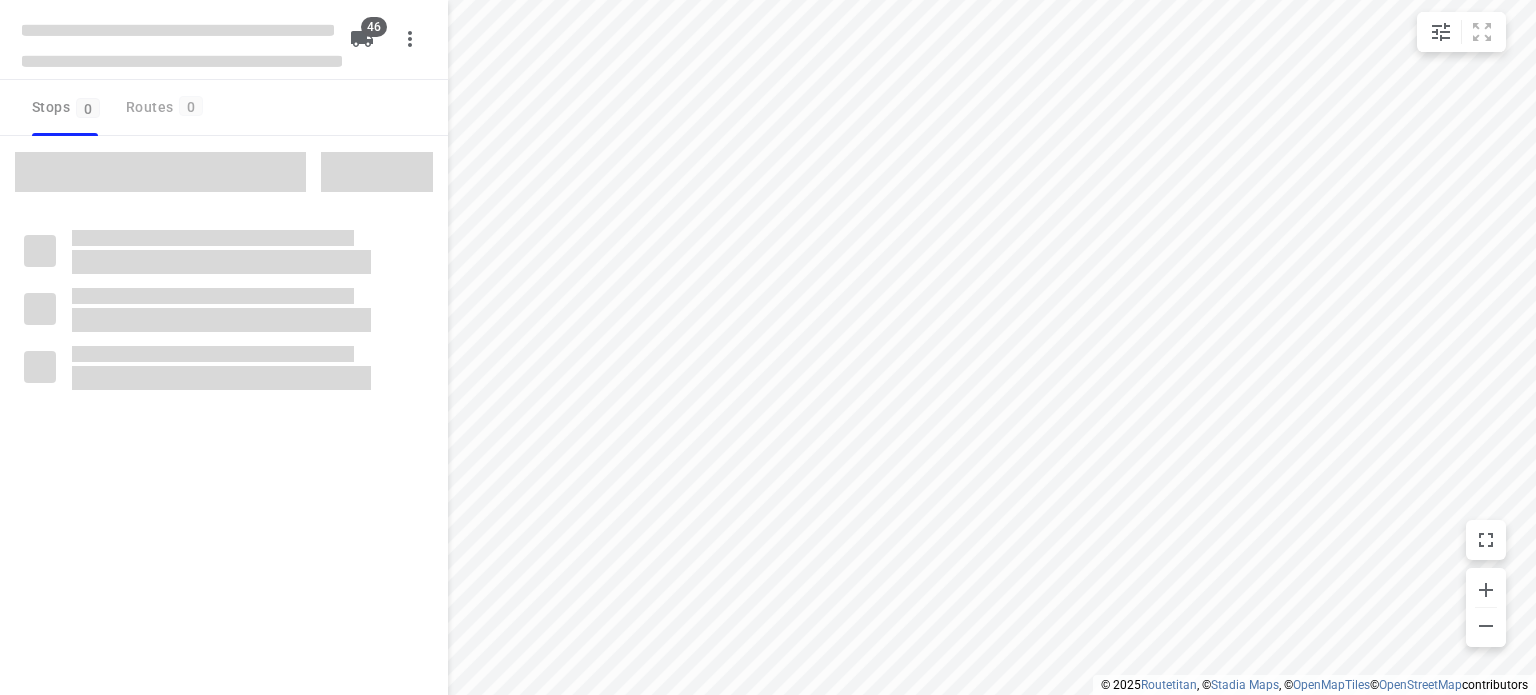 type on "distance" 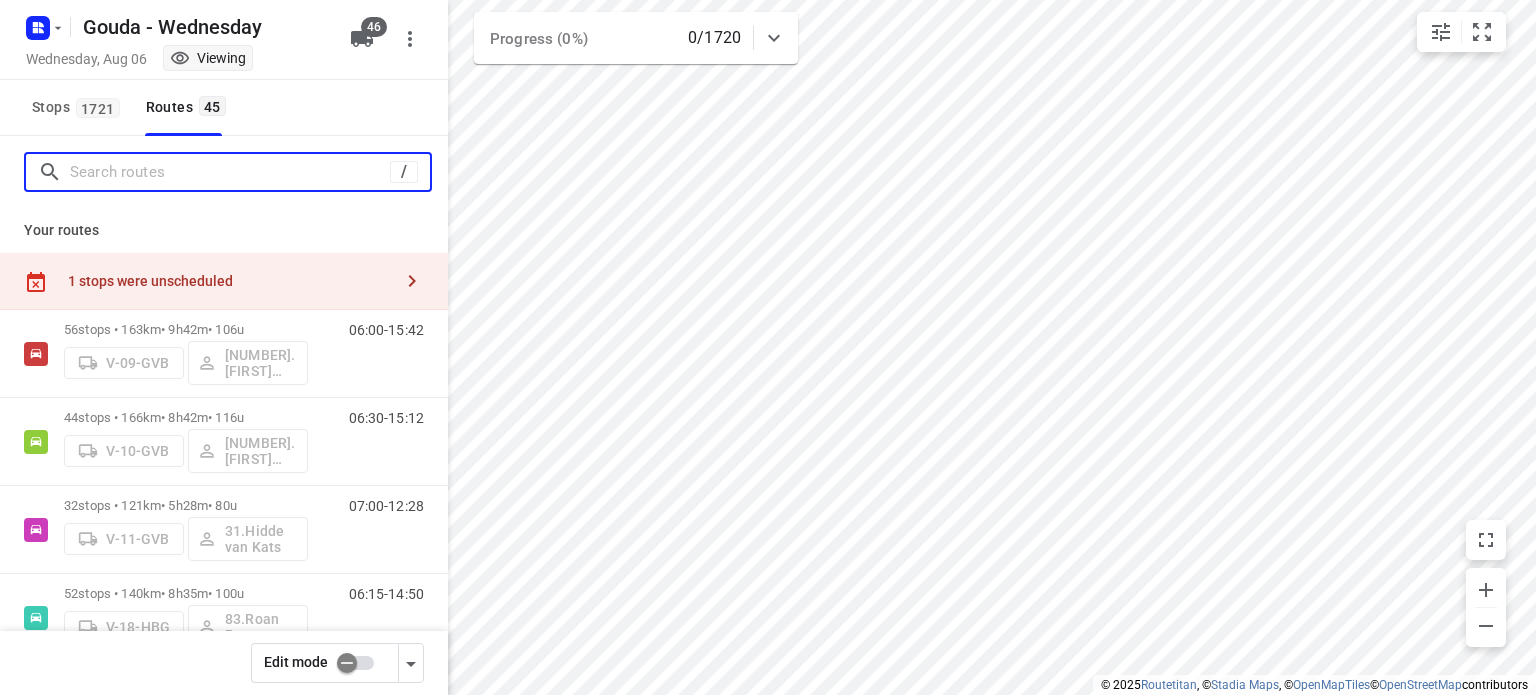 click at bounding box center [230, 172] 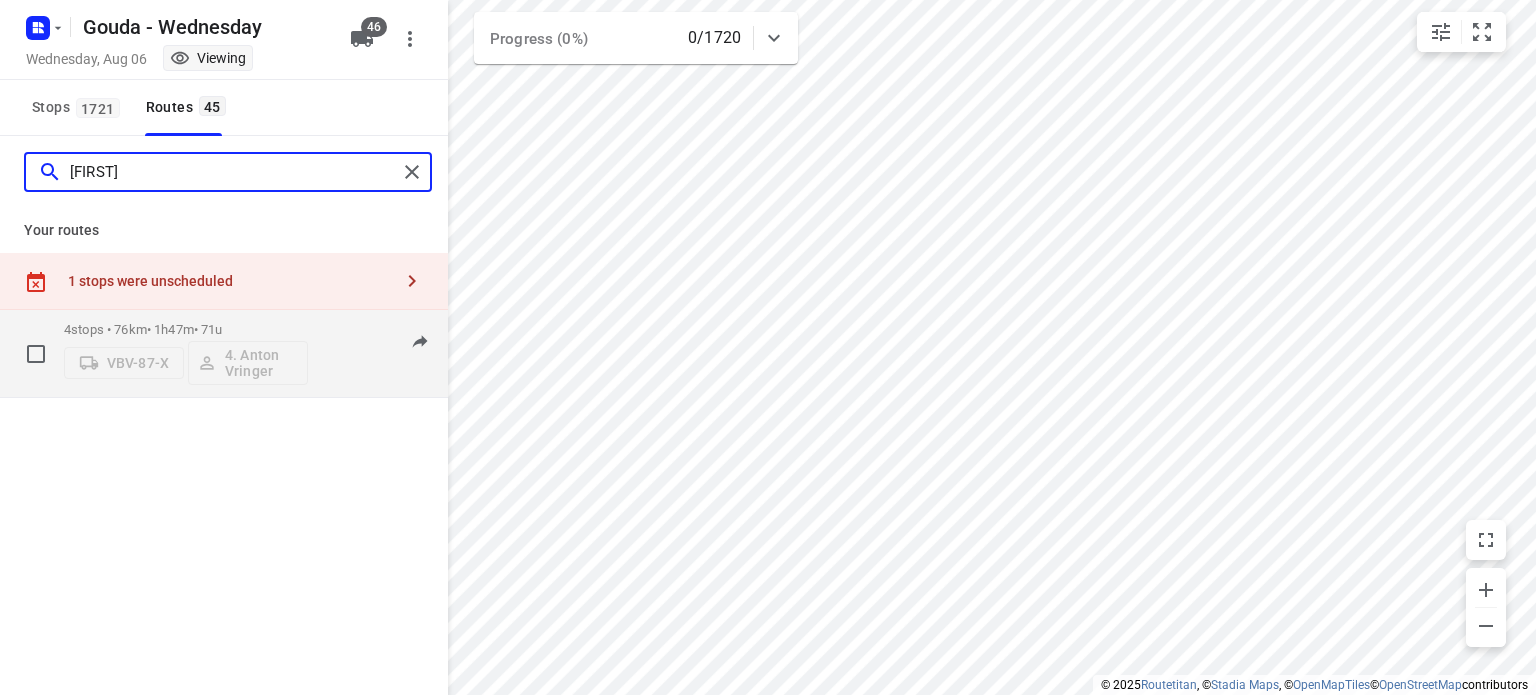type on "[FIRST]" 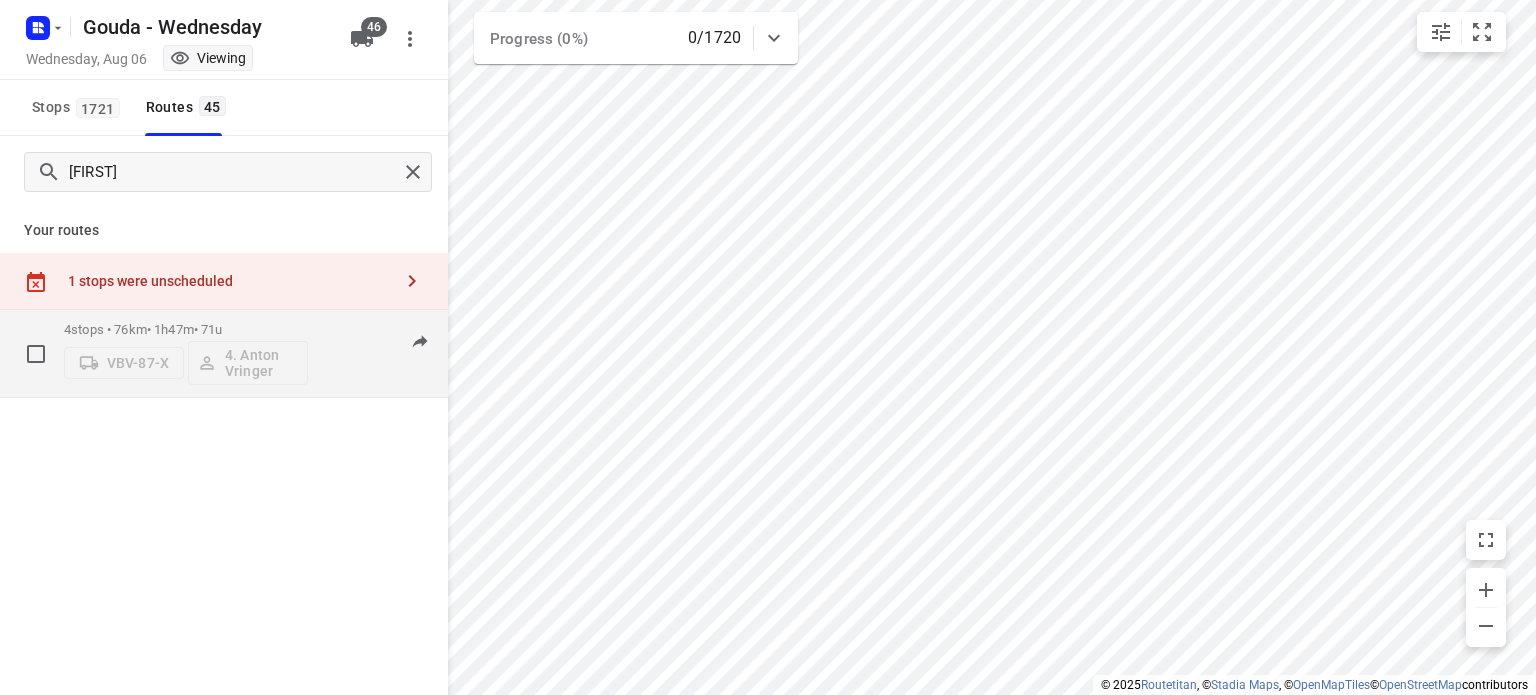 click on "4  stops •   76km  •   1h47m  • 71u" at bounding box center [186, 329] 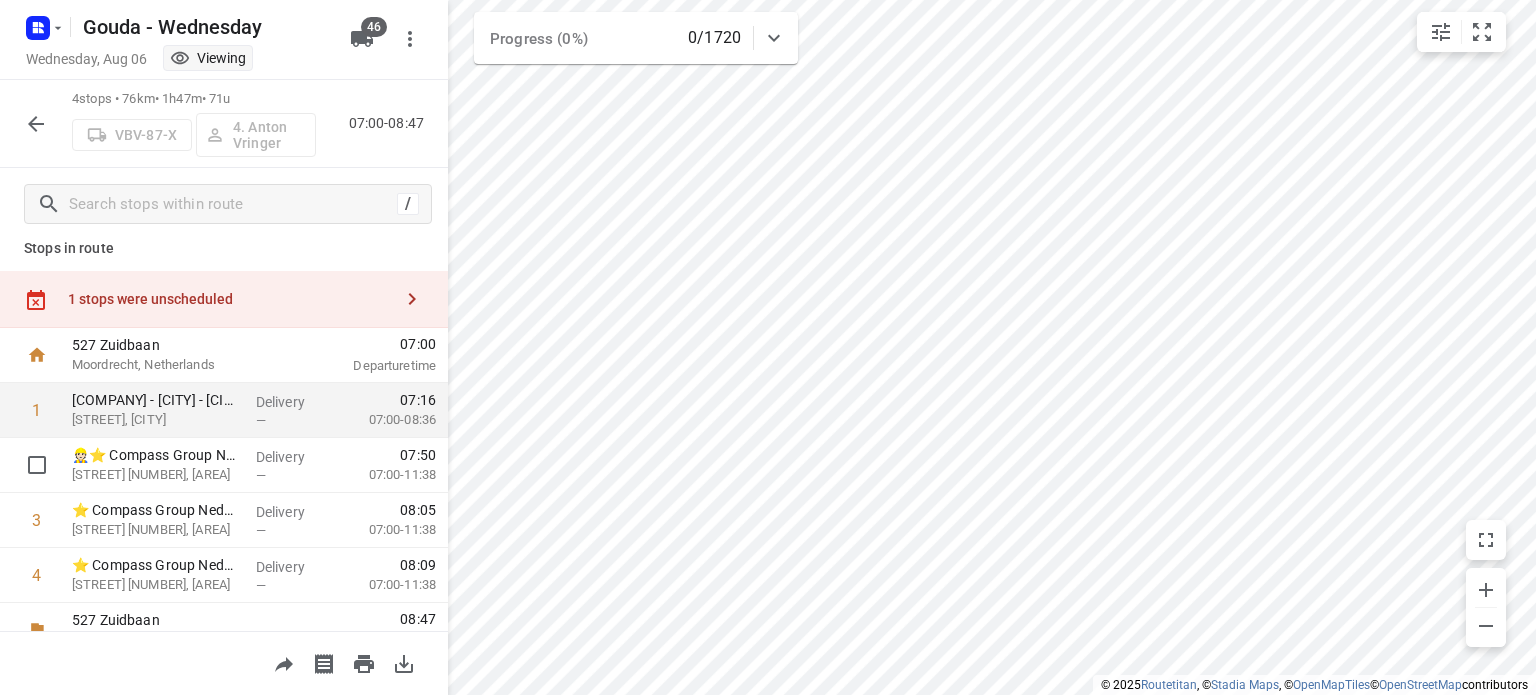 scroll, scrollTop: 0, scrollLeft: 0, axis: both 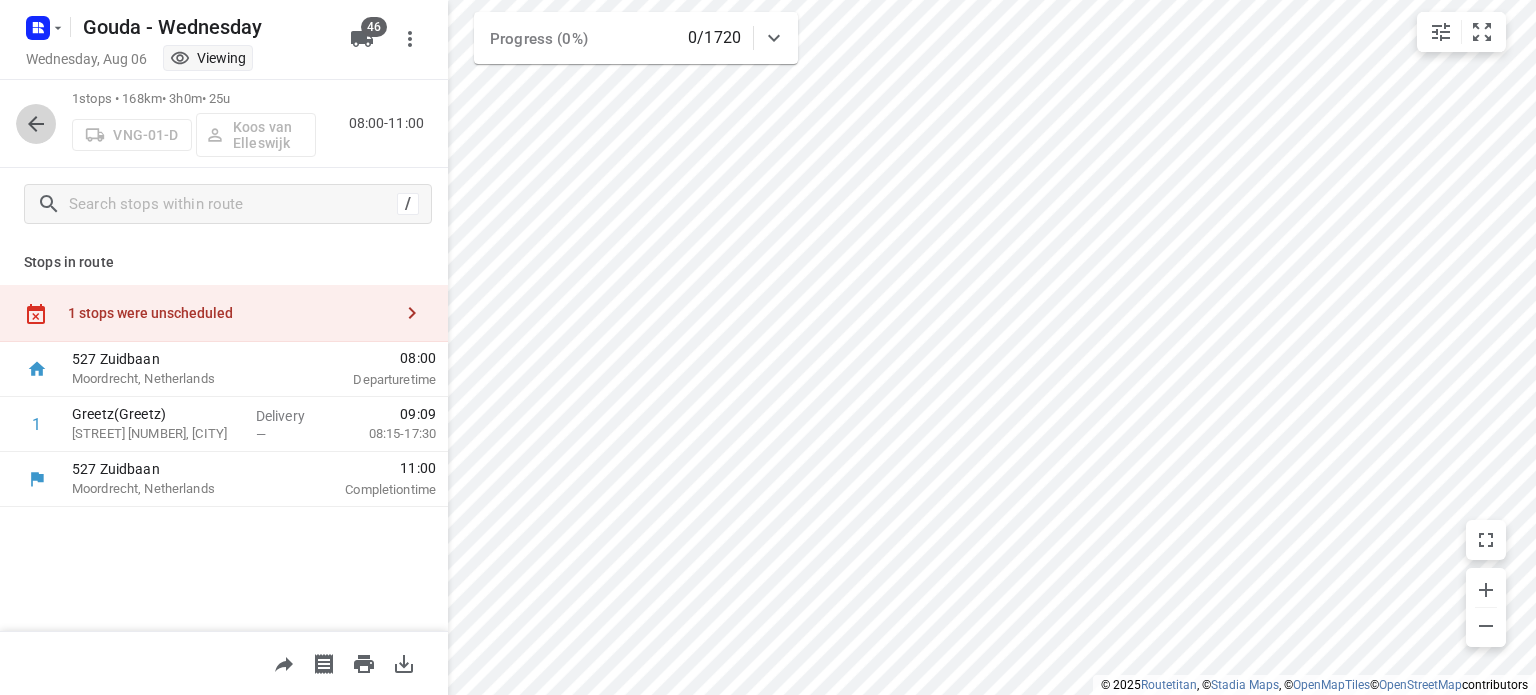 click 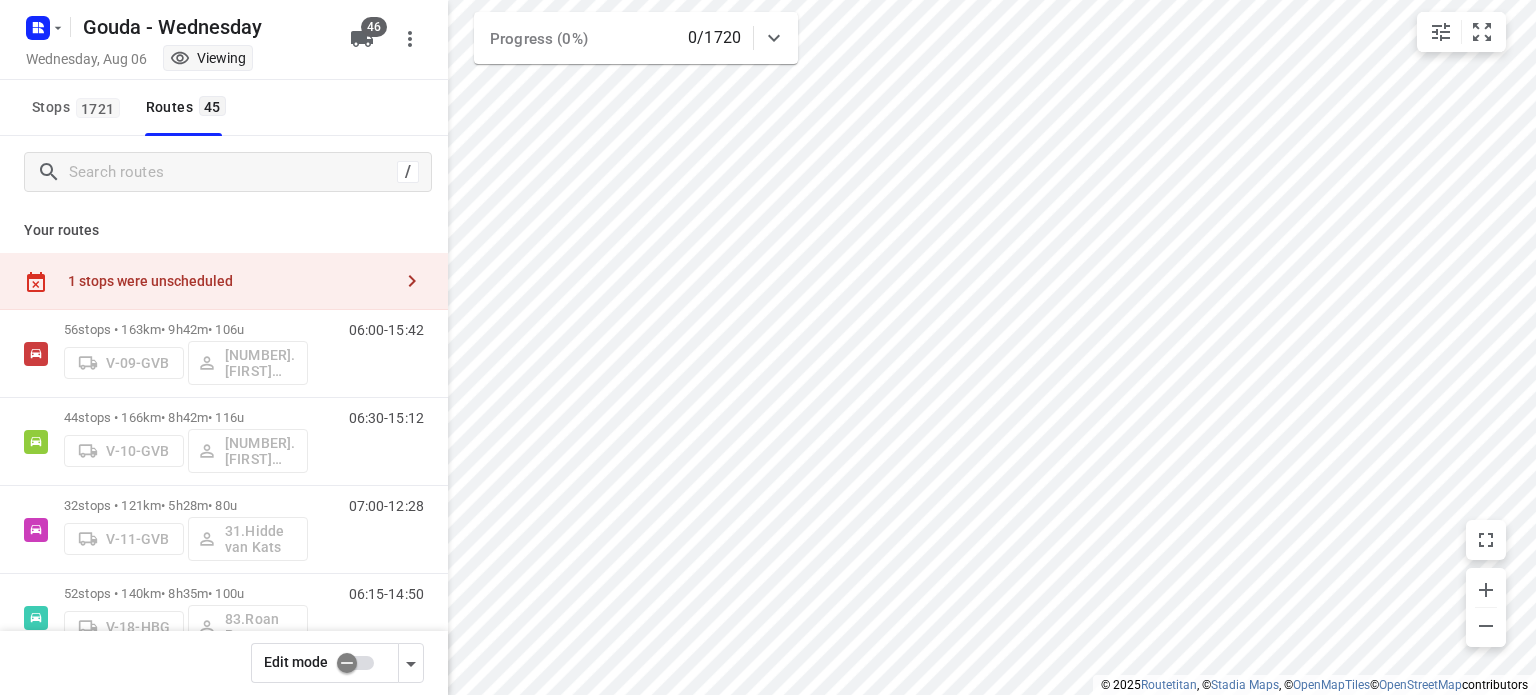 click at bounding box center (347, 663) 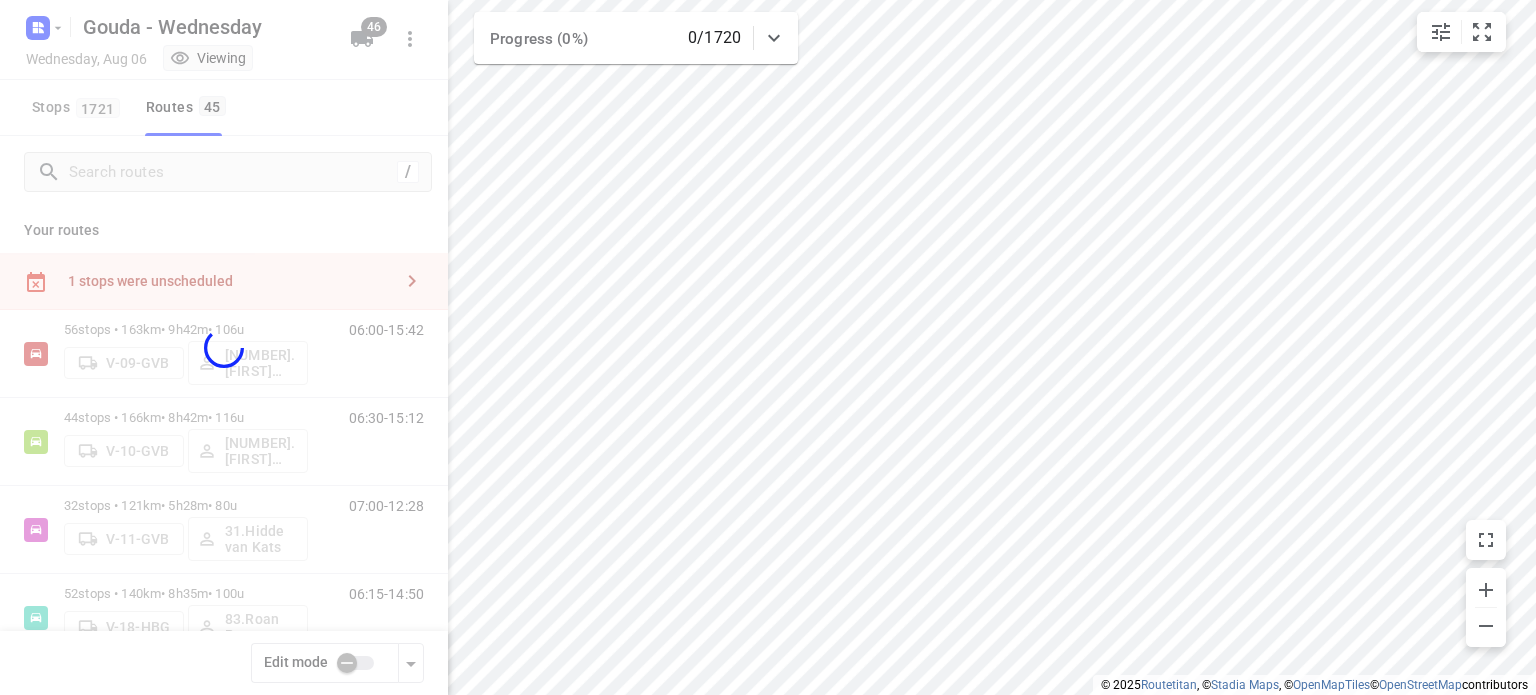 checkbox on "true" 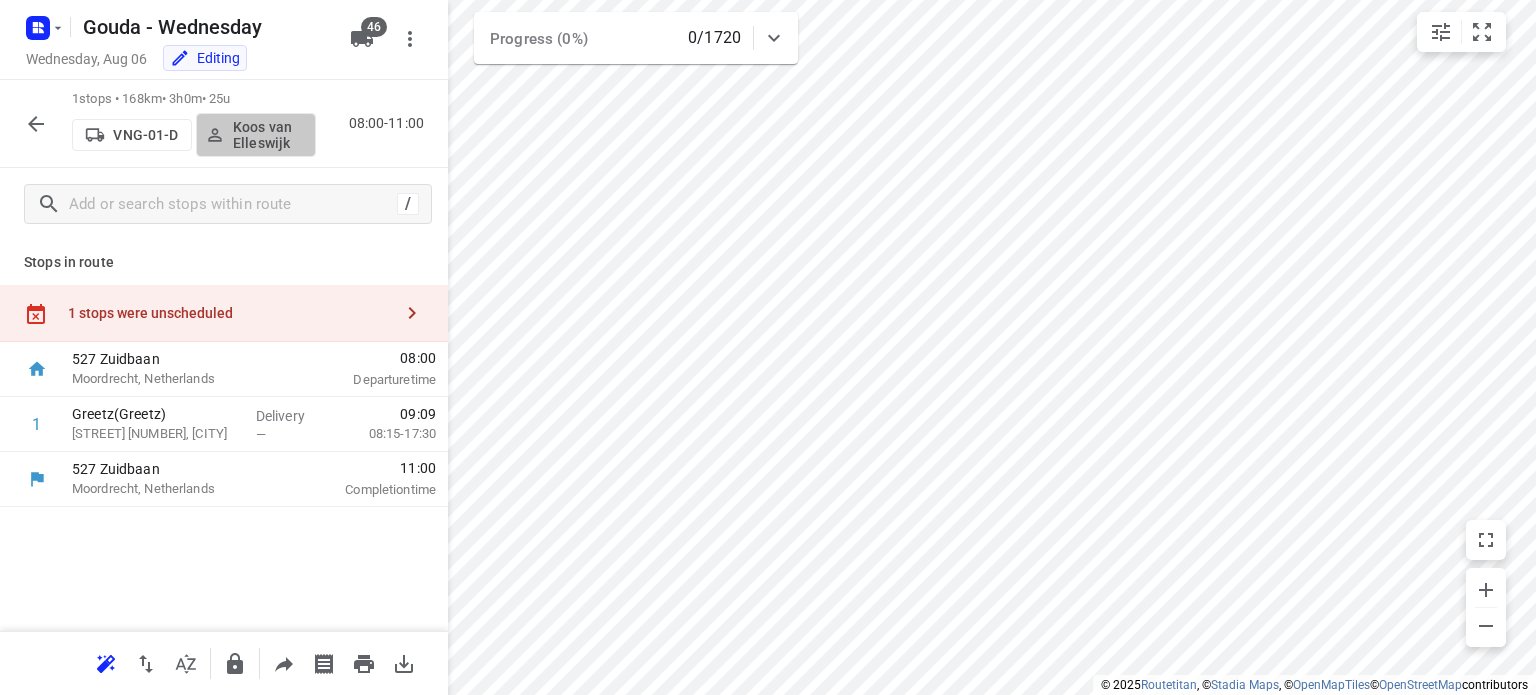 click on "Koos van Elleswijk" at bounding box center (270, 135) 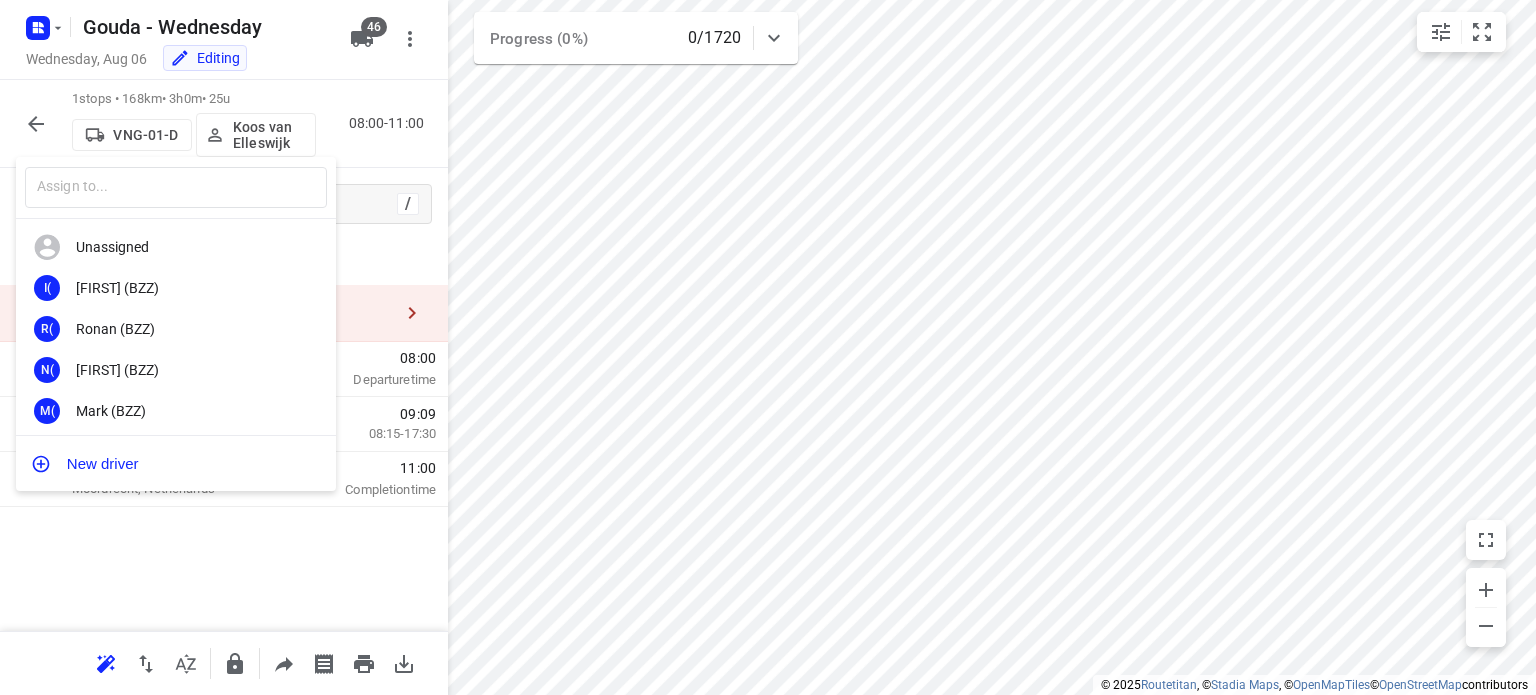 click at bounding box center (768, 347) 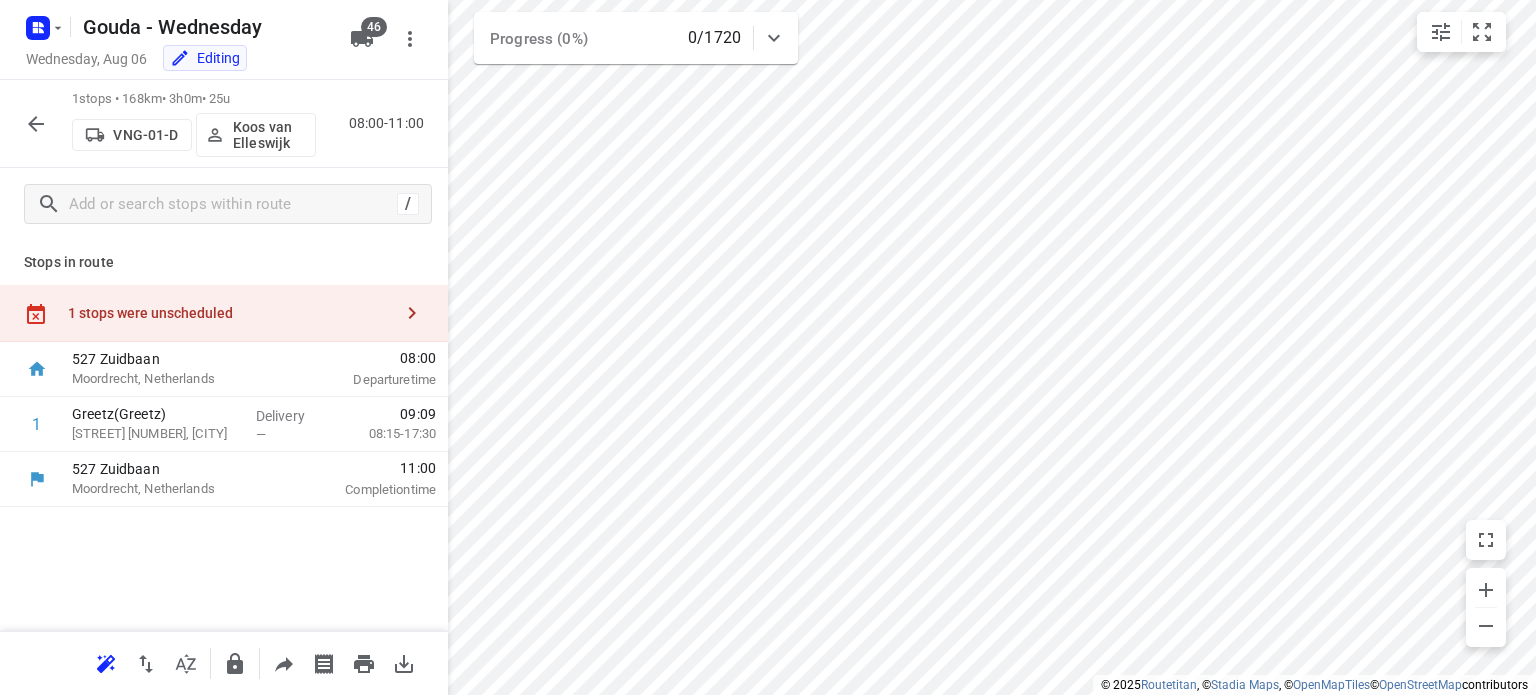 click on "Unassigned I([FIRST] (BZZ) R([FIRST] (BZZ) N([FIRST] (BZZ) M([FIRST] (BZZ) F([FIRST] [LAST] (Enrico transportservice) N([FIRST] (Gagel Diensten) J([FIRST] (JLI Transport) T([FIRST] (RIMO logistics - Best - ZZP) P([FIRST] (RIMO logistics - Best - ZZP) R([FIRST] (Rock Solid) Y([FIRST] (Samtrans) M([FIRST] (Schuurman - Best) M([FIRST] (Schuurman Logistics) C([FIRST] (Schuurman Logistics) W([FIRST] (Unipost - ZZP - Best) G([FIRST] (Unipost - ZZP - Best) A([FIRST] (Velda transport) T([FIRST] (Wasa Logistics) A([FIRST] [CITY]) A2 [FIRST] [NUMBER].[FIRST] [LAST] AA [FIRST] [LAST] (Unipost - Best - ZZP) HA [FIRST] [LAST] (Best) EA [FIRST] [LAST] (ZZP) TA [FIRST] [LAST] 2A [NUMBER].[FIRST] [LAST] MA [FIRST] [LAST] AA [FIRST] [LAST] 8A 89.[FIRST] [LAST] AA [FIRST] [LAST] (NR Bezorg & Transport) (Best) SA [FIRST] [LAST] (A-flexibletransport - Best - ZZP) HA [FIRST] [LAST] AA [FIRST] [LAST] 8A 87. [FIRST] [LAST] Aa [FIRST] [LAST] (NR bezorg & transport - Best- ZZP) MA [FIRST] [LAST] [FIRST] AA [FIRST] OA AA 4A CA" at bounding box center (768, 347) 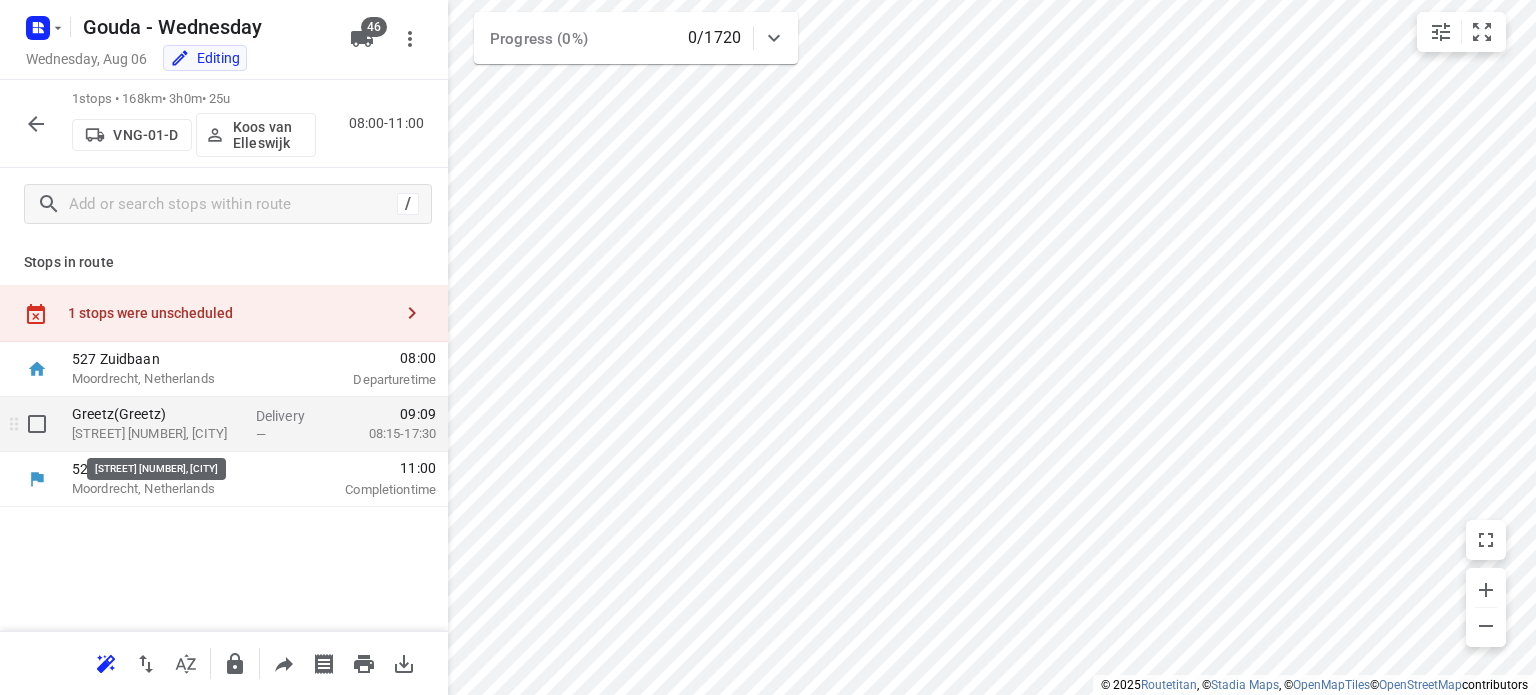 click on "[STREET] [NUMBER], [CITY]" at bounding box center [156, 434] 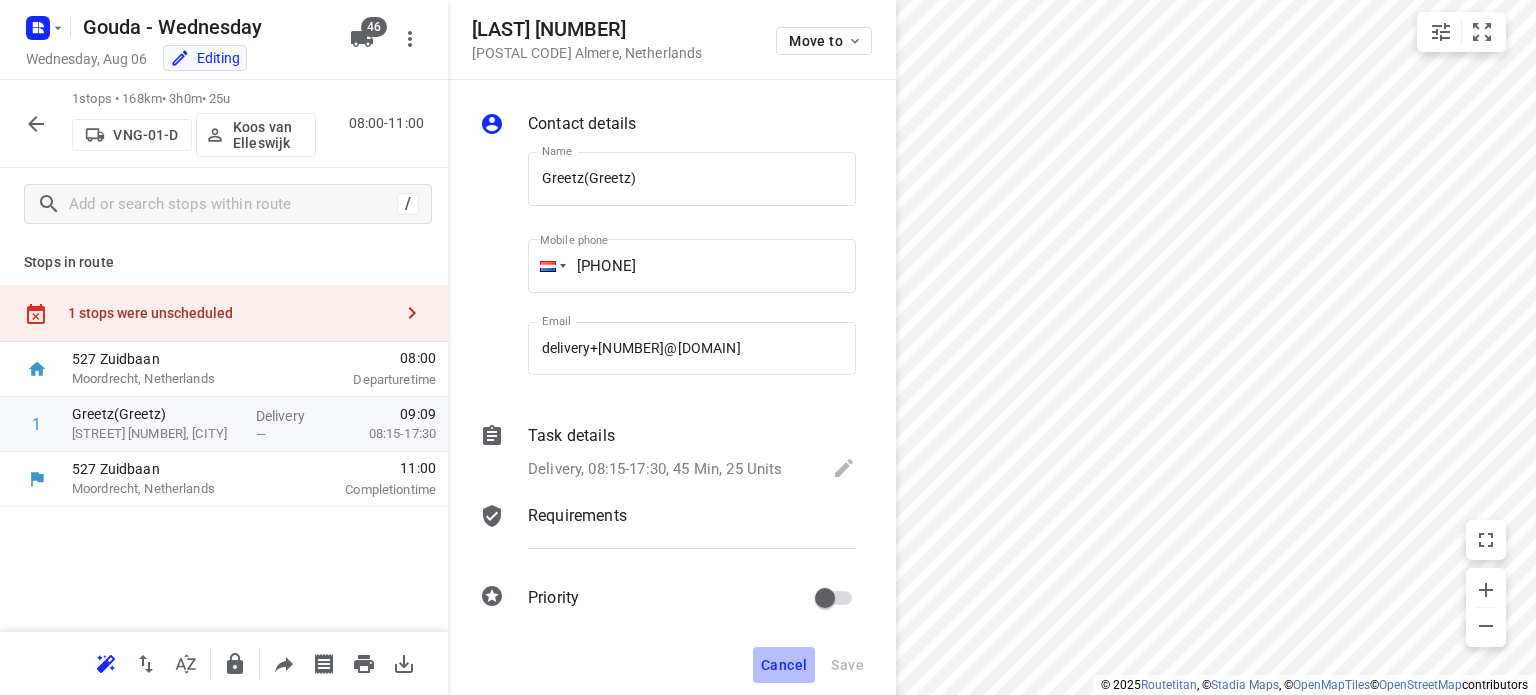 click on "Cancel" at bounding box center [784, 665] 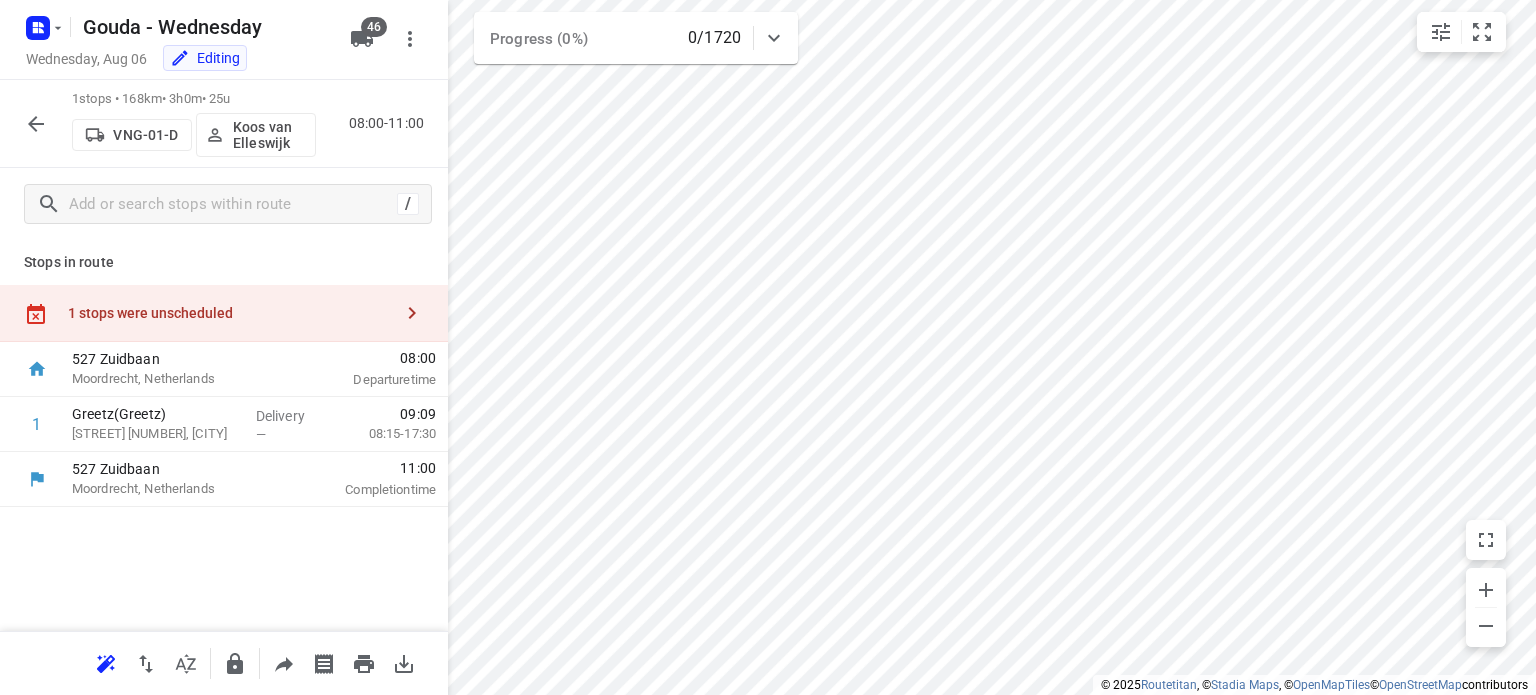 click 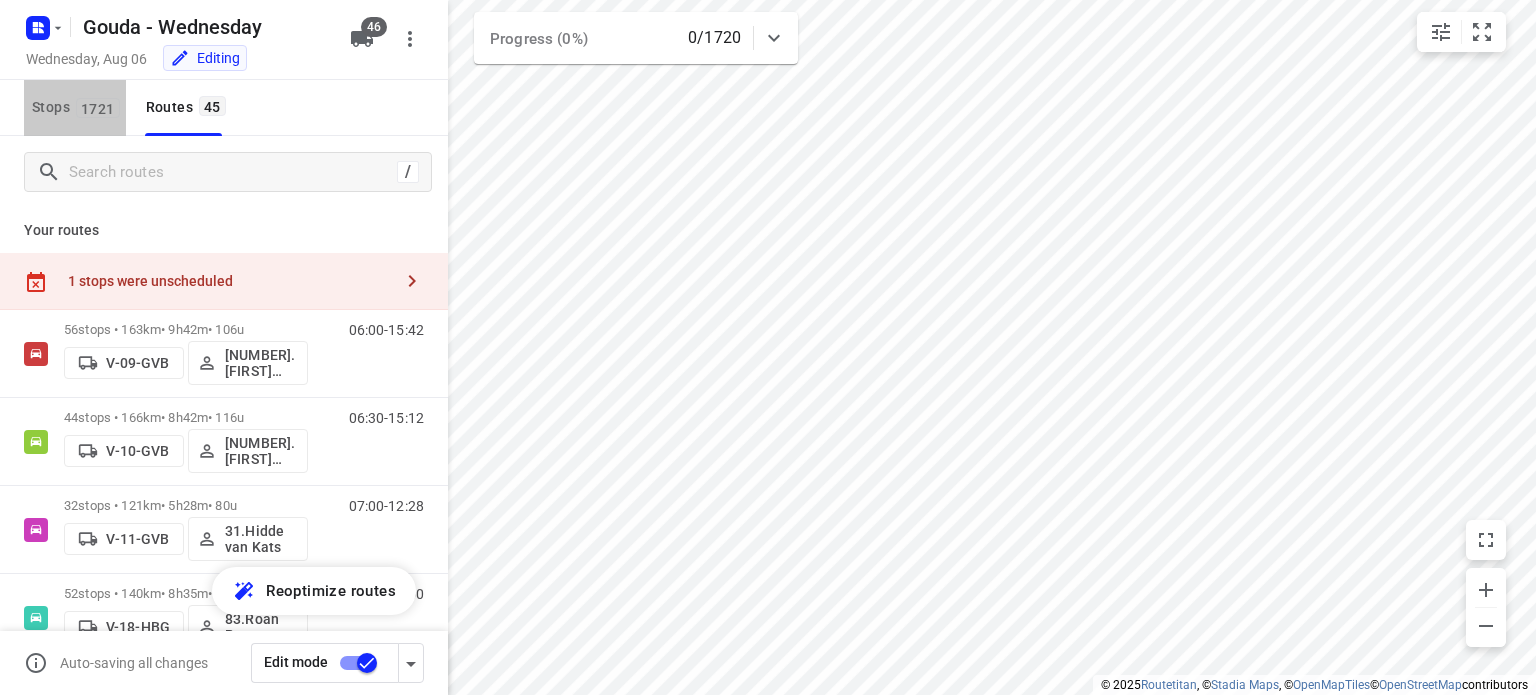 click on "Stops 1721" at bounding box center [79, 107] 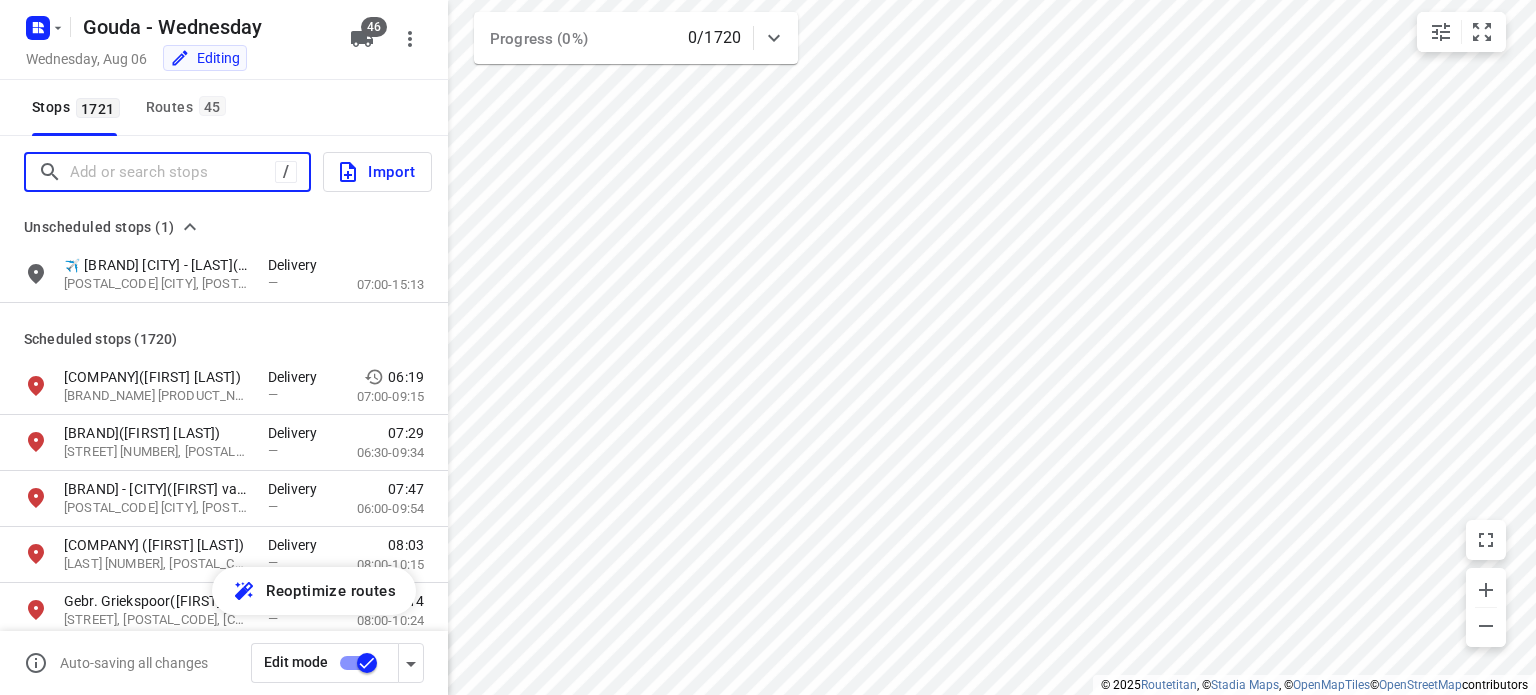 click at bounding box center (172, 172) 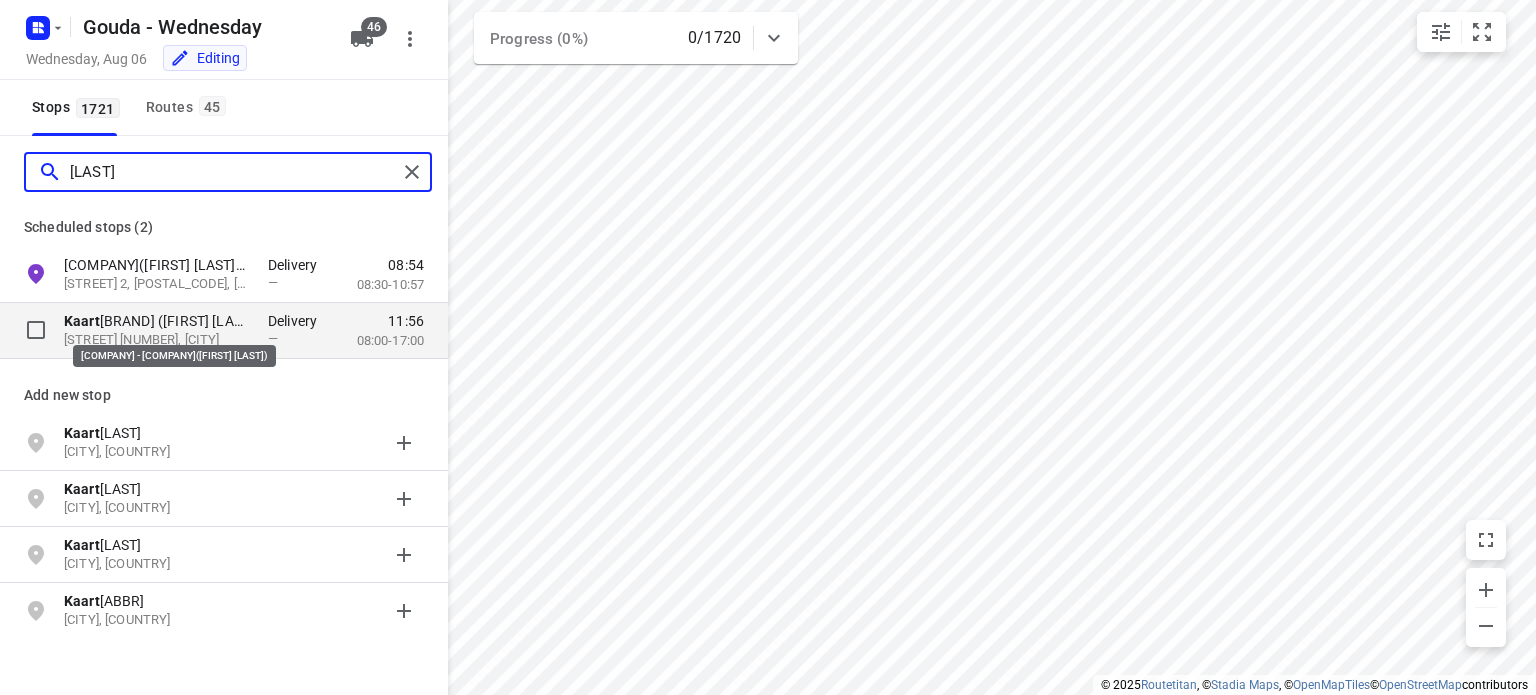 type on "[LAST]" 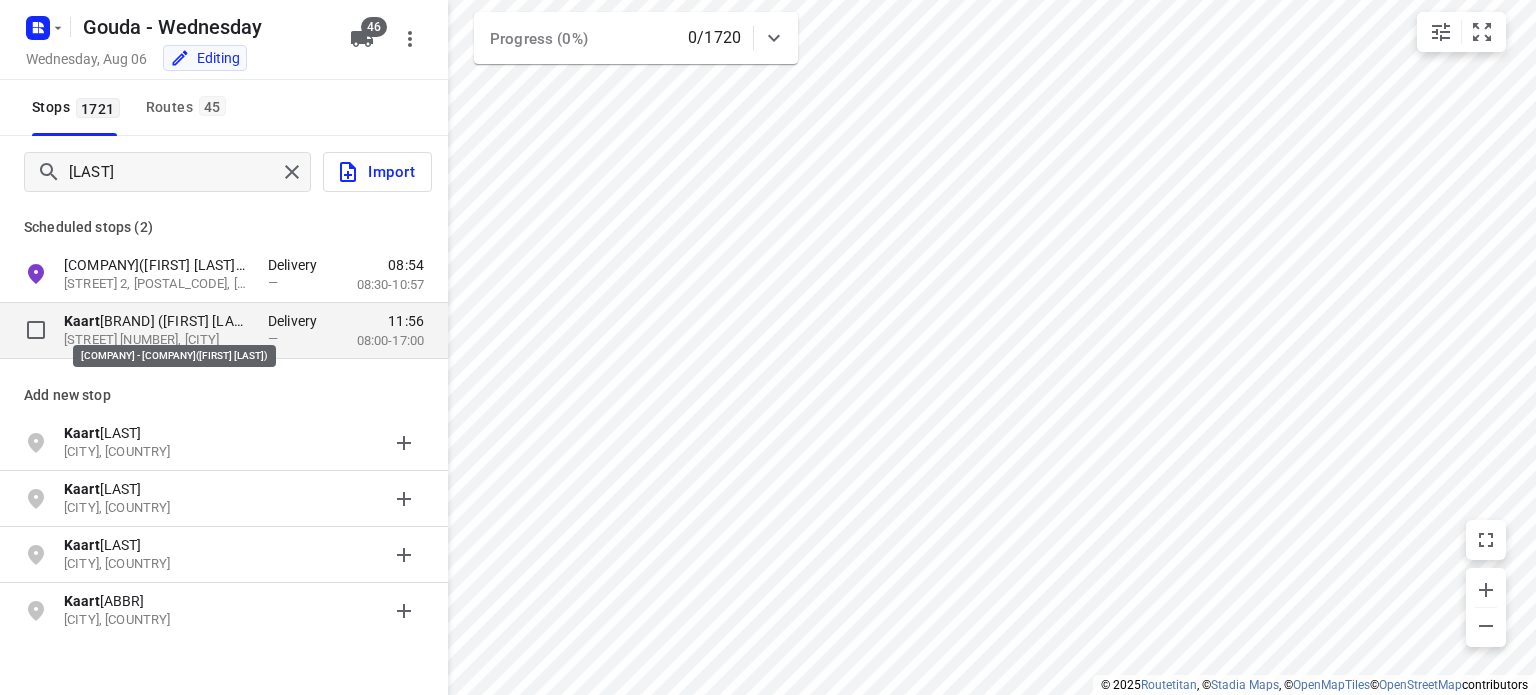 click on "[COMPANY] - [COMPANY]([FIRST] [LAST])" at bounding box center [156, 321] 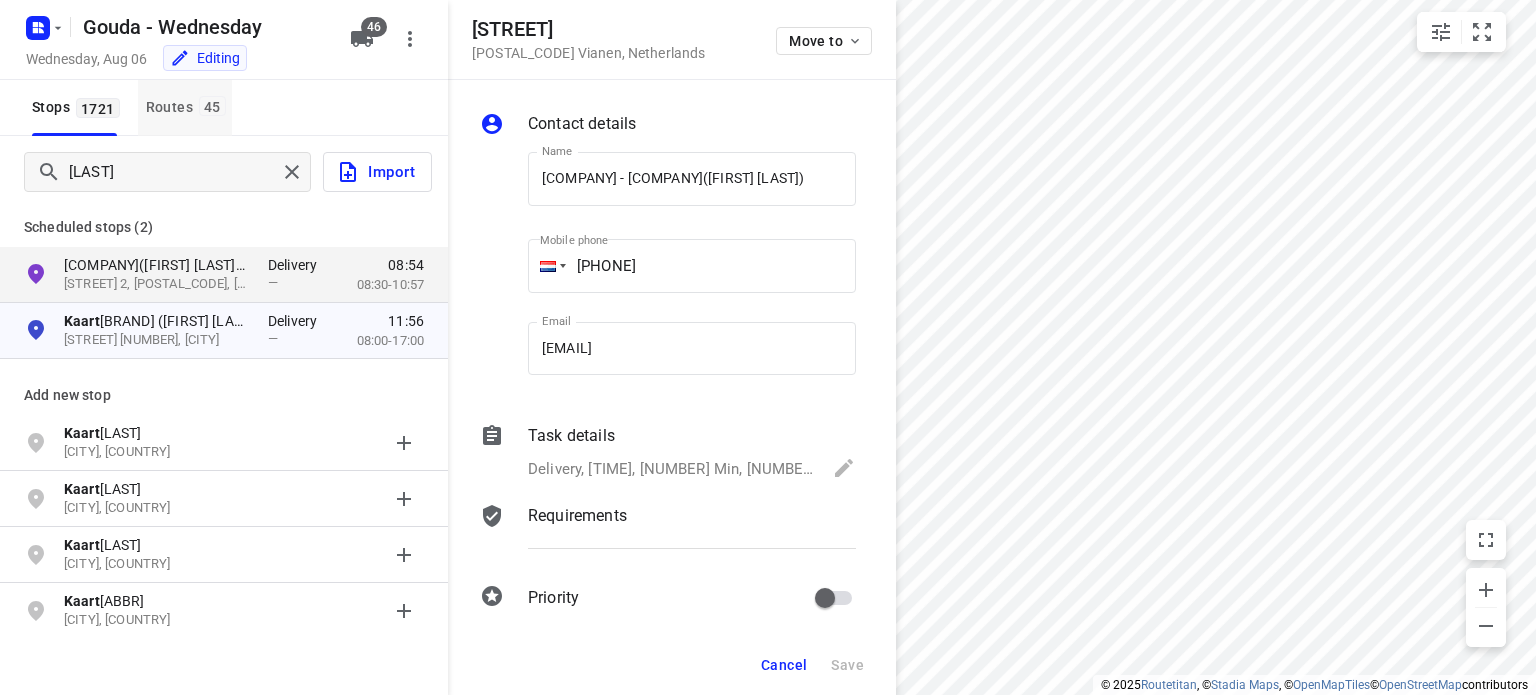 click on "Routes 45" at bounding box center [189, 107] 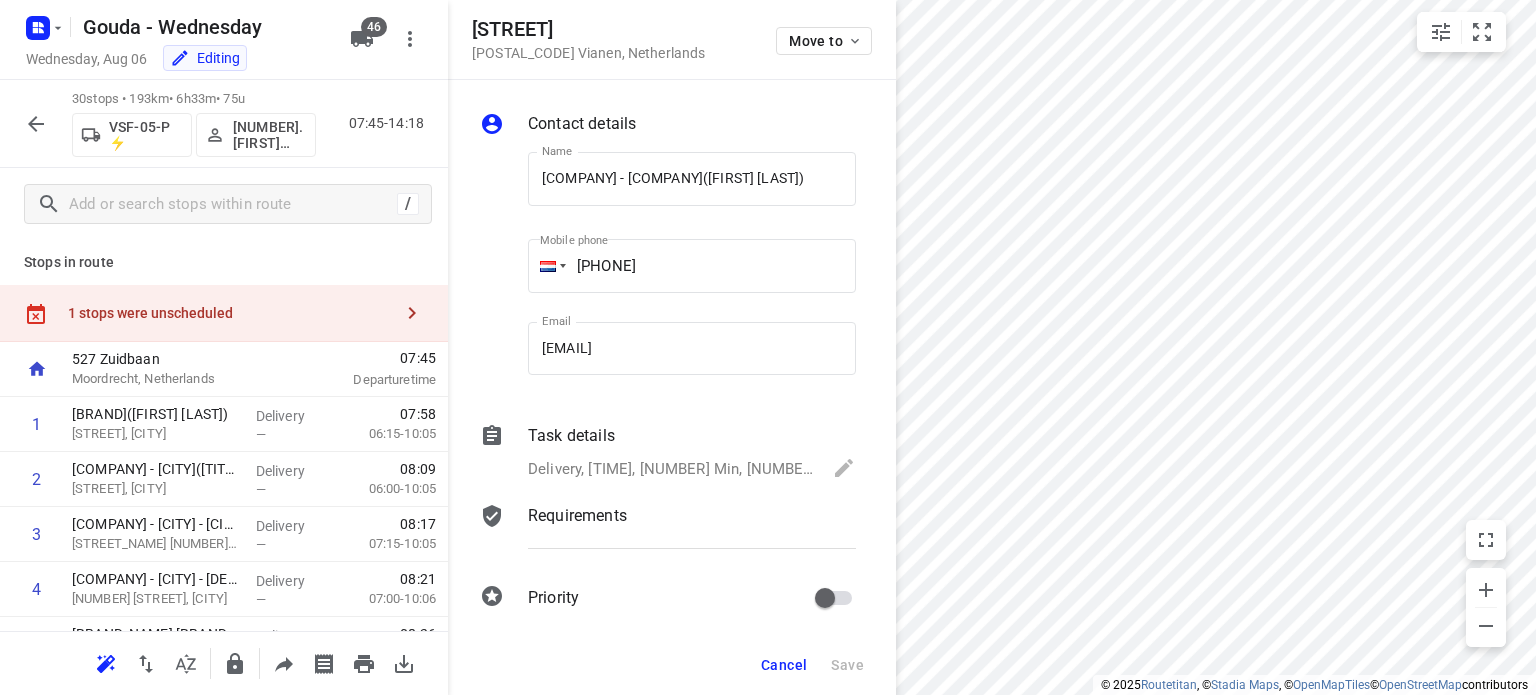 click on "Cancel" at bounding box center (784, 665) 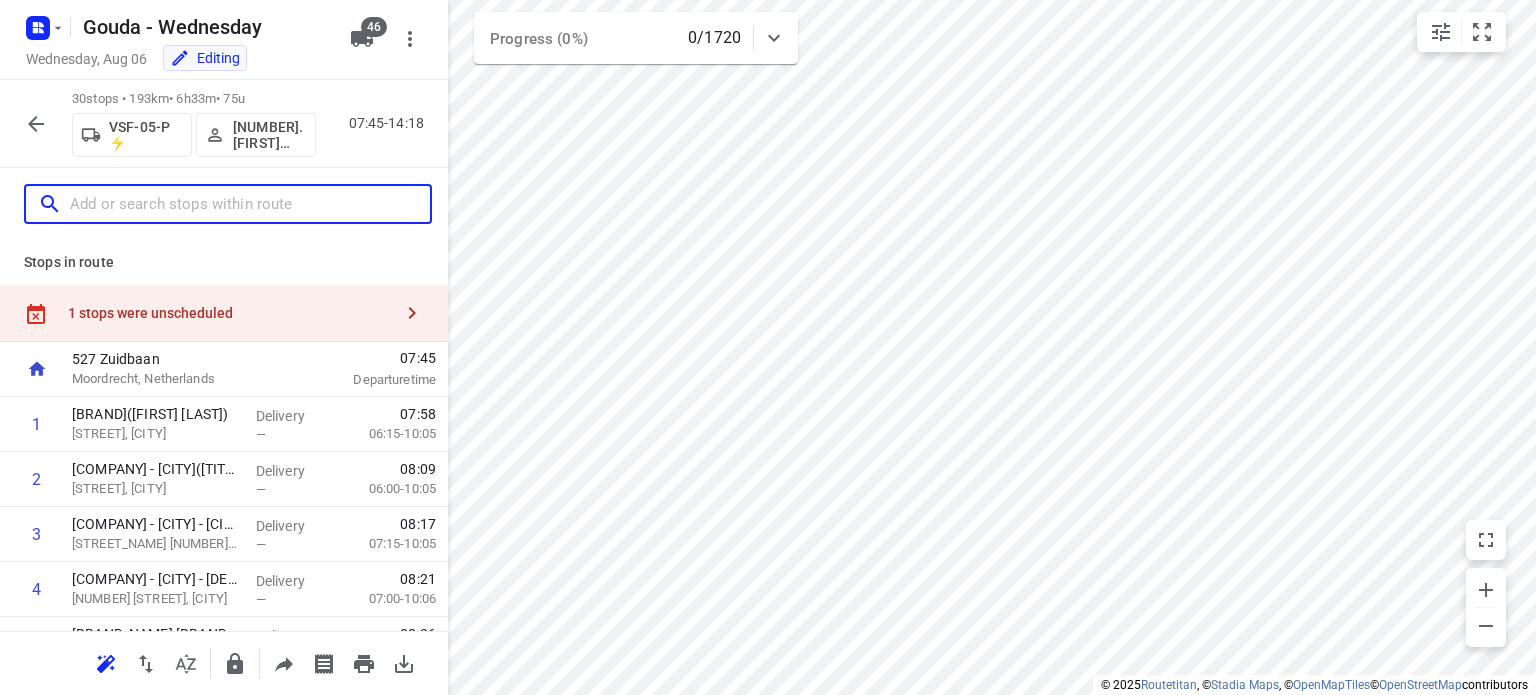 click at bounding box center (250, 204) 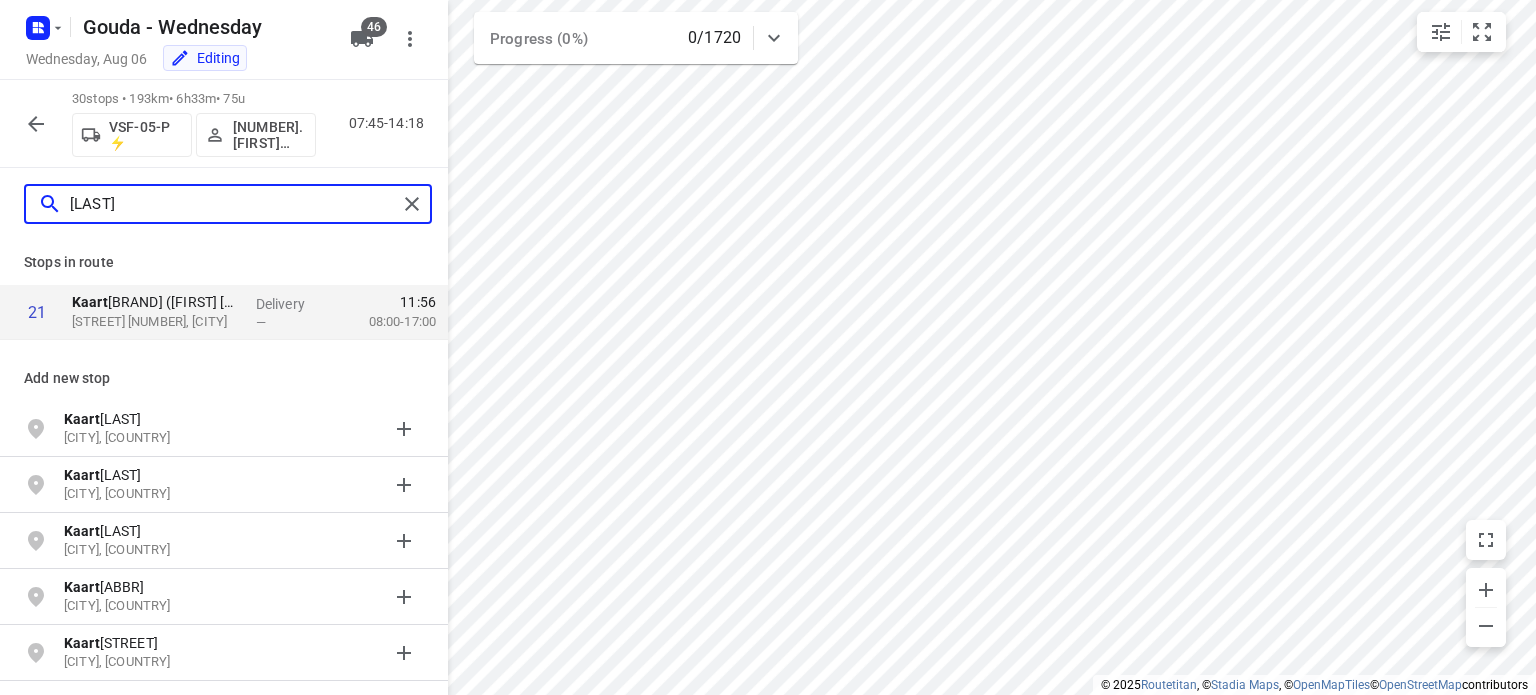 type on "[LAST]" 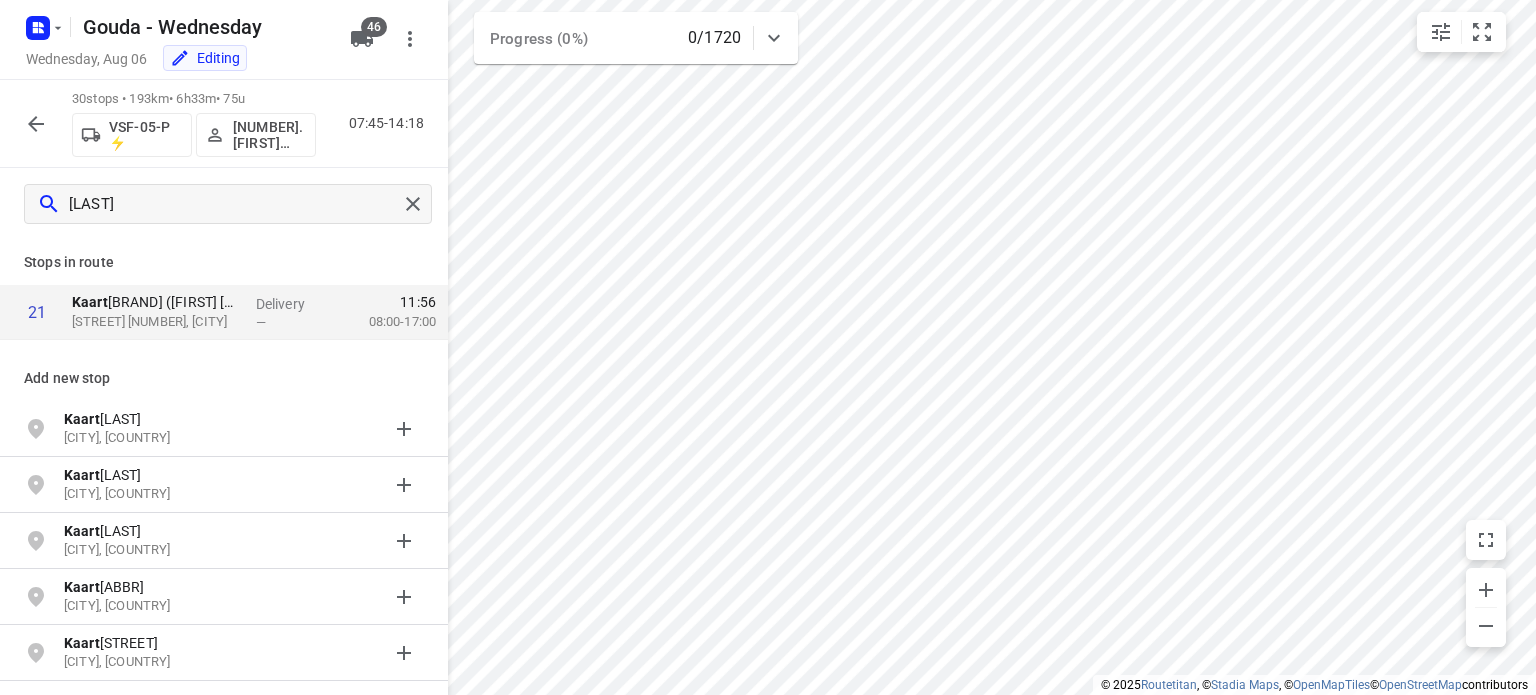 click 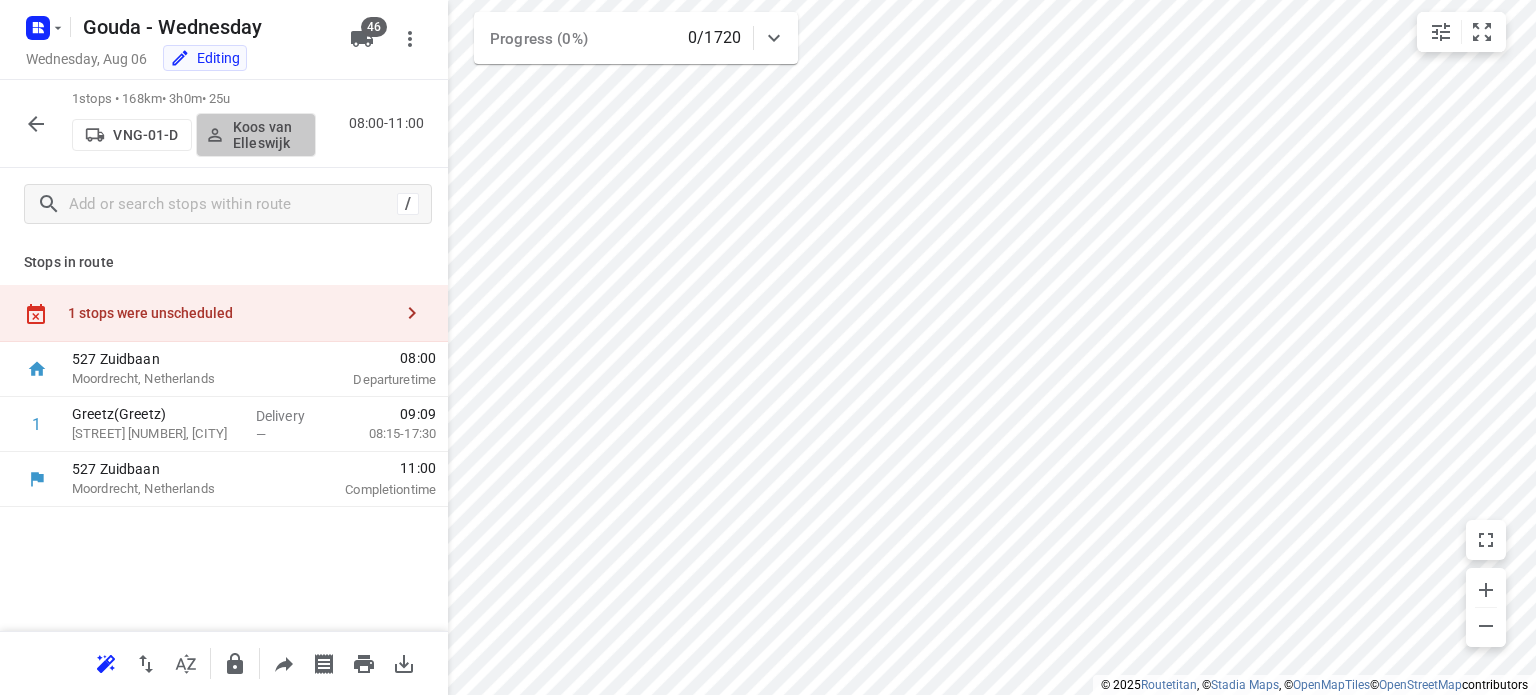 click on "Koos van Elleswijk" at bounding box center [270, 135] 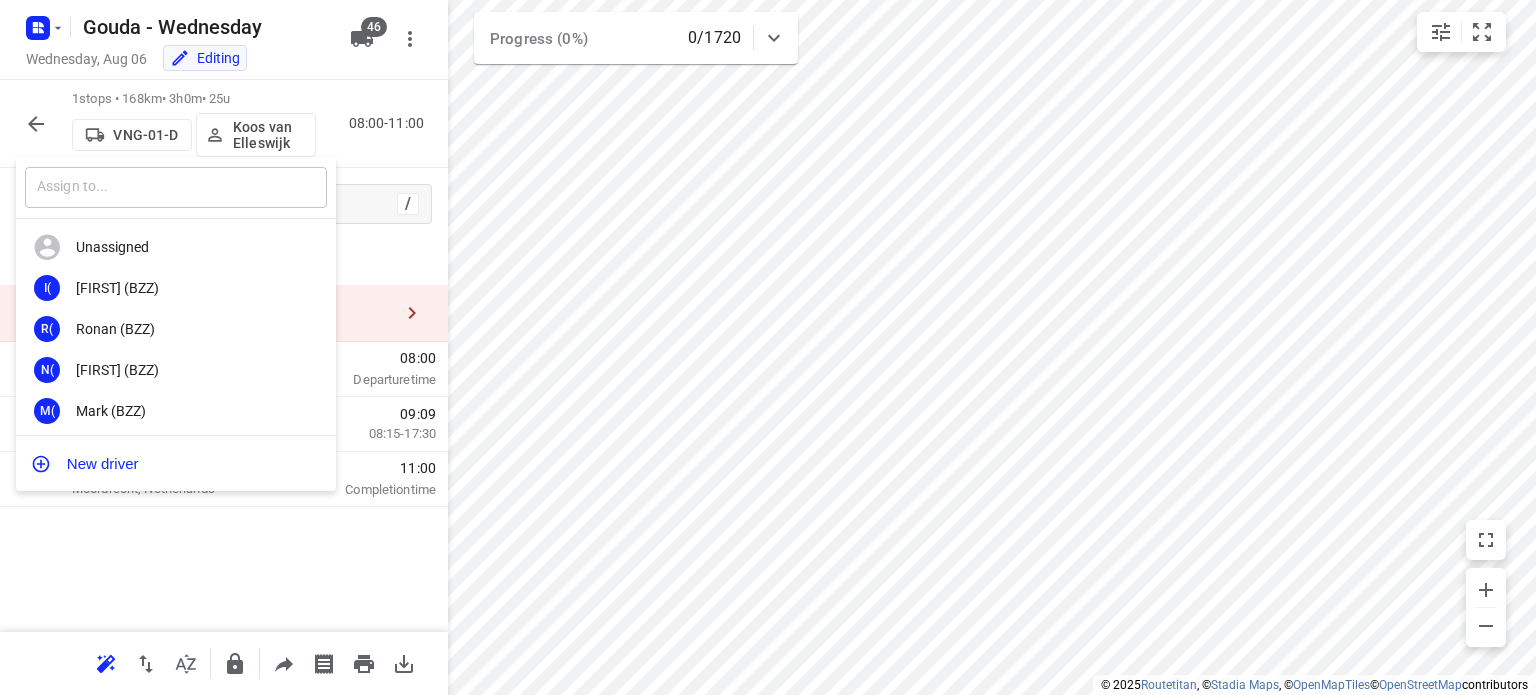 click at bounding box center (176, 187) 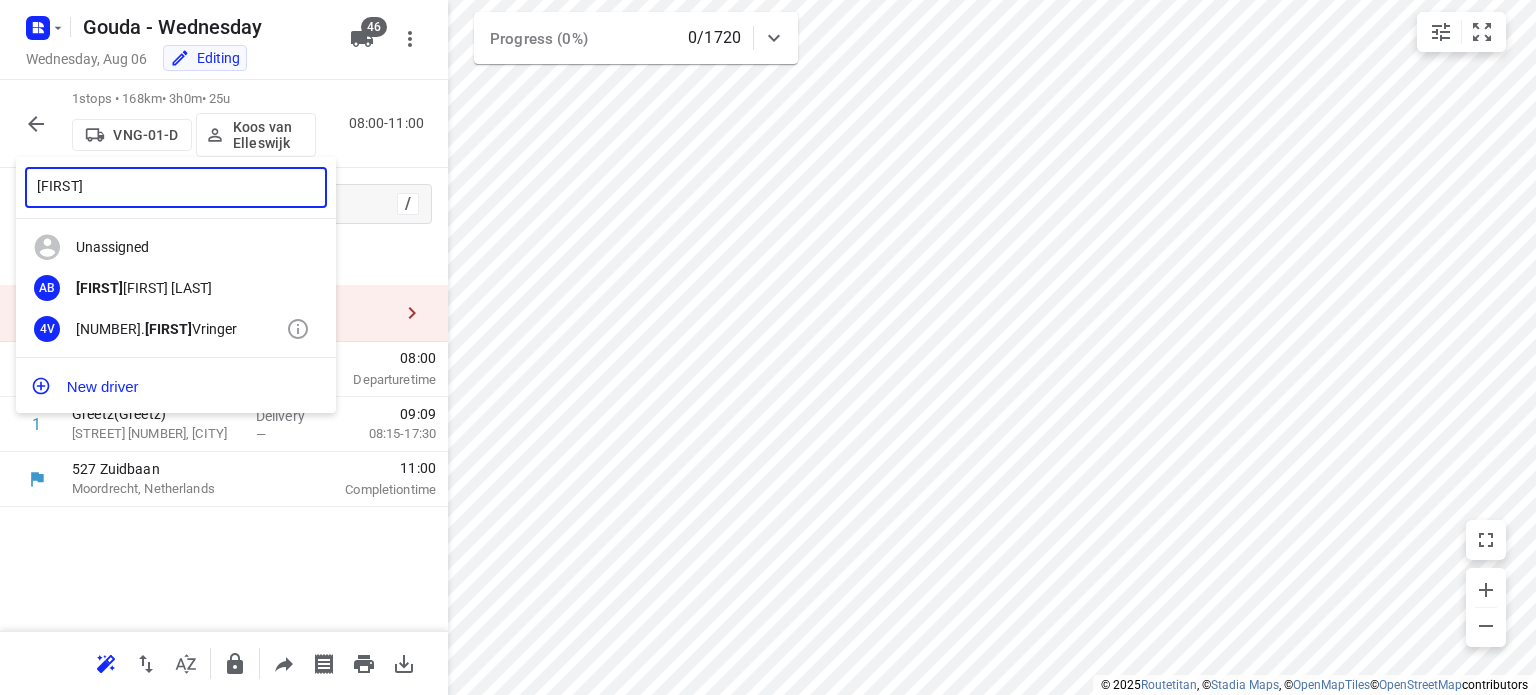 type on "[FIRST]" 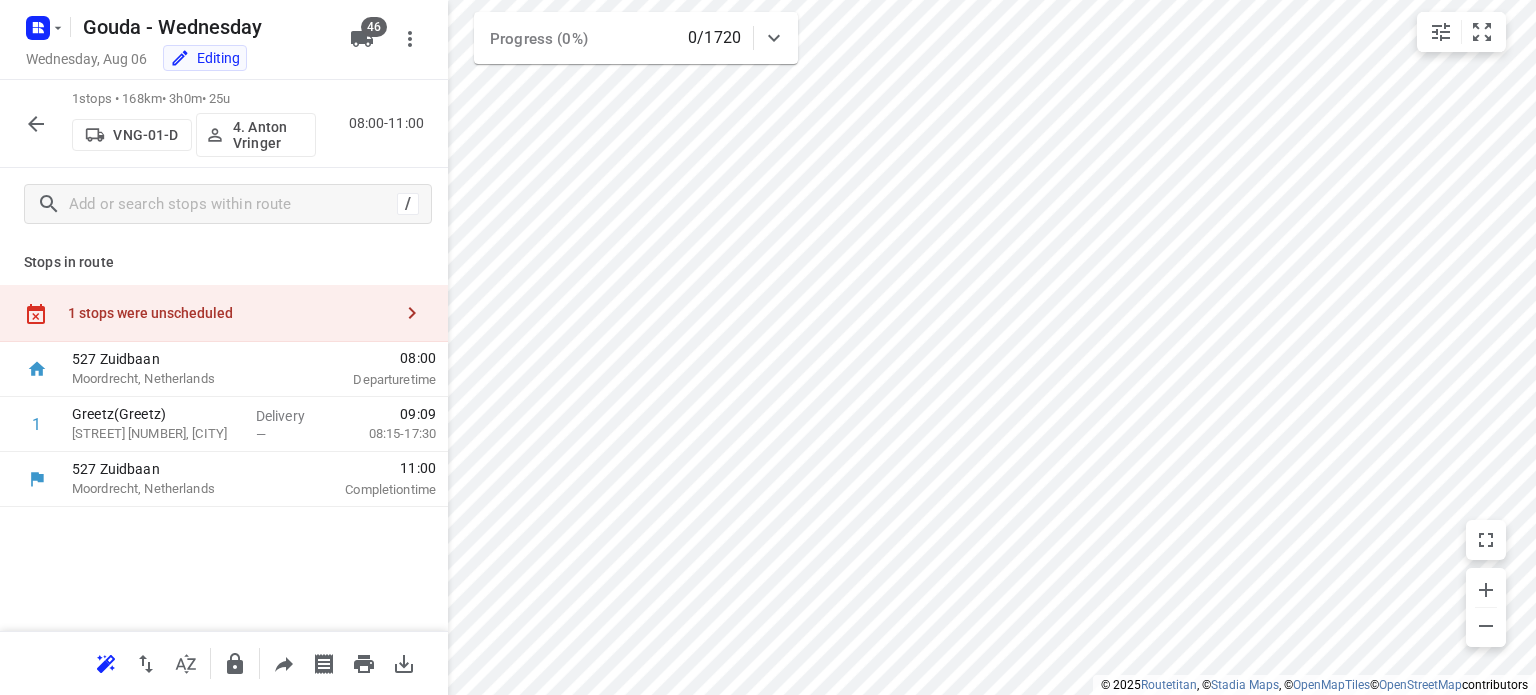 click 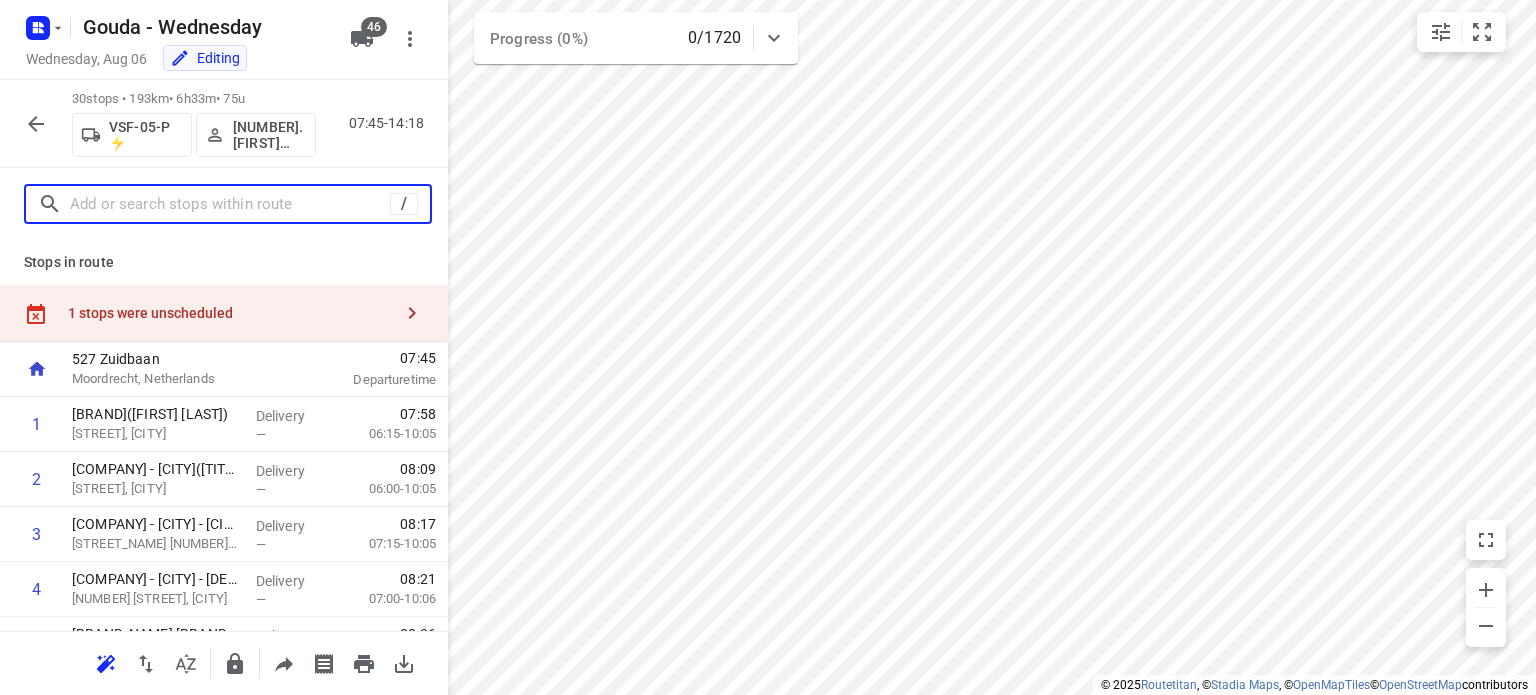 click at bounding box center (230, 204) 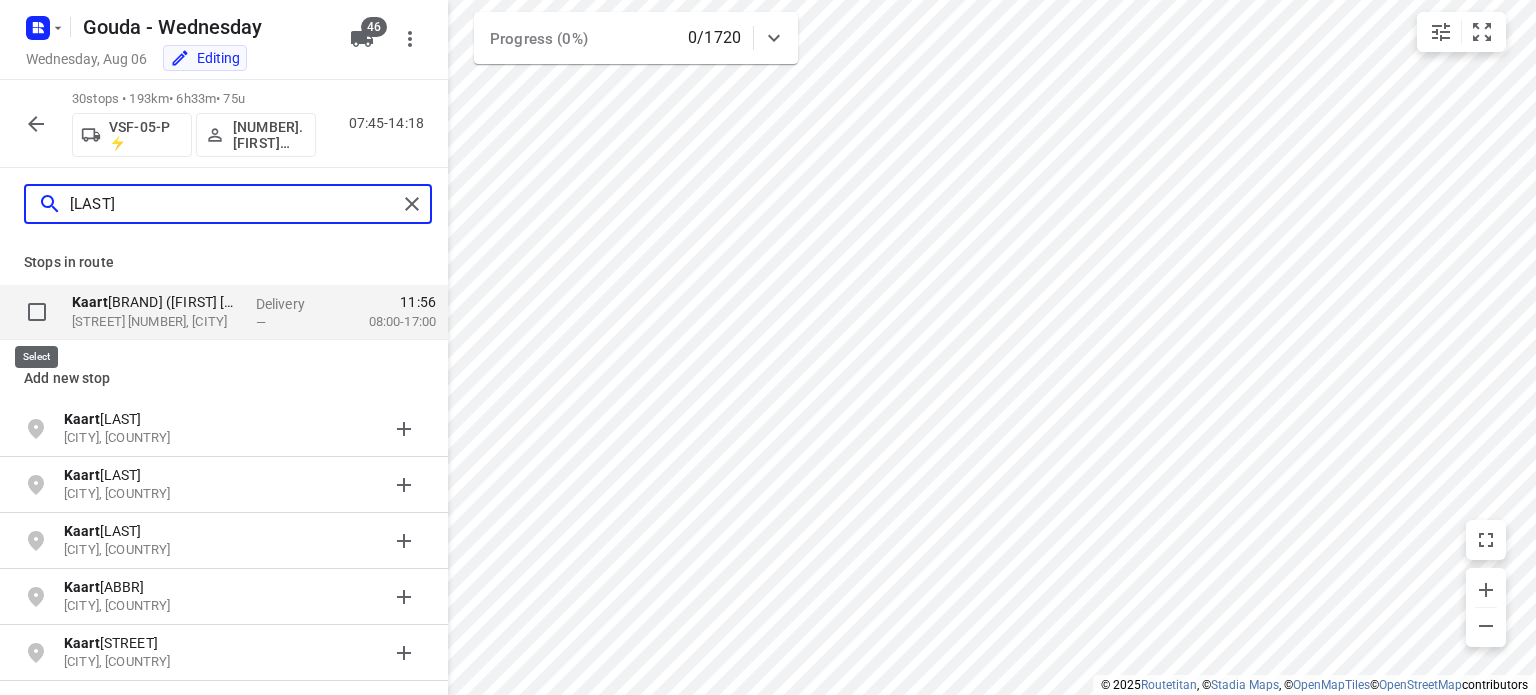 type on "[LAST]" 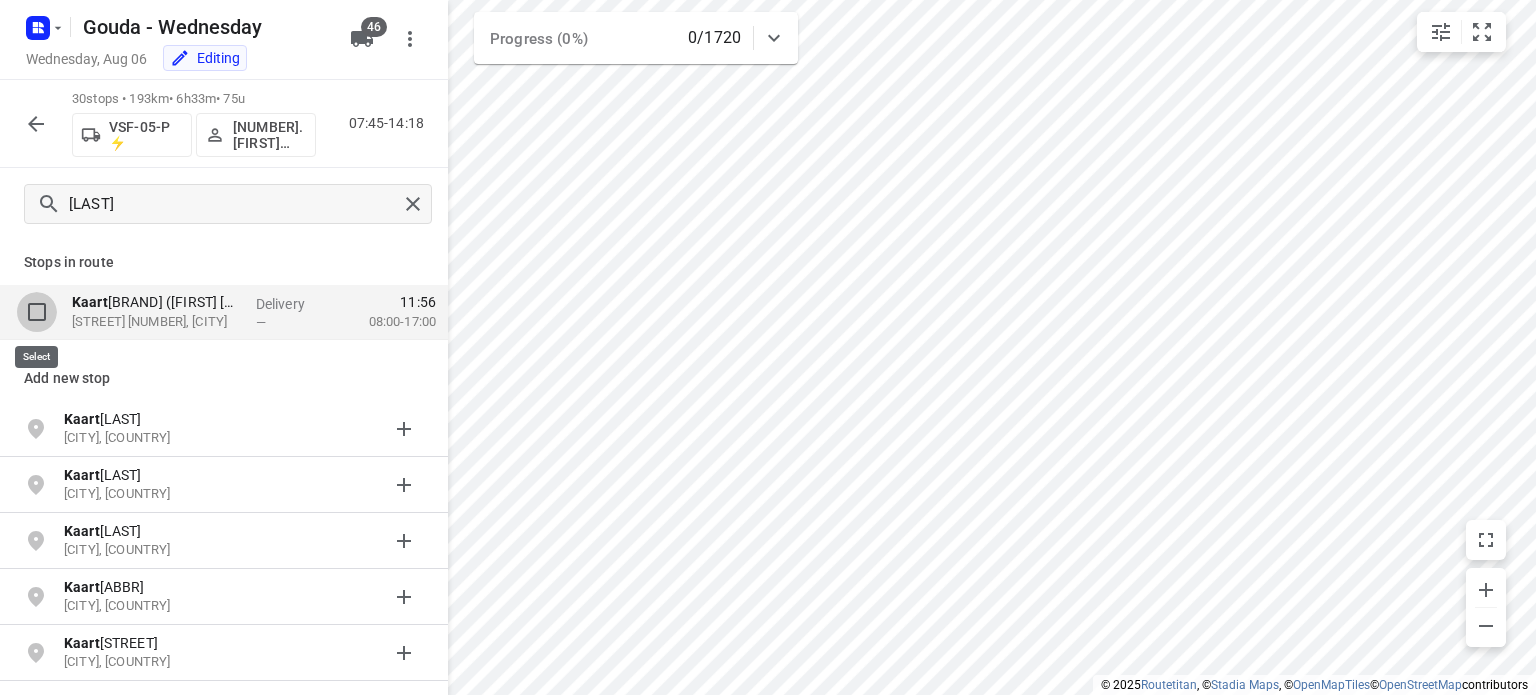 click at bounding box center [37, 312] 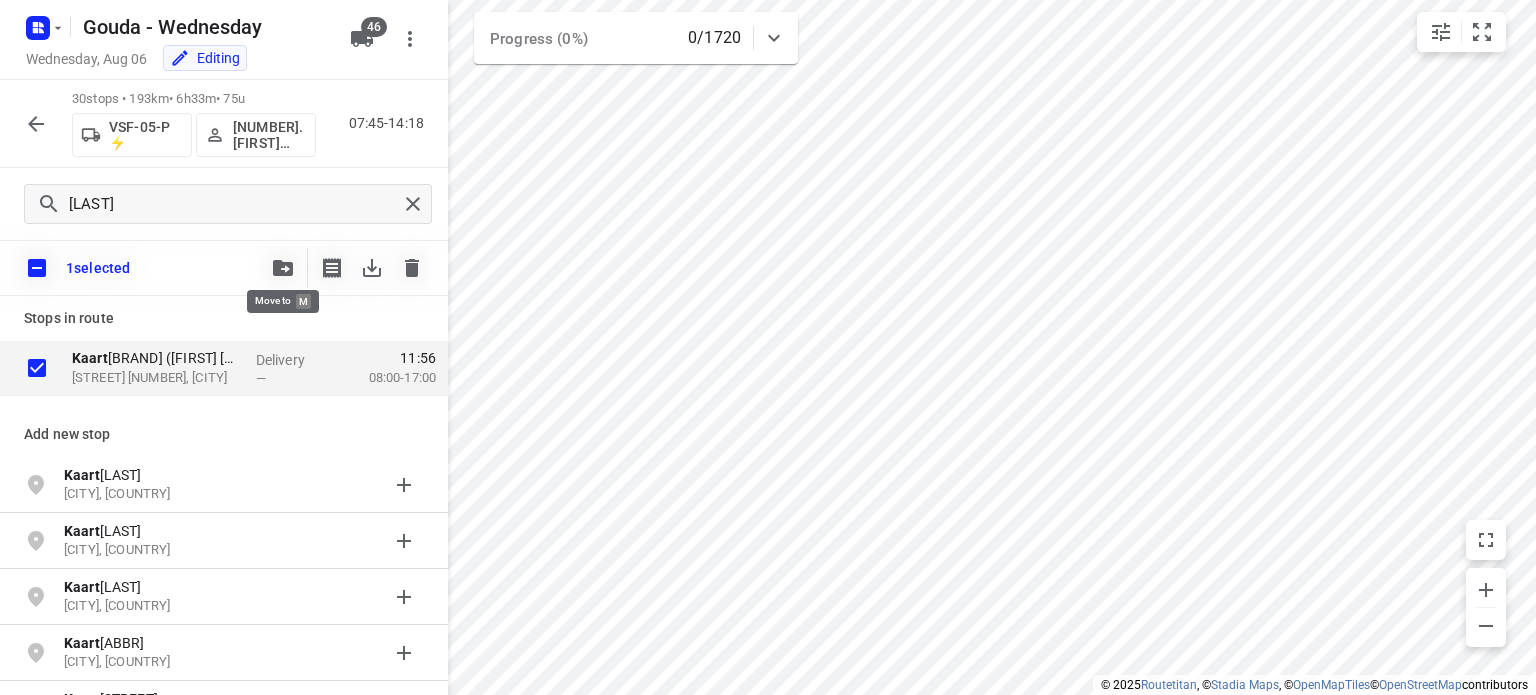 click 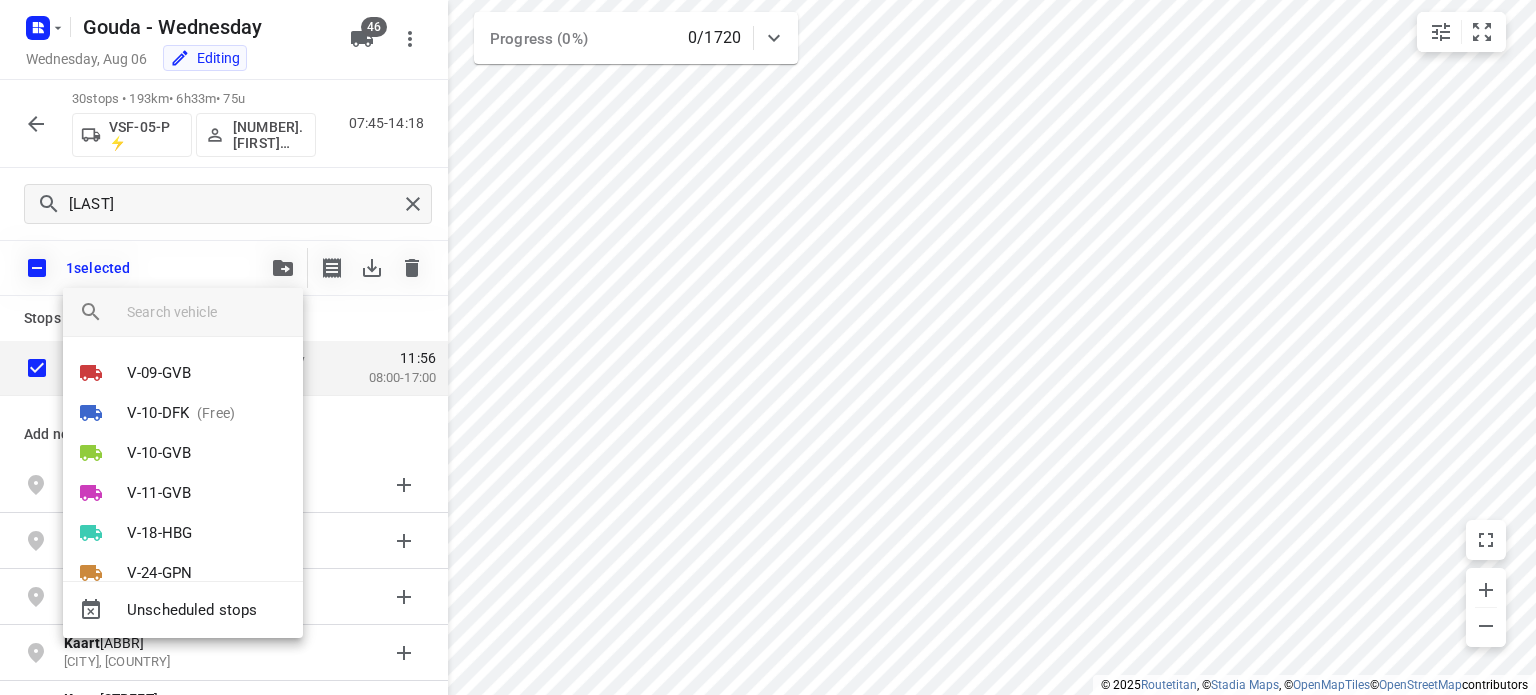 click at bounding box center (207, 312) 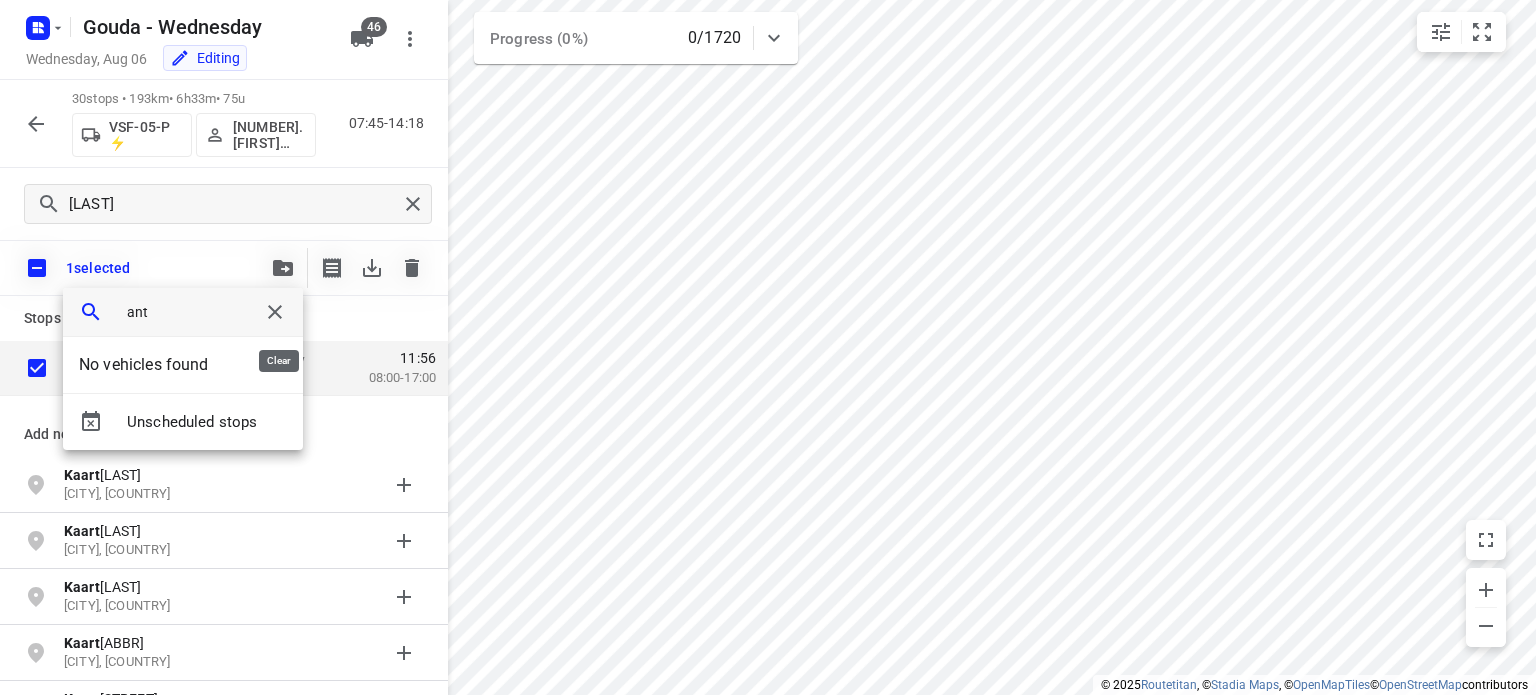 type on "ant" 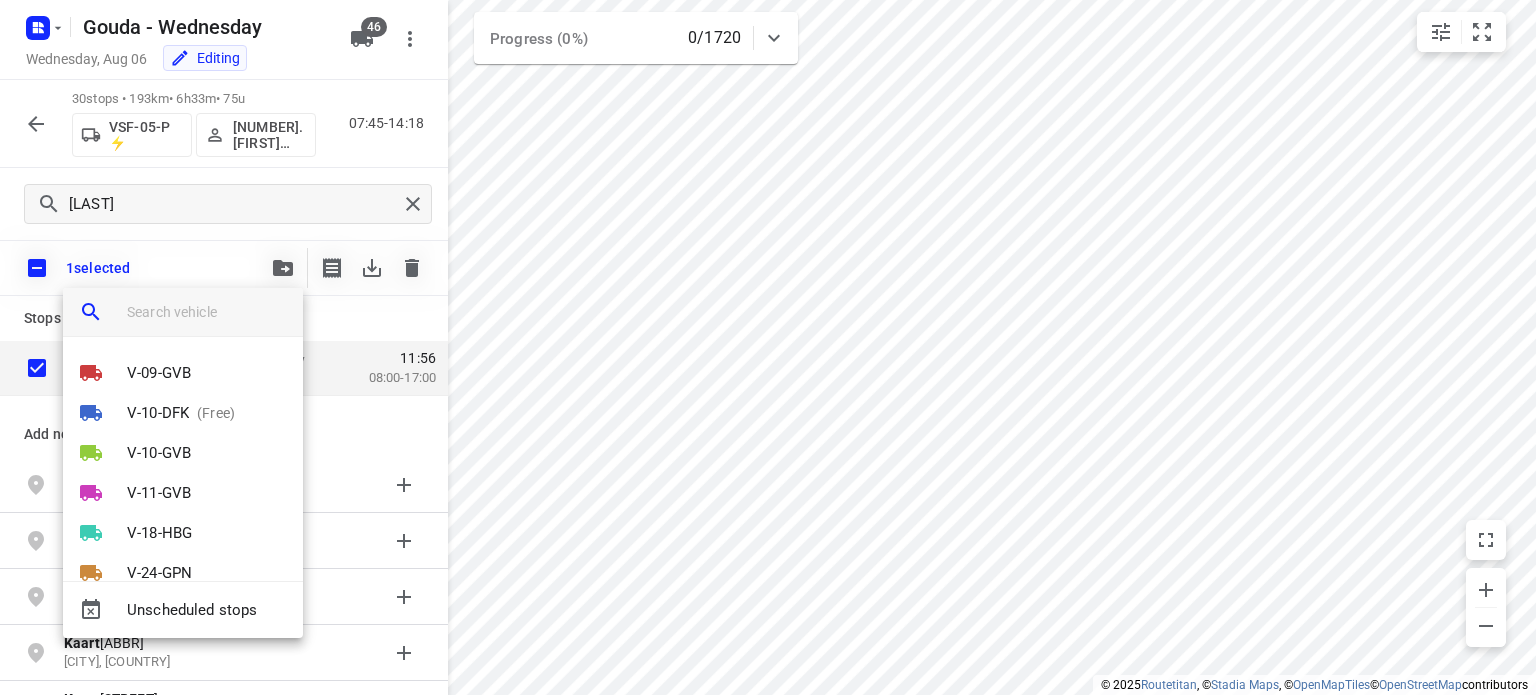 click at bounding box center [207, 312] 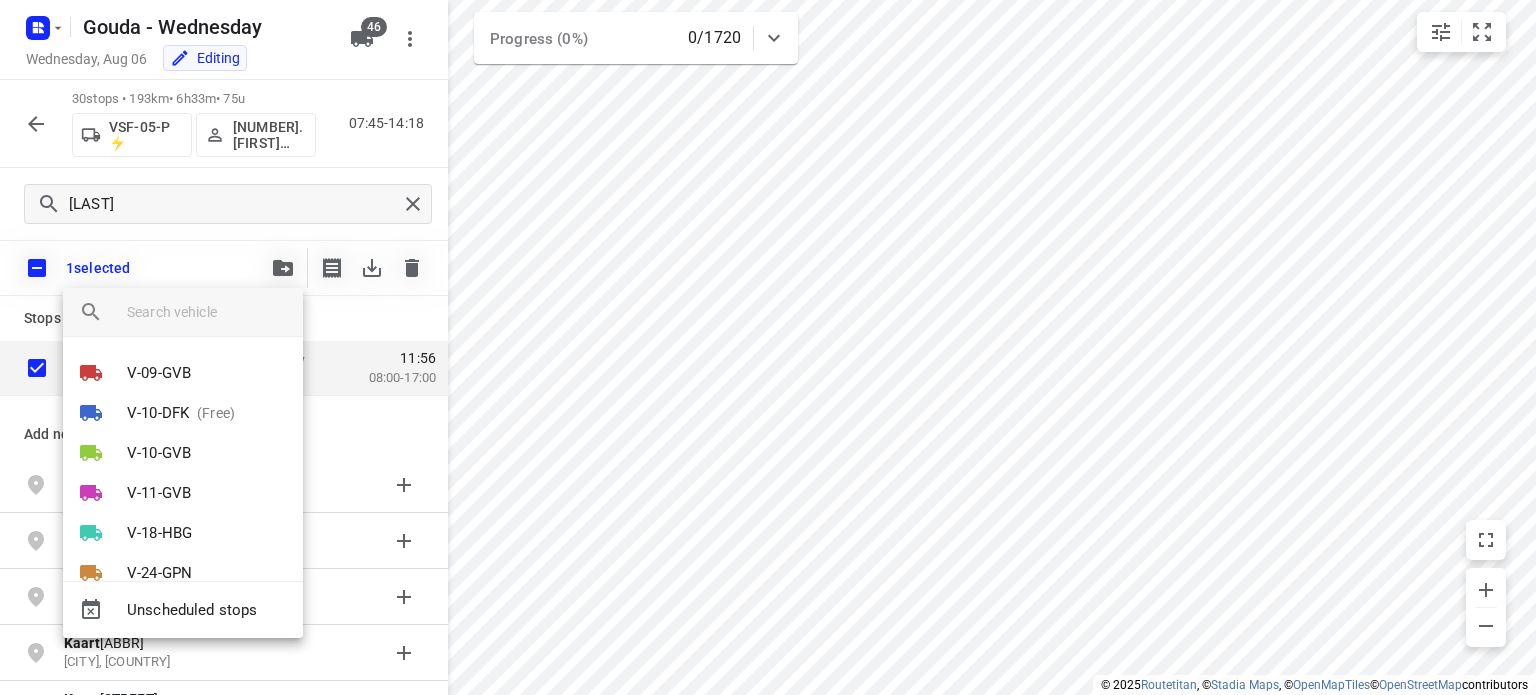 click at bounding box center (768, 347) 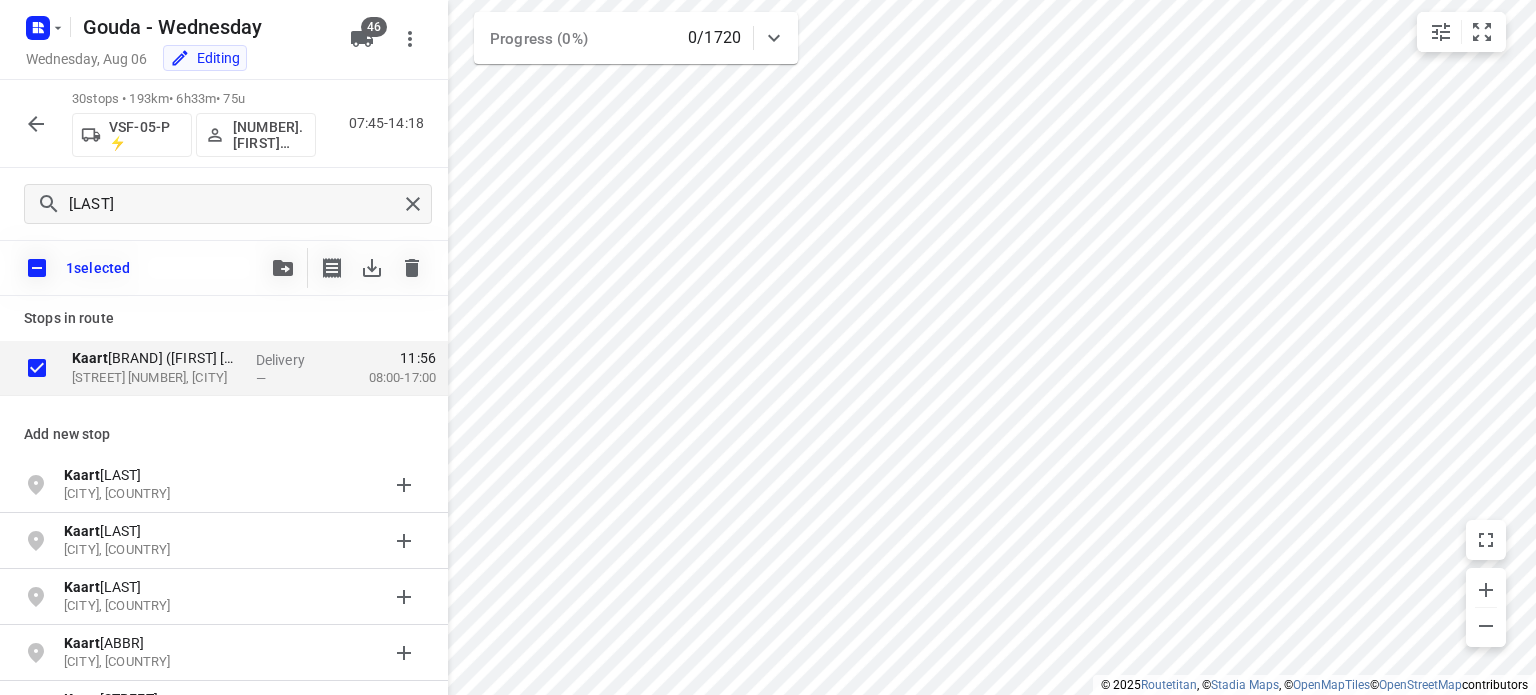 click 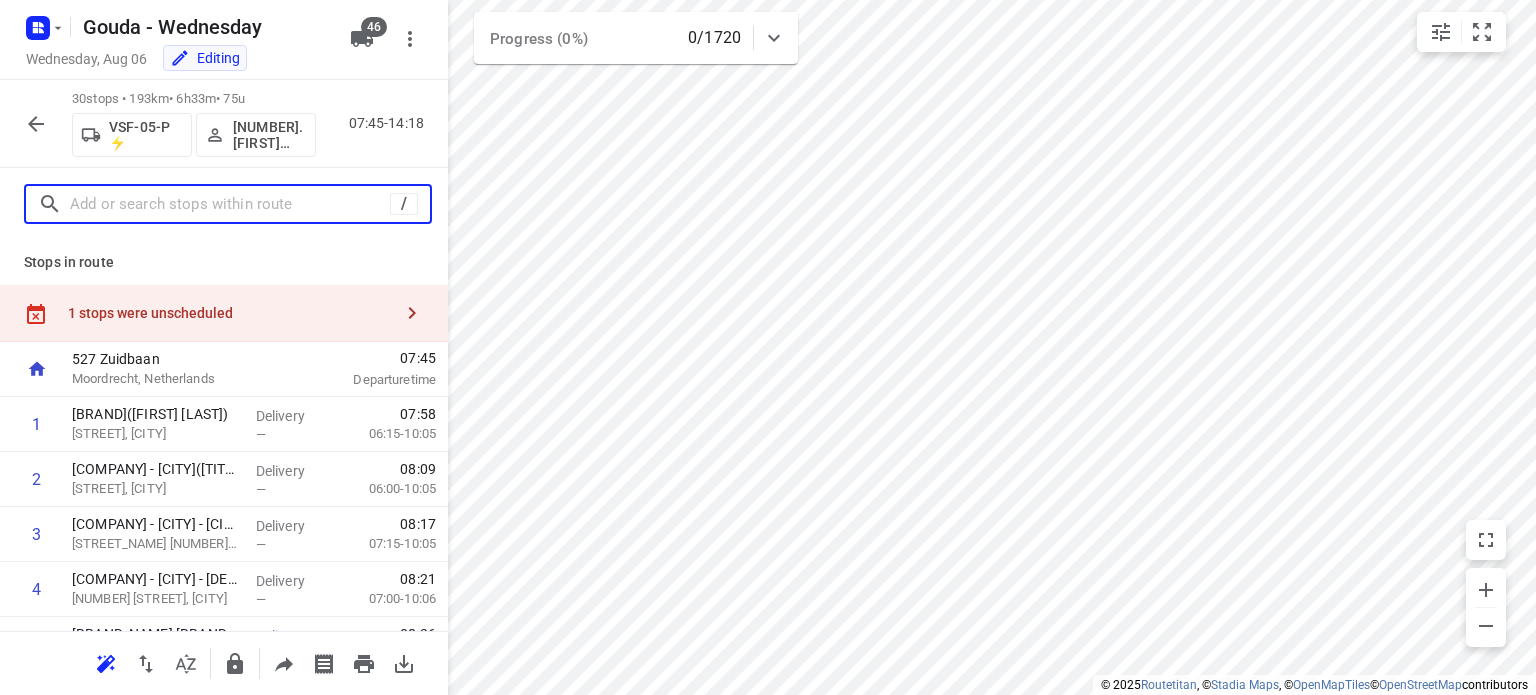 click at bounding box center [230, 204] 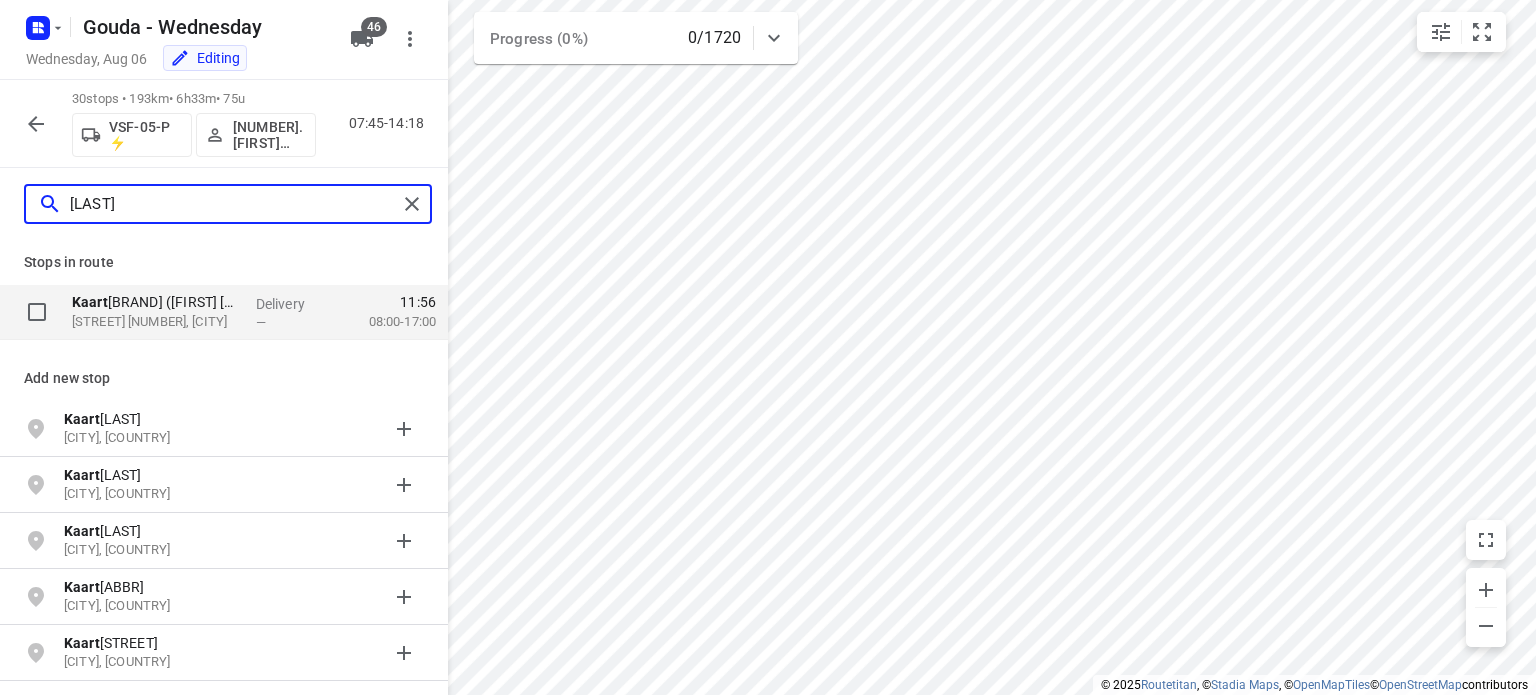 type on "[LAST]" 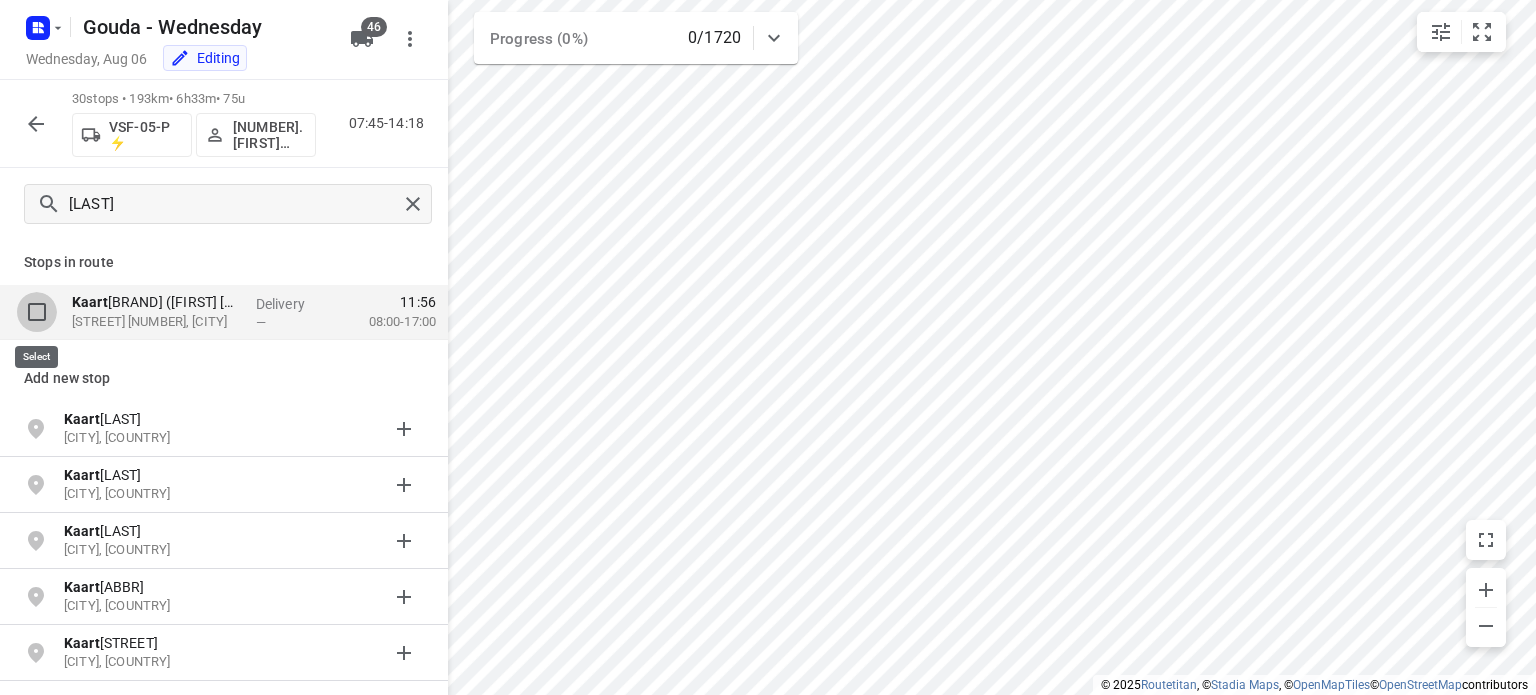 click at bounding box center (37, 312) 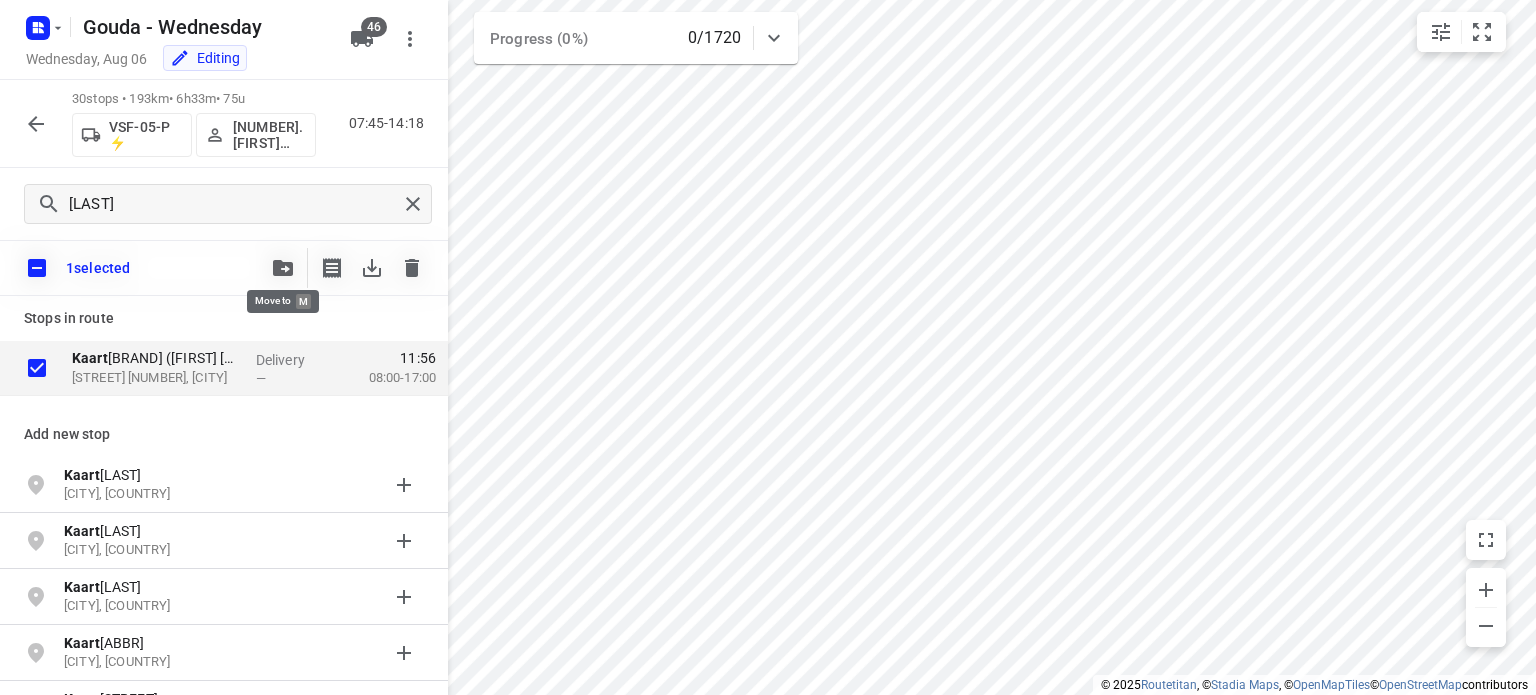 click at bounding box center (283, 268) 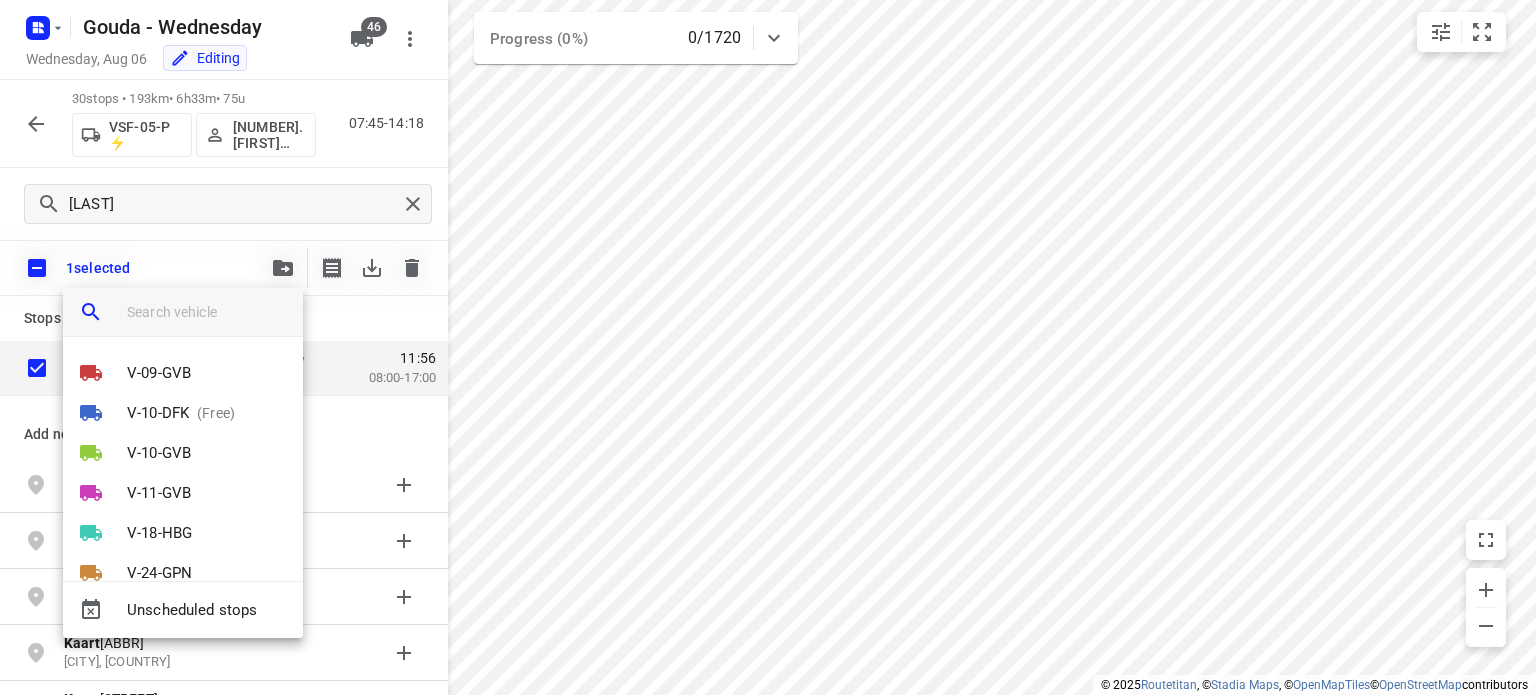 click at bounding box center [207, 312] 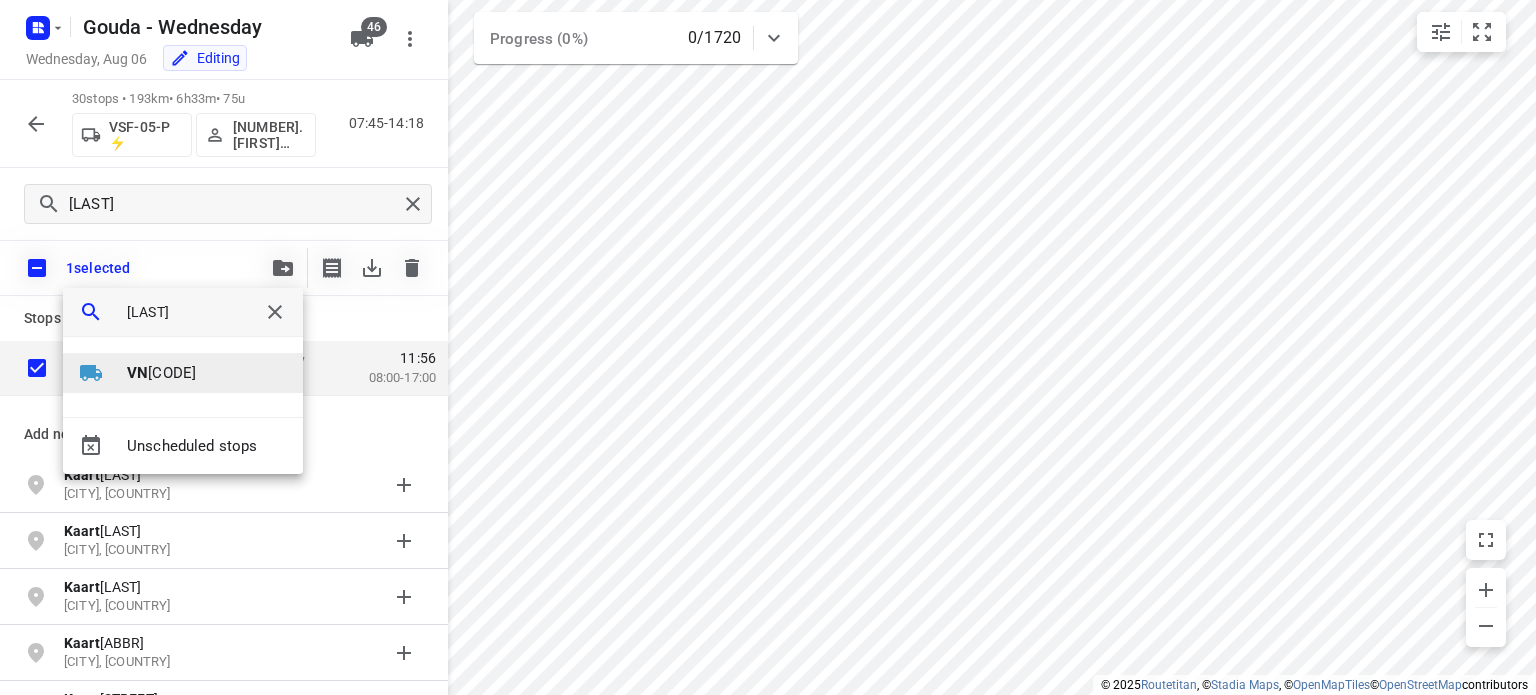 type on "[LAST]" 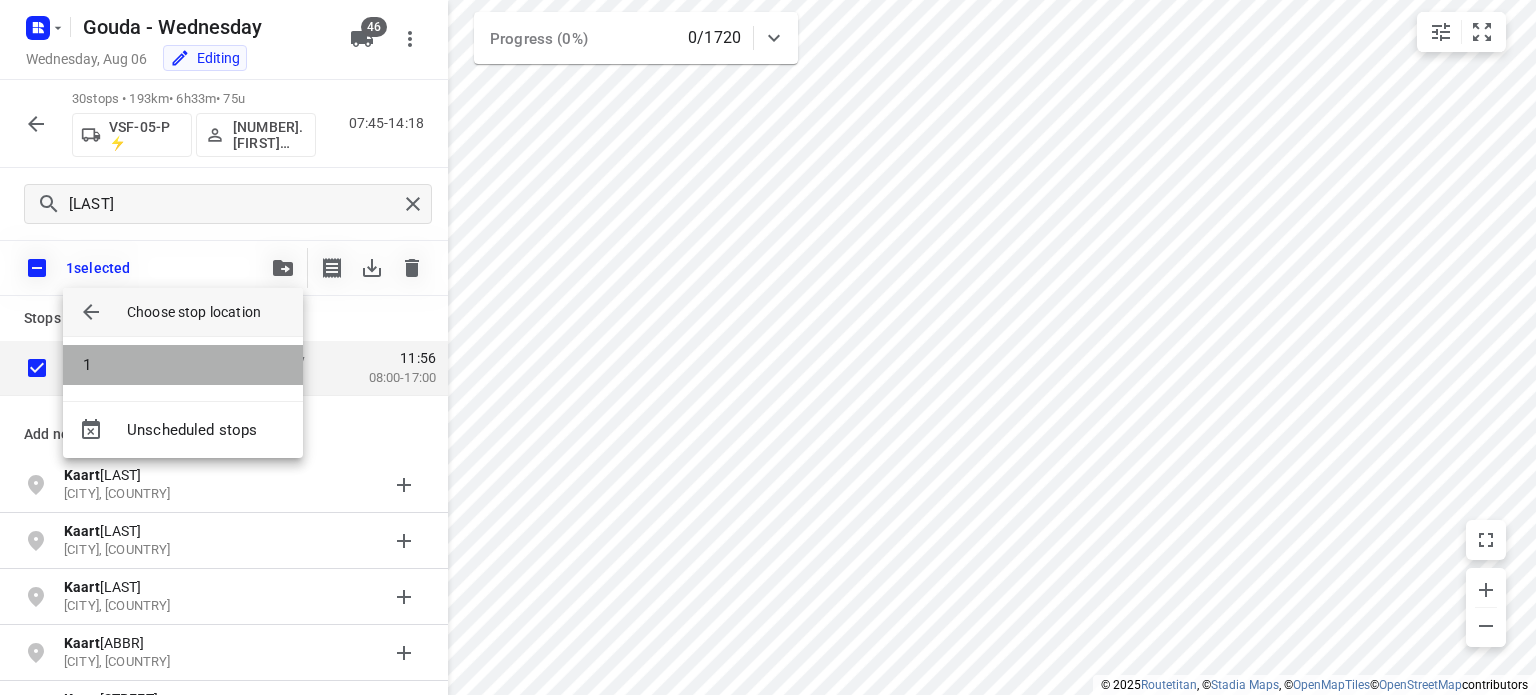 click on "1" at bounding box center [183, 365] 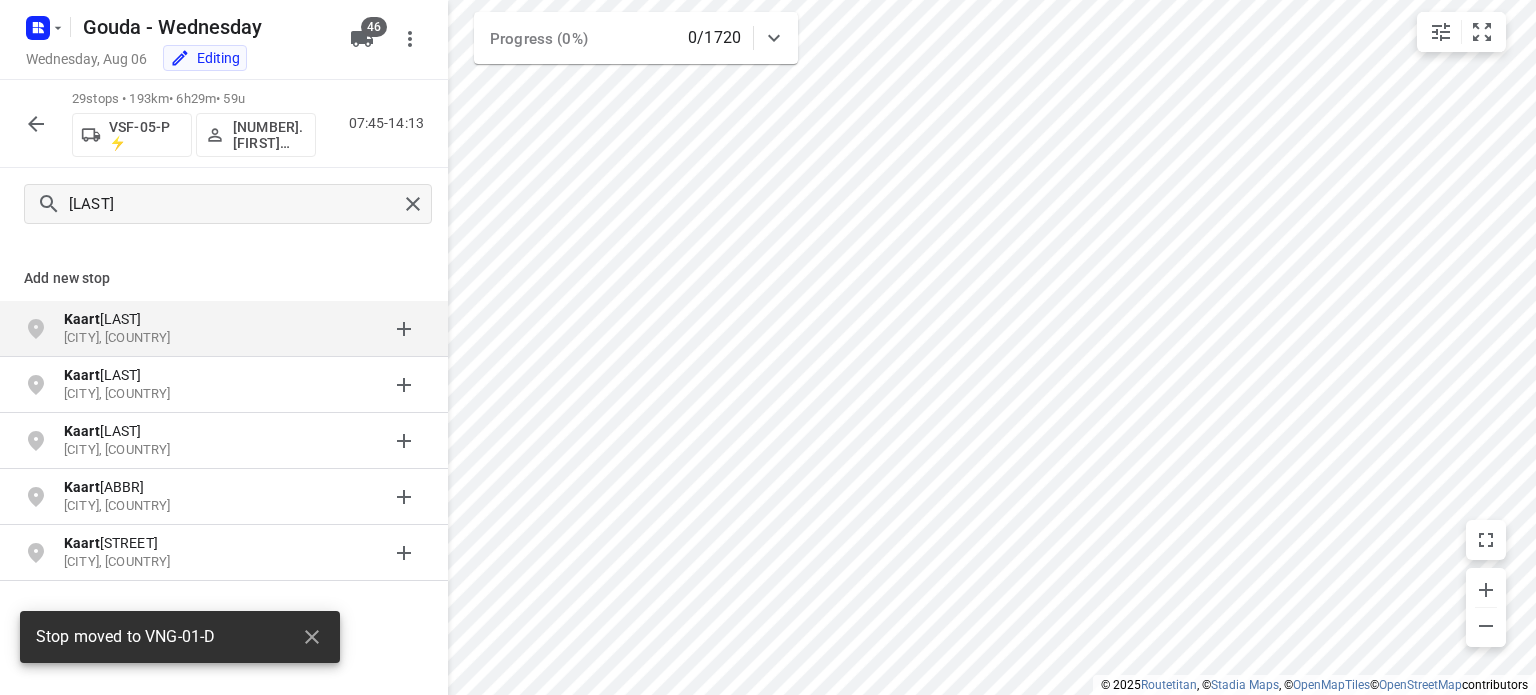 click 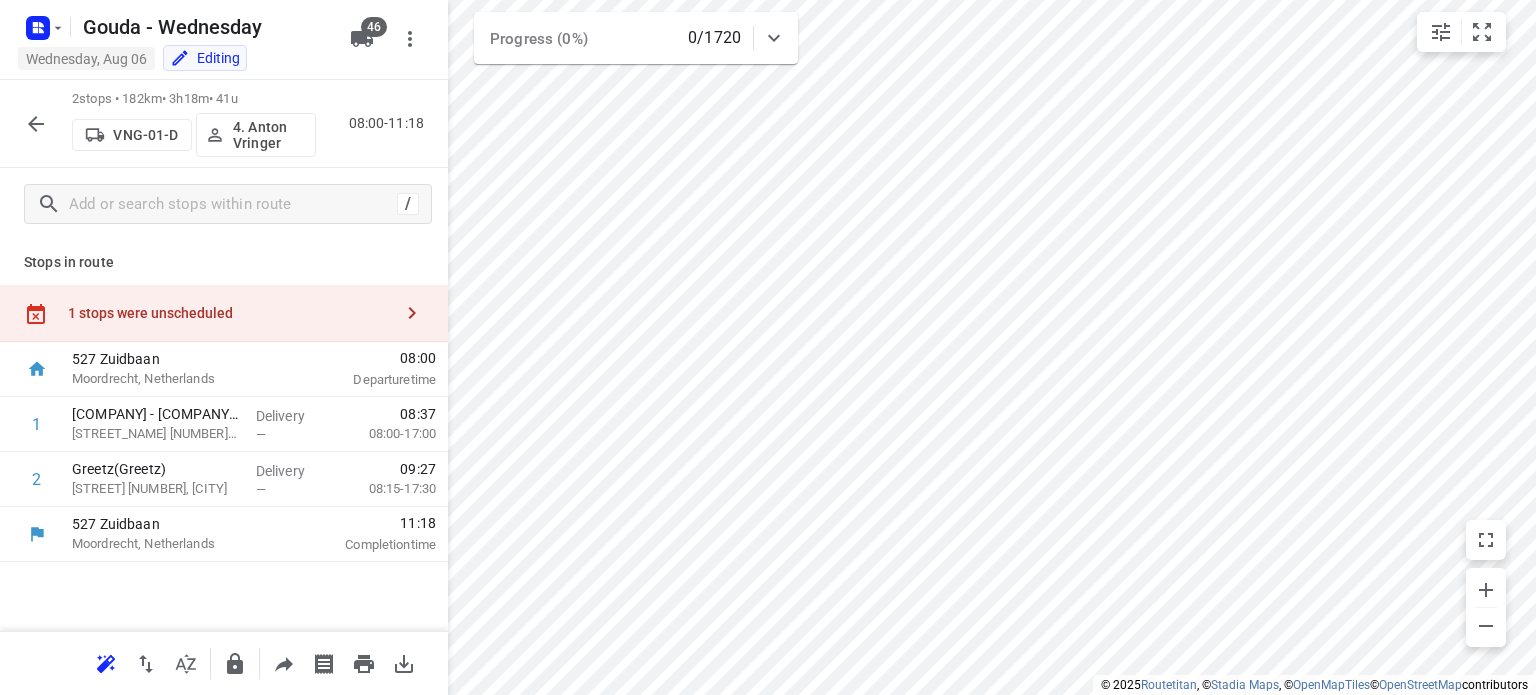 click 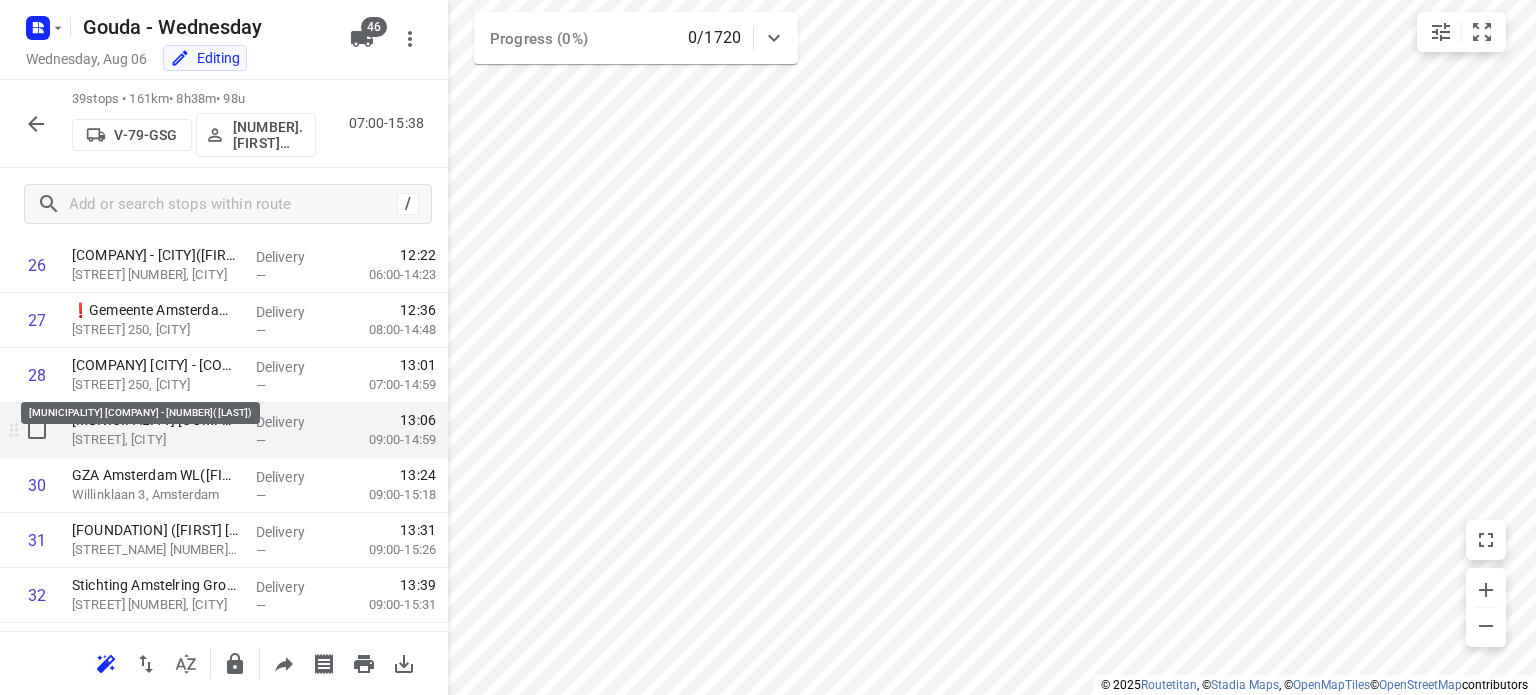 scroll, scrollTop: 1500, scrollLeft: 0, axis: vertical 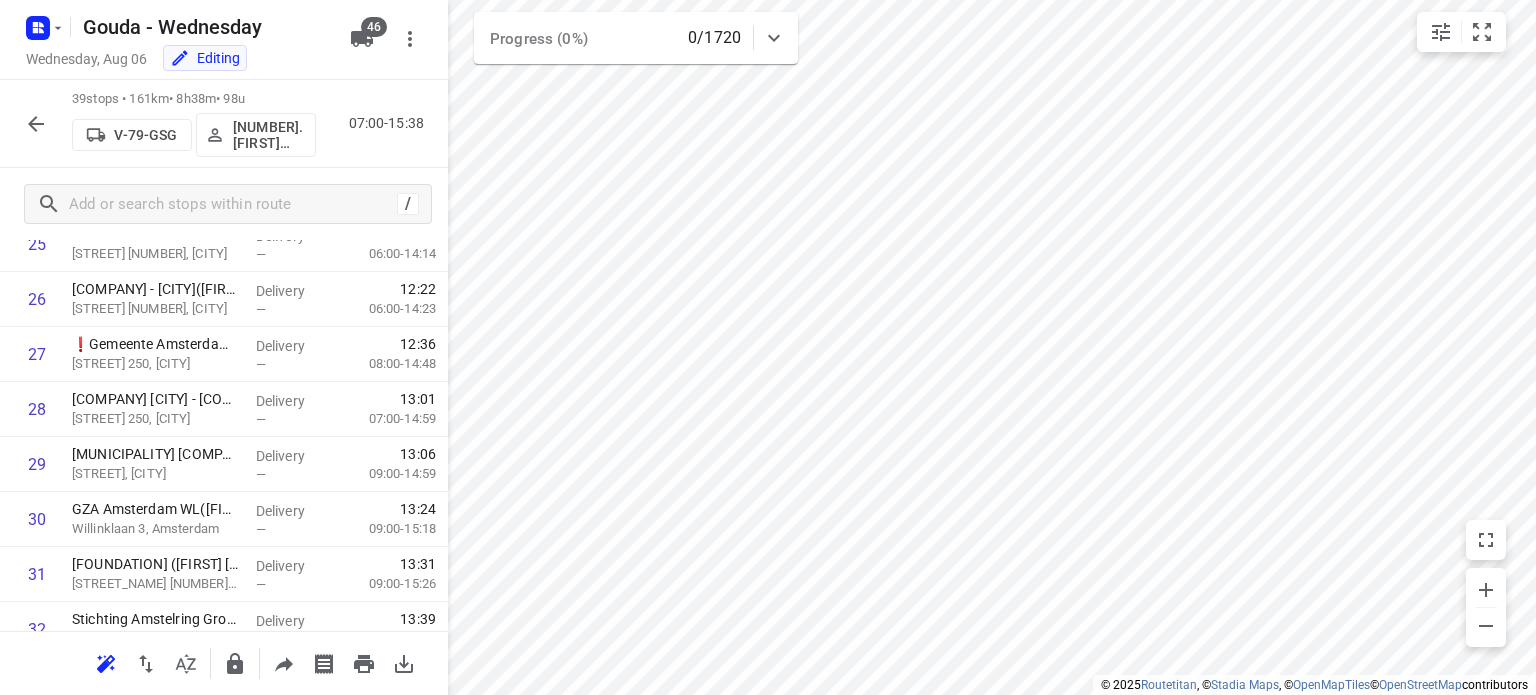 click on "[NUMBER].[FIRST] [LAST]" at bounding box center [270, 135] 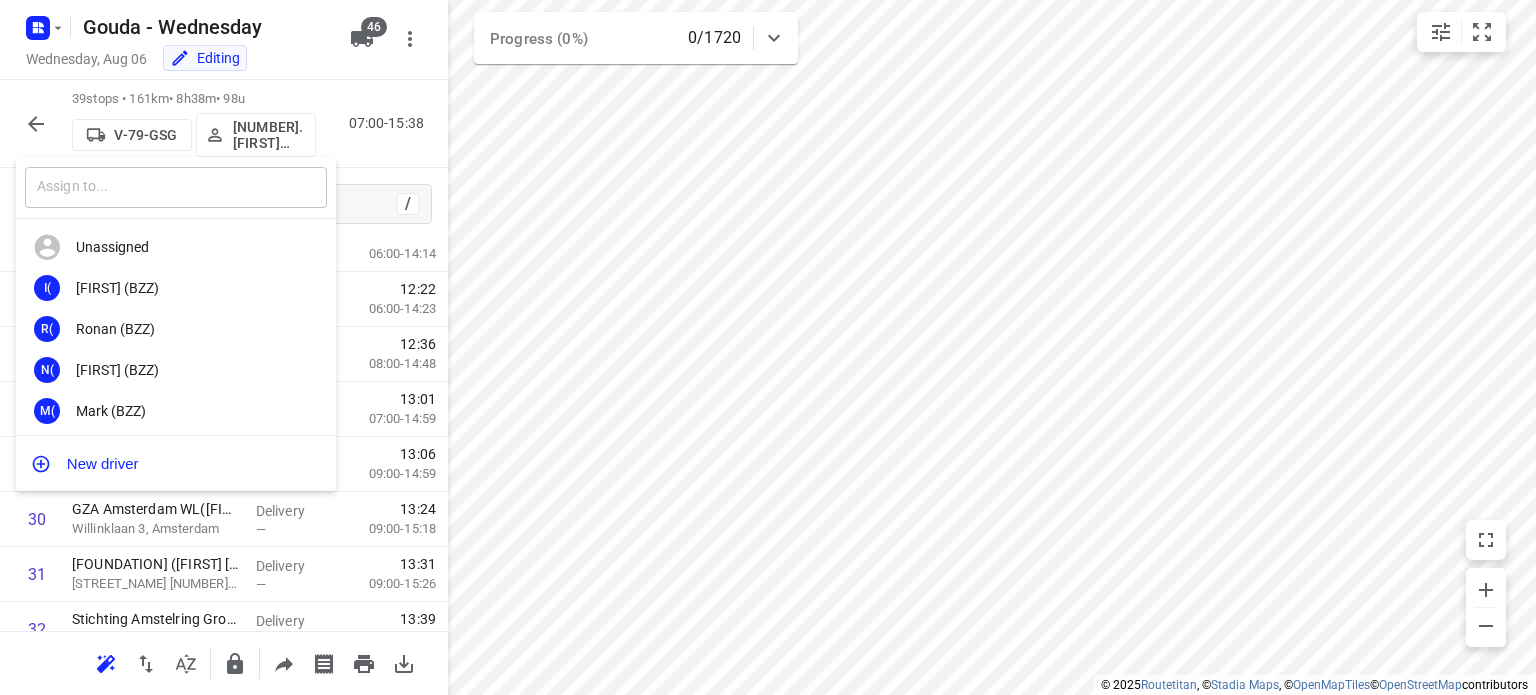 click at bounding box center (176, 187) 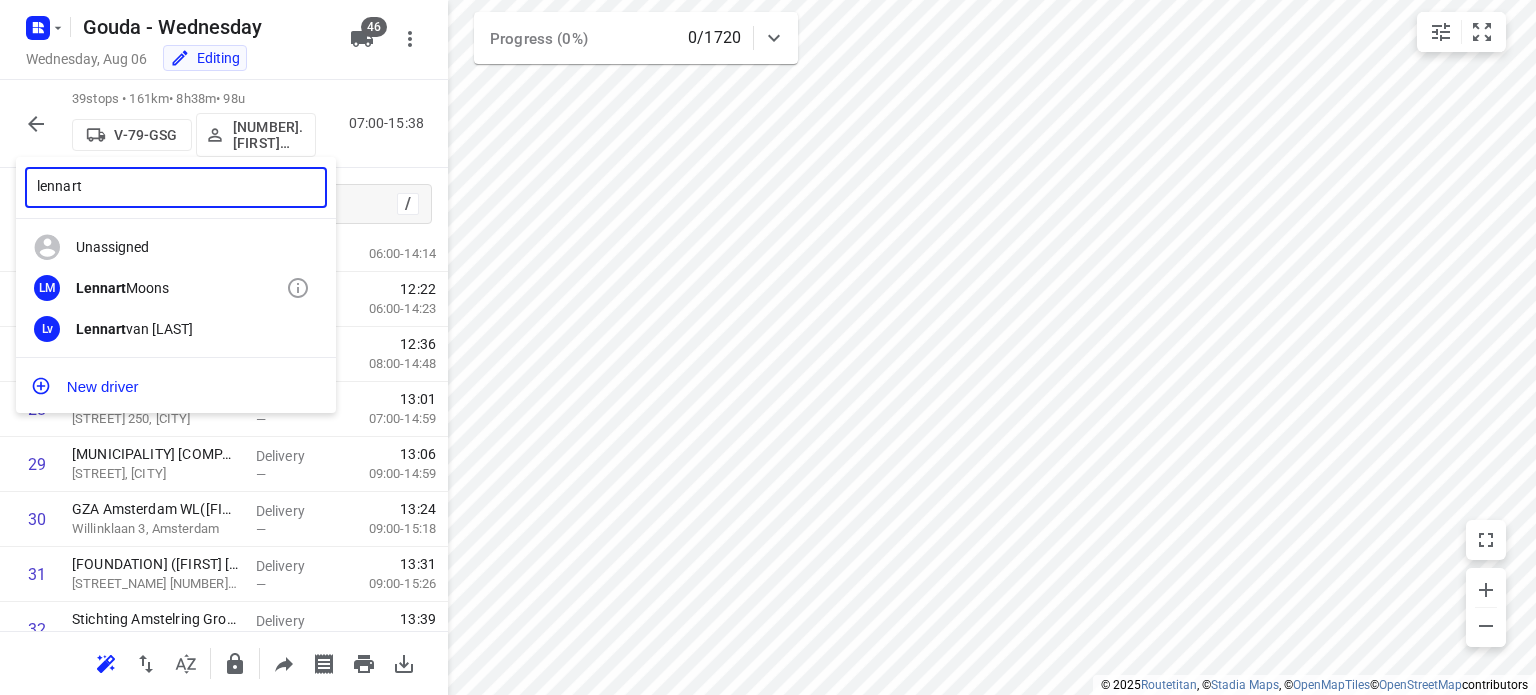 type on "lennart" 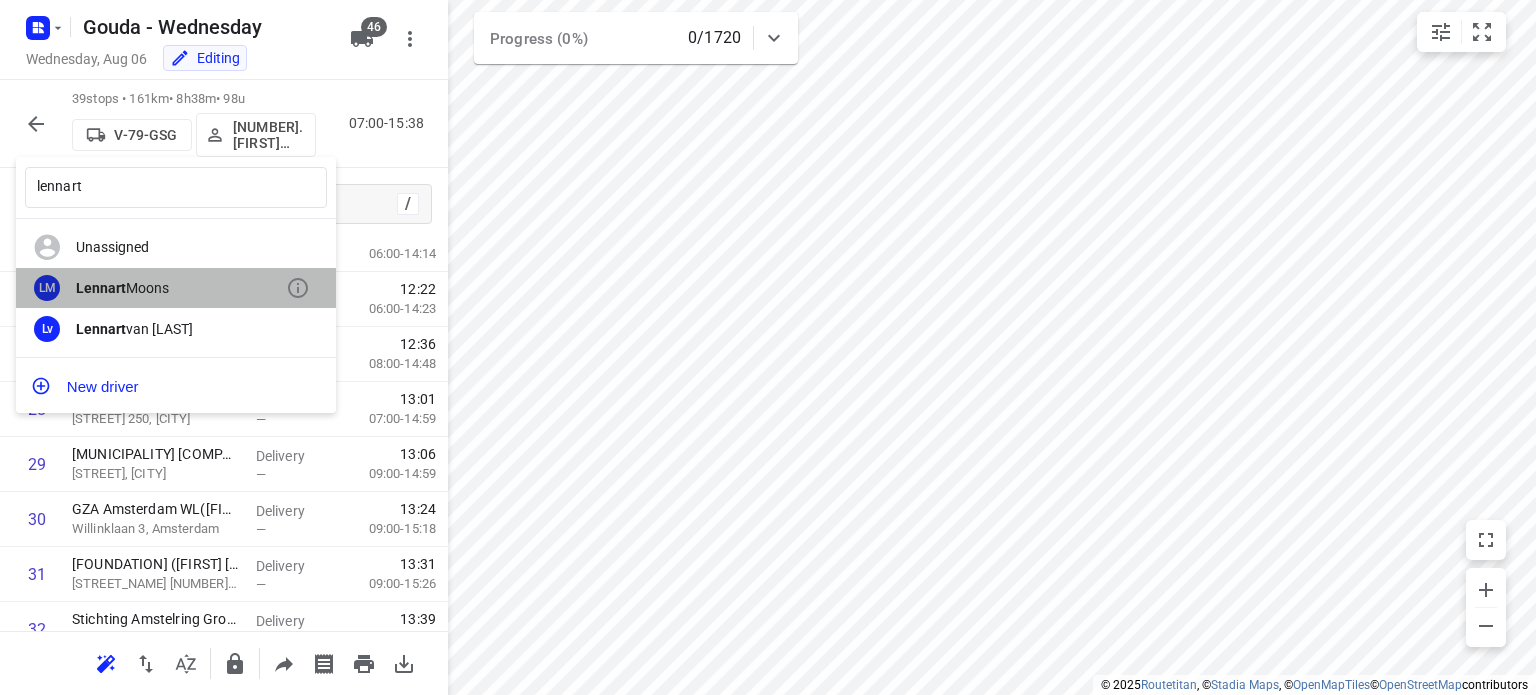 click on "[FIRST] [LAST]" at bounding box center [181, 288] 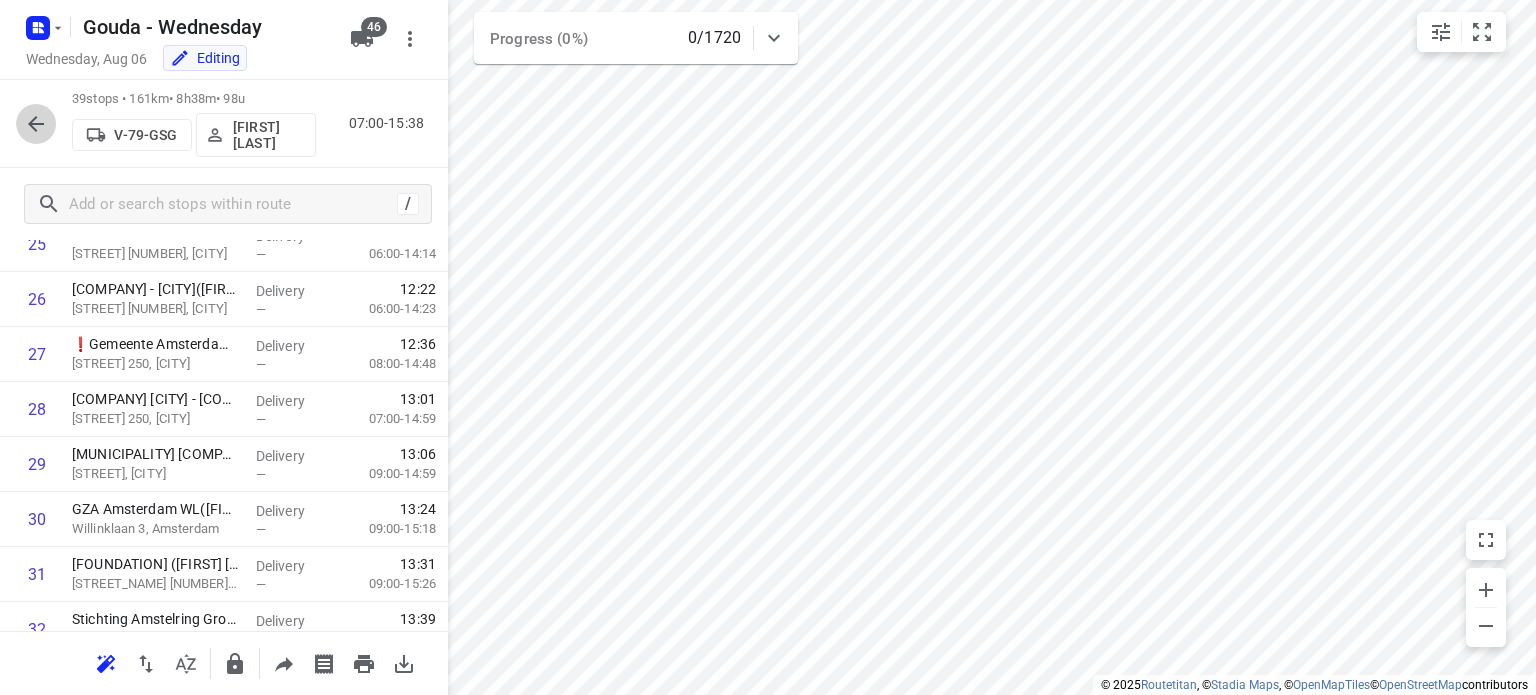 click 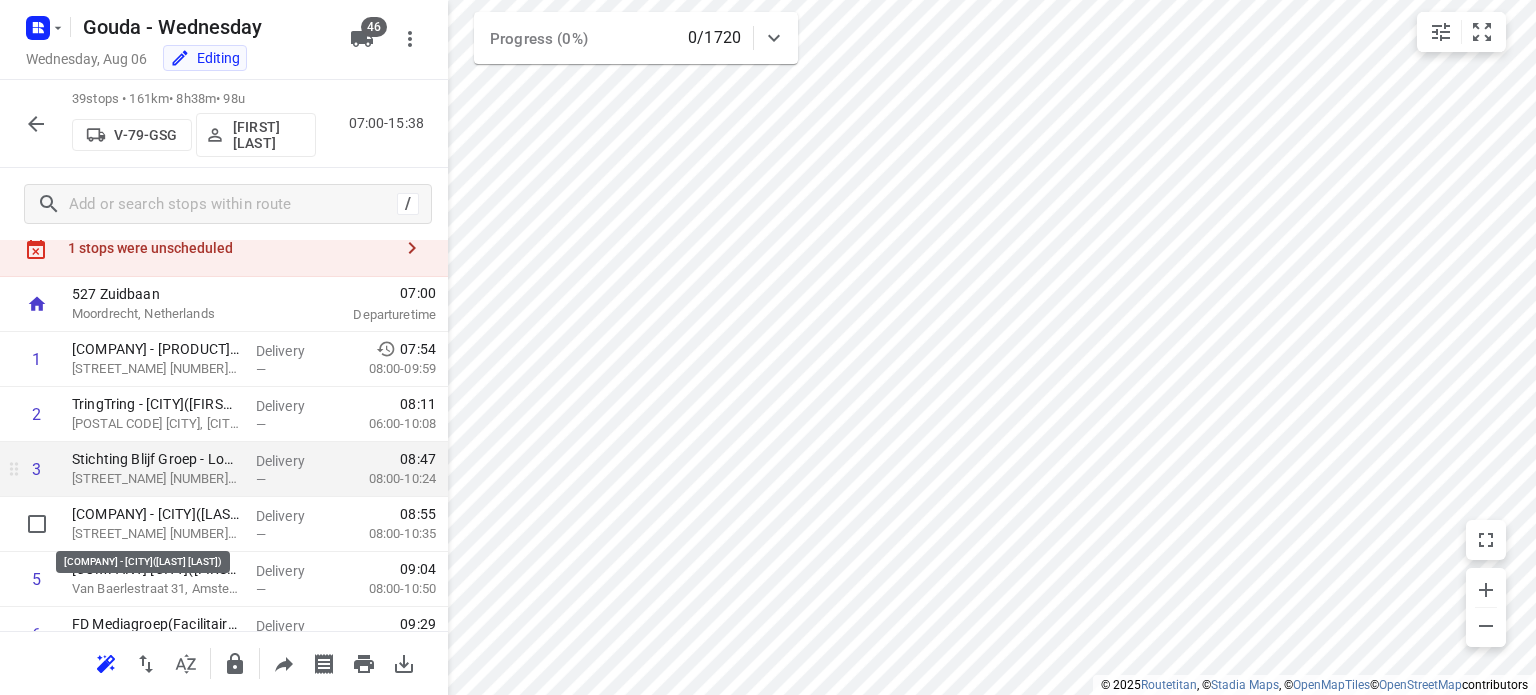 scroll, scrollTop: 100, scrollLeft: 0, axis: vertical 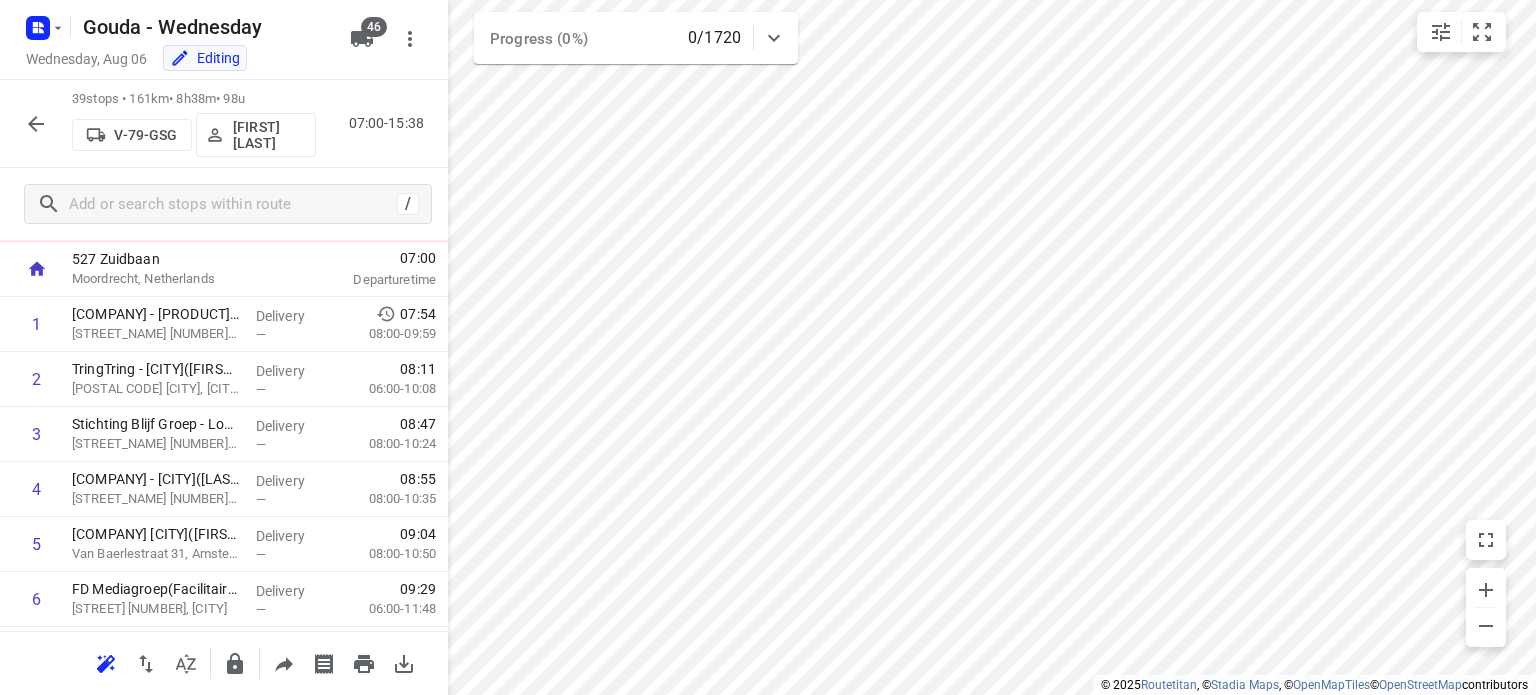 click 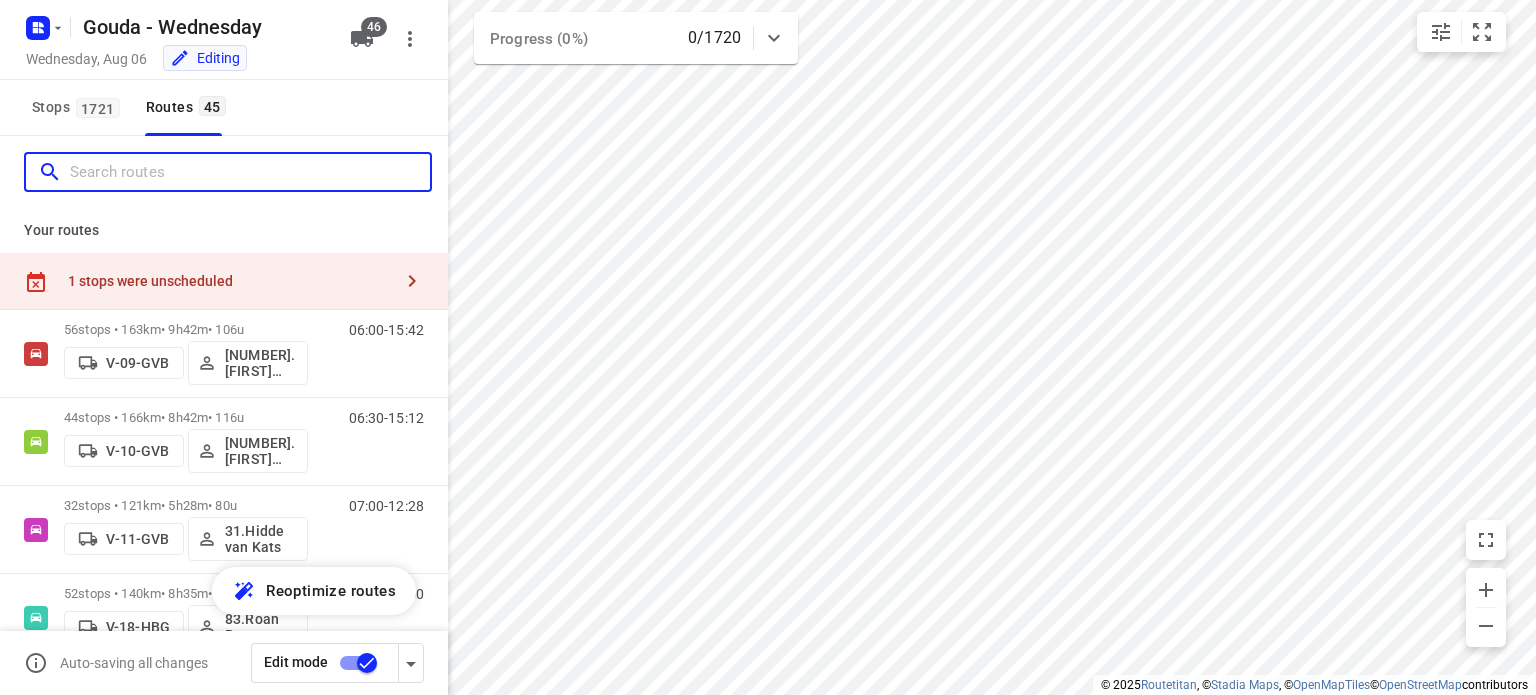 click at bounding box center [250, 172] 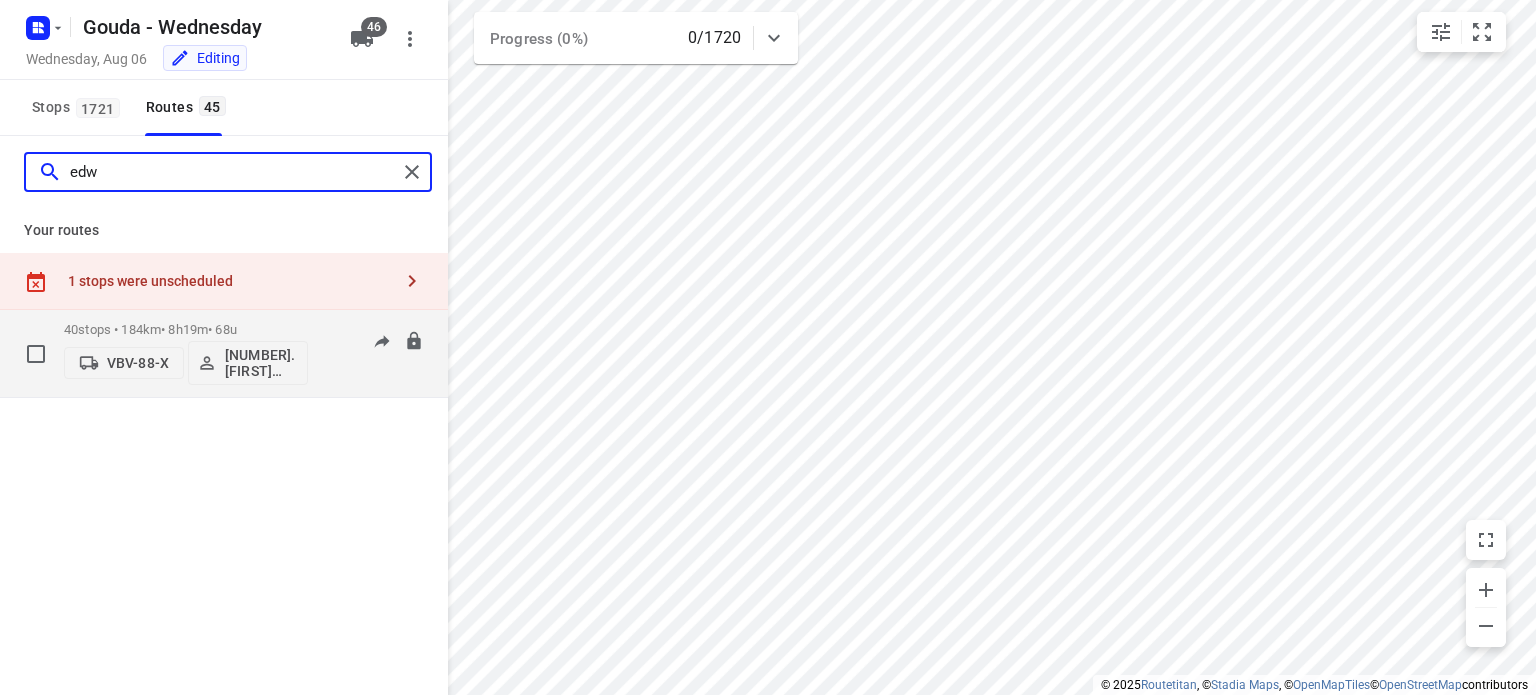 type on "edw" 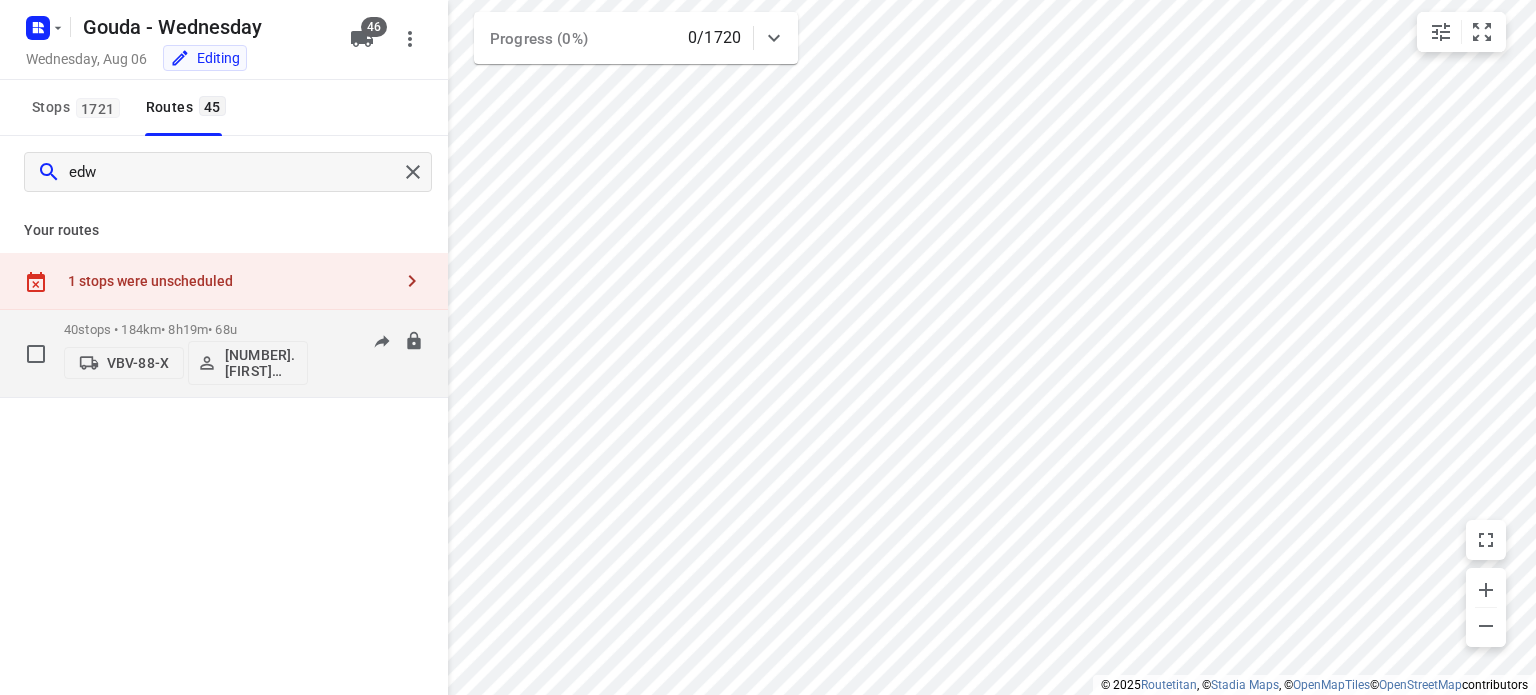 click on "40 stops • 184km • 8h19m • 68u" at bounding box center [186, 329] 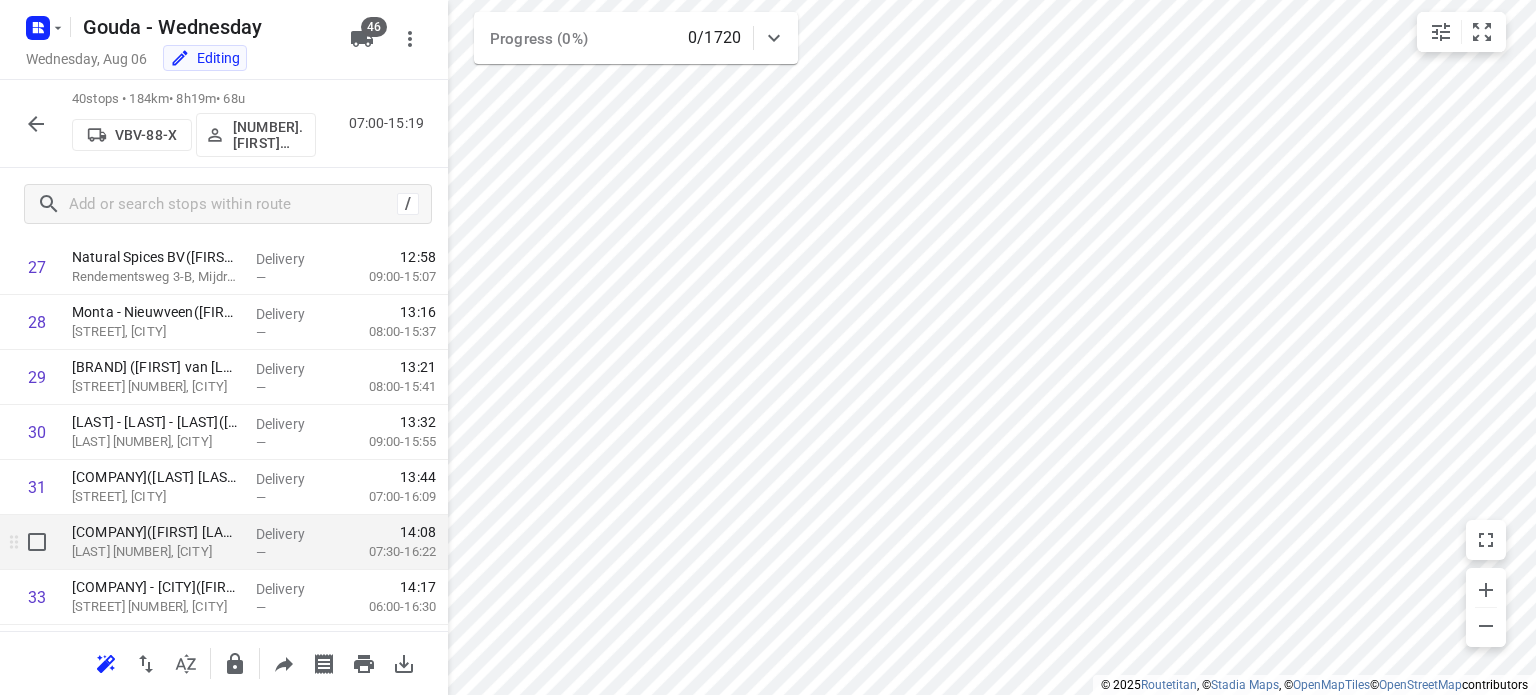 scroll, scrollTop: 1600, scrollLeft: 0, axis: vertical 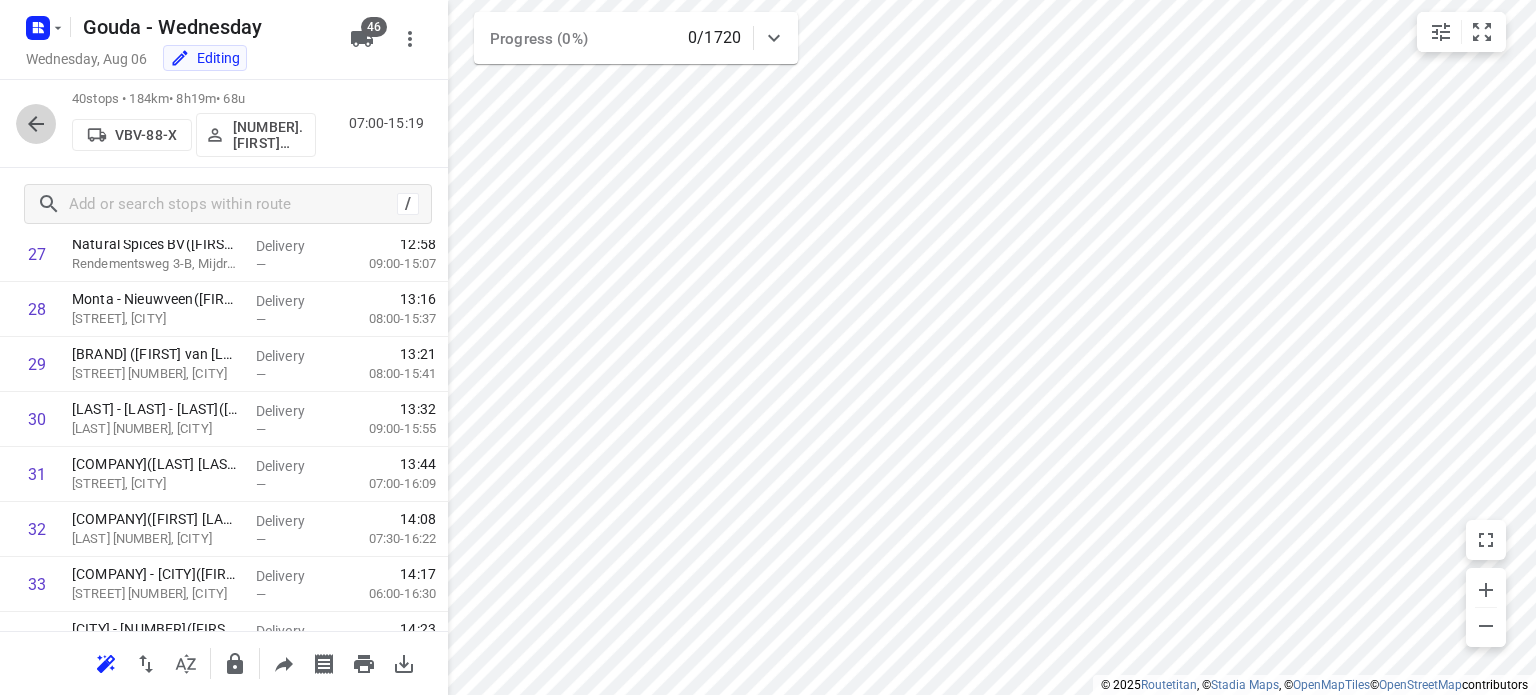 click 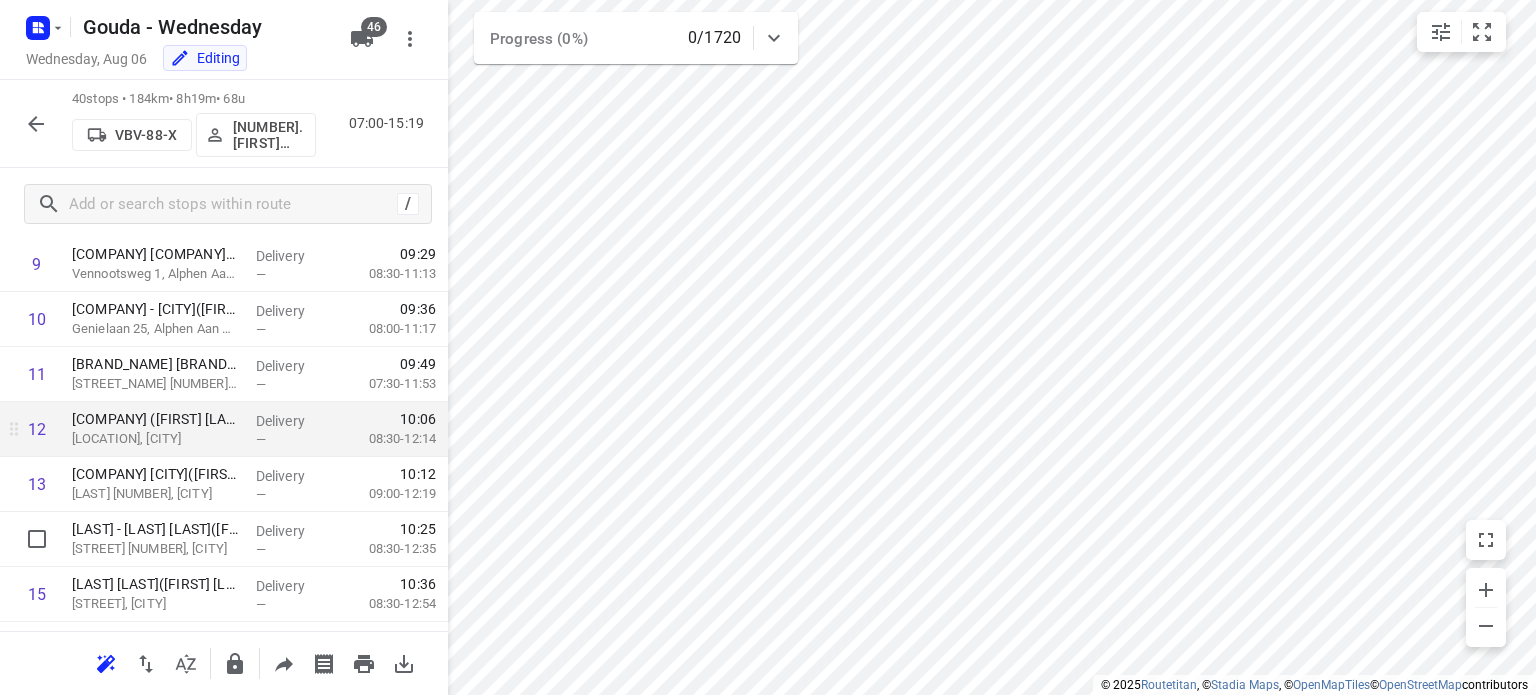 scroll, scrollTop: 800, scrollLeft: 0, axis: vertical 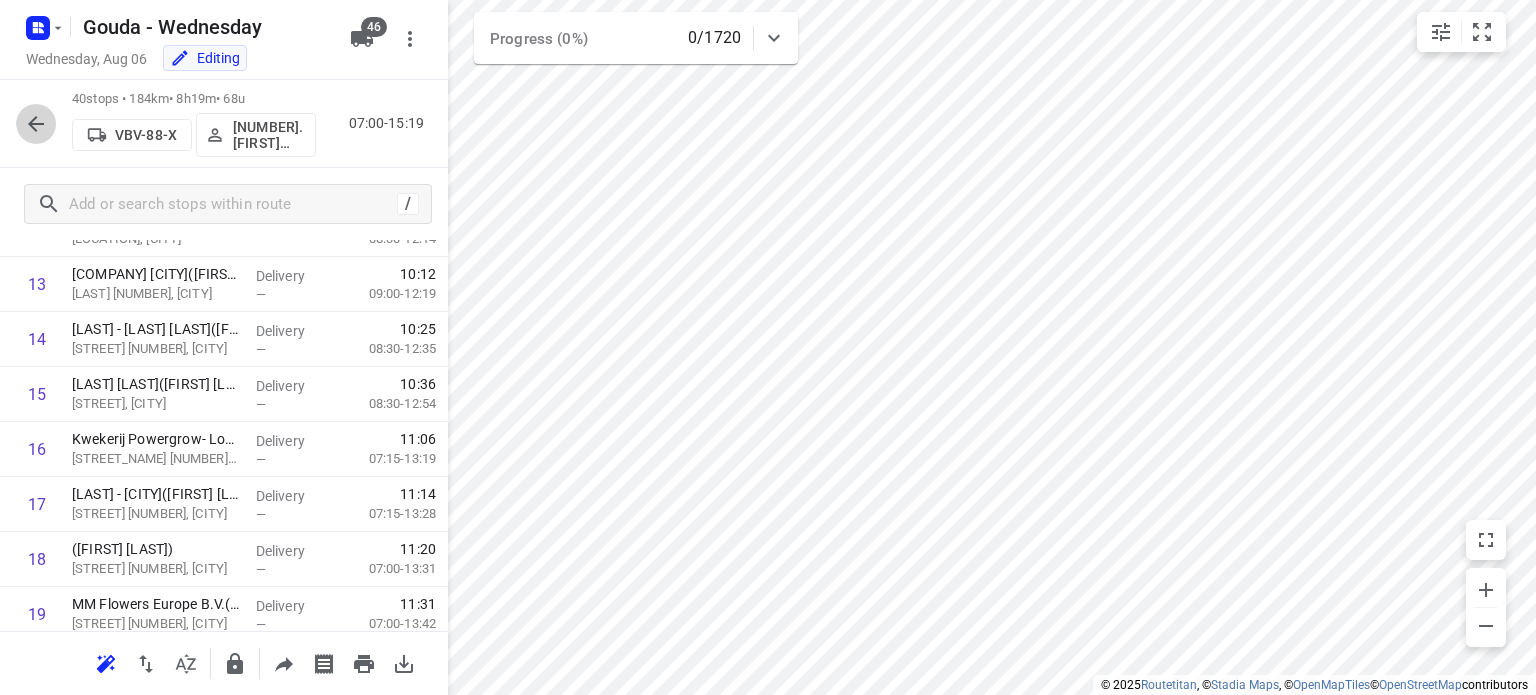 click 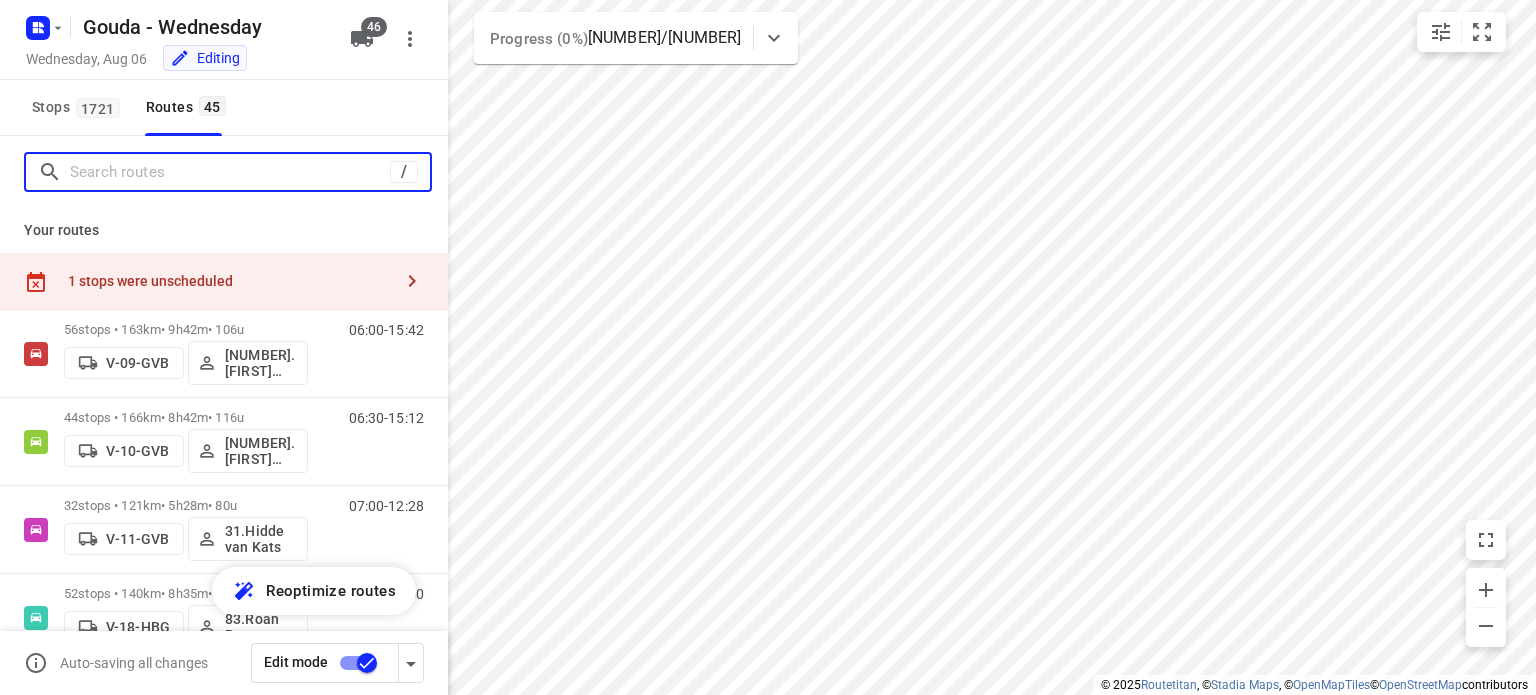 click at bounding box center (230, 172) 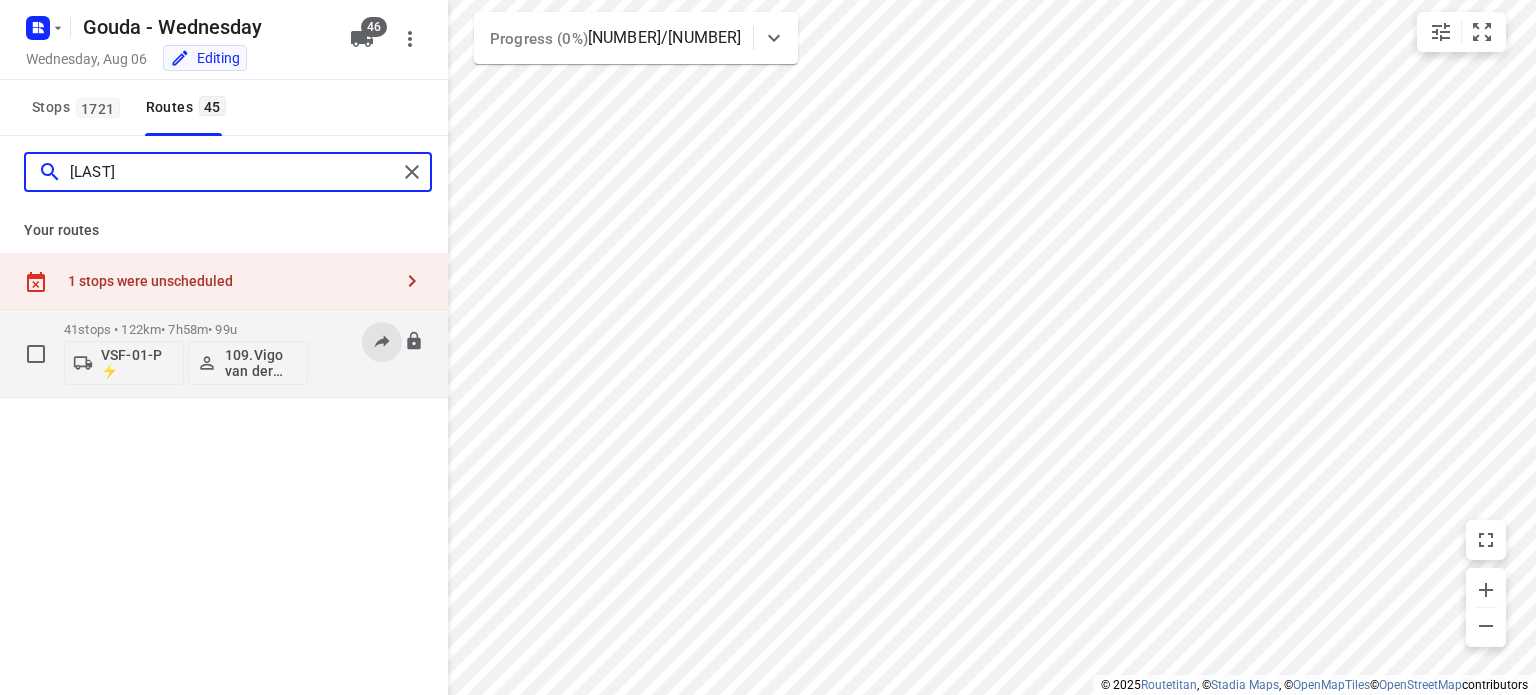 type on "[LAST]" 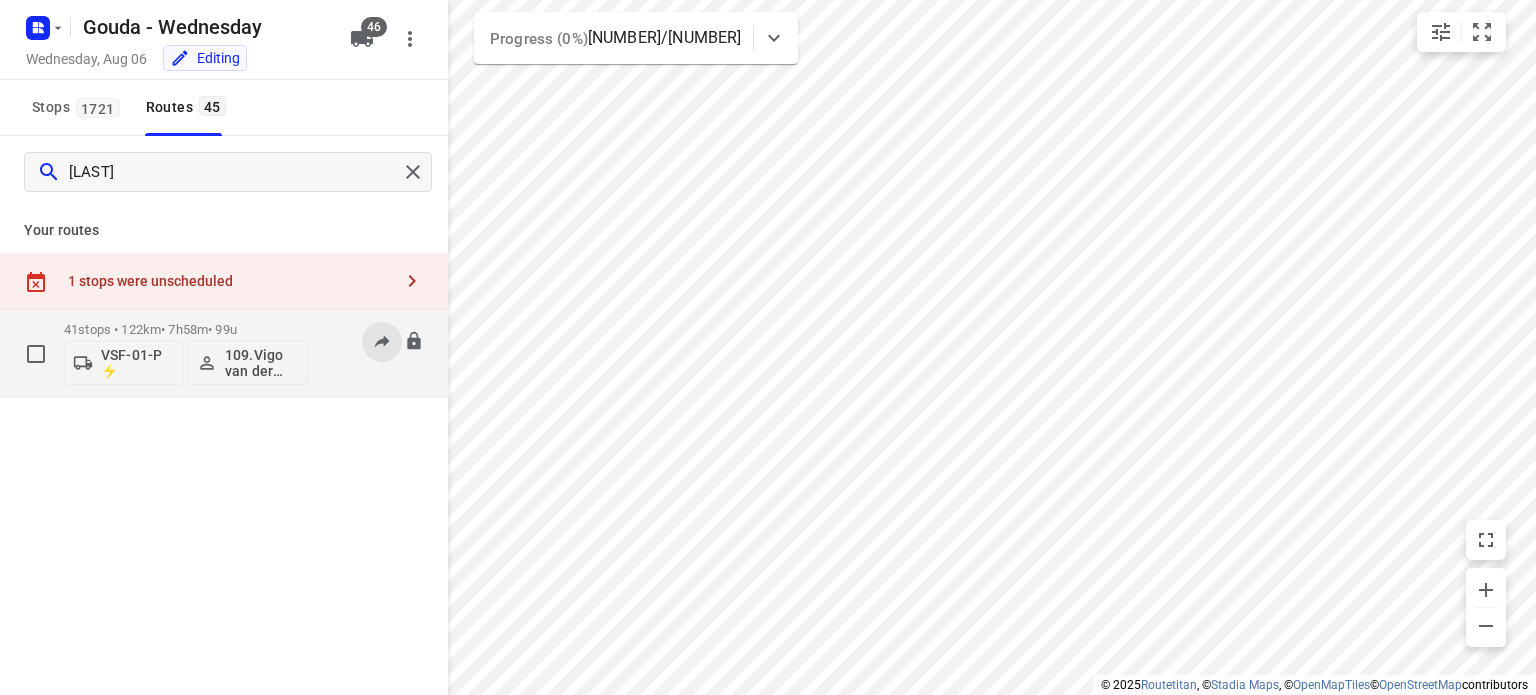 click 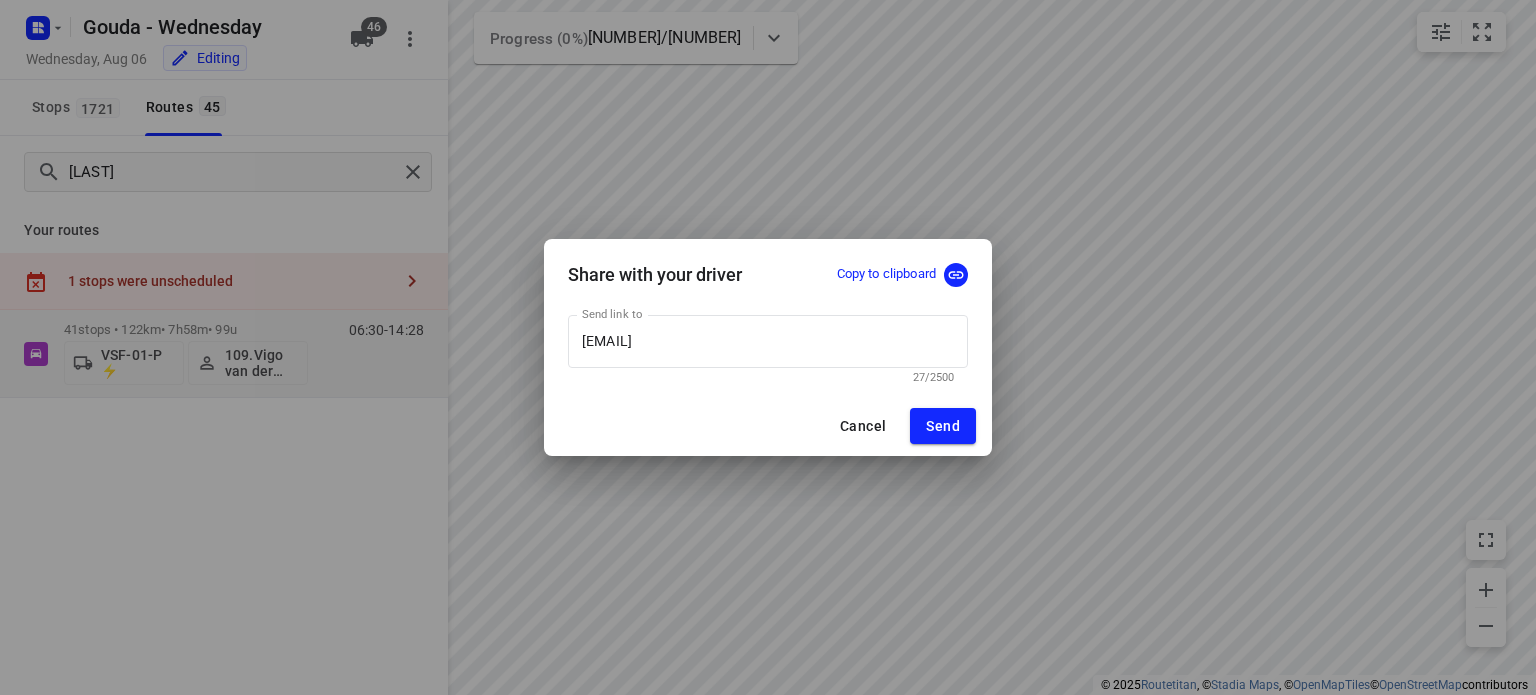 click on "Copy to clipboard" at bounding box center [886, 274] 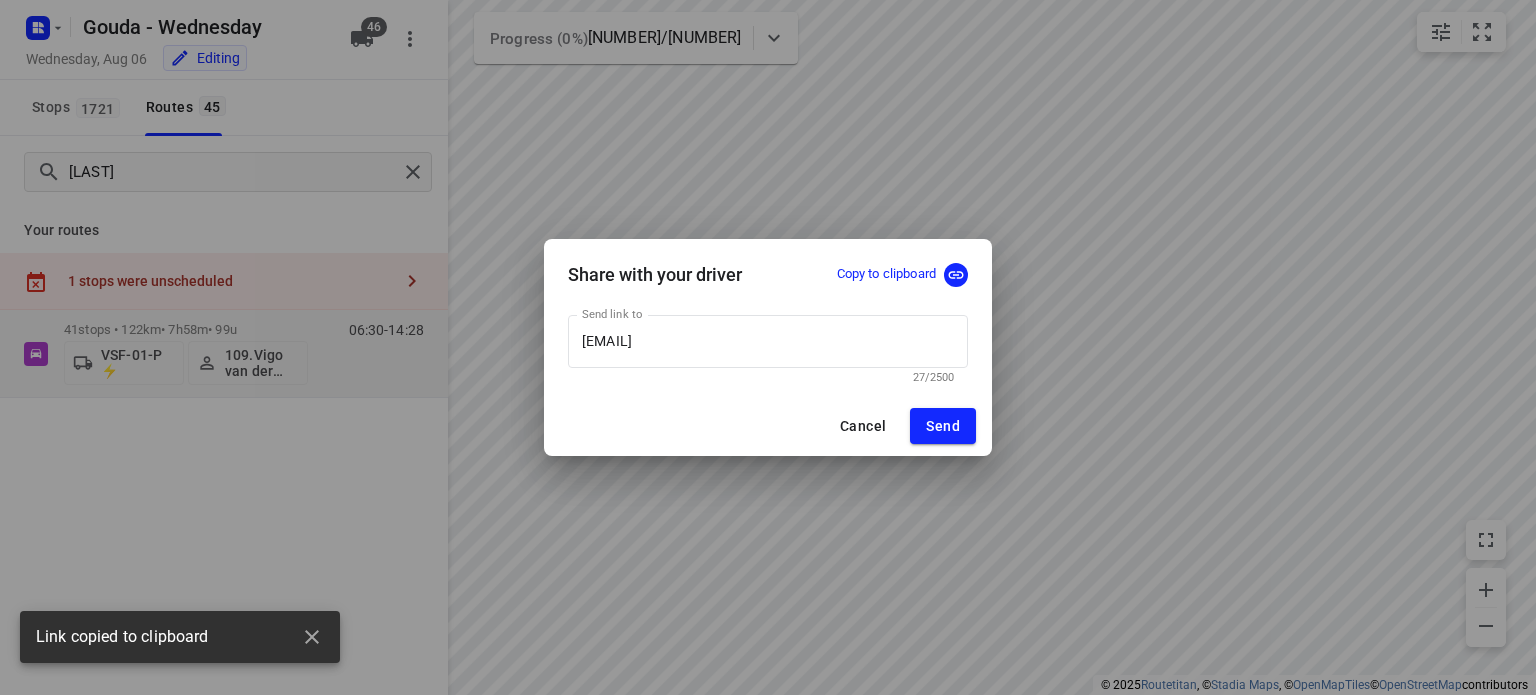 click on "Cancel" at bounding box center [863, 426] 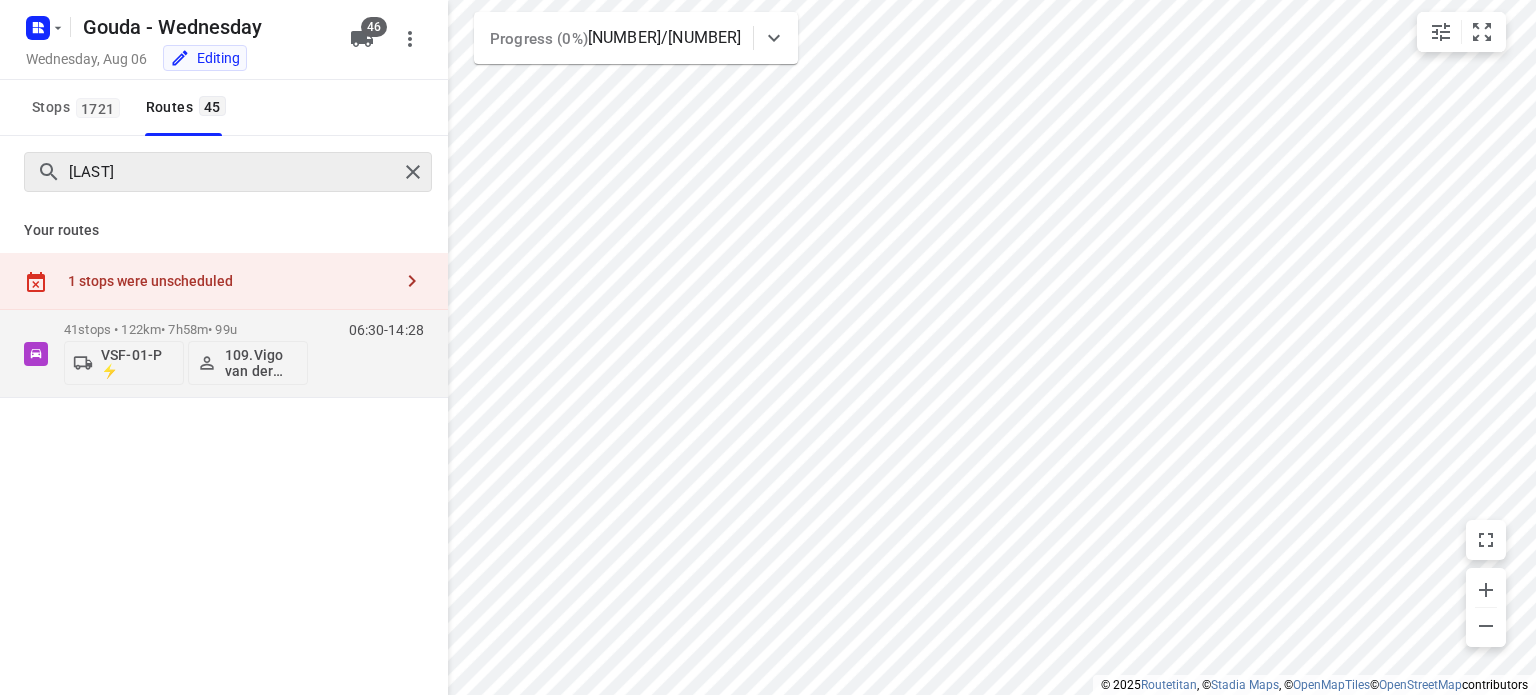 type 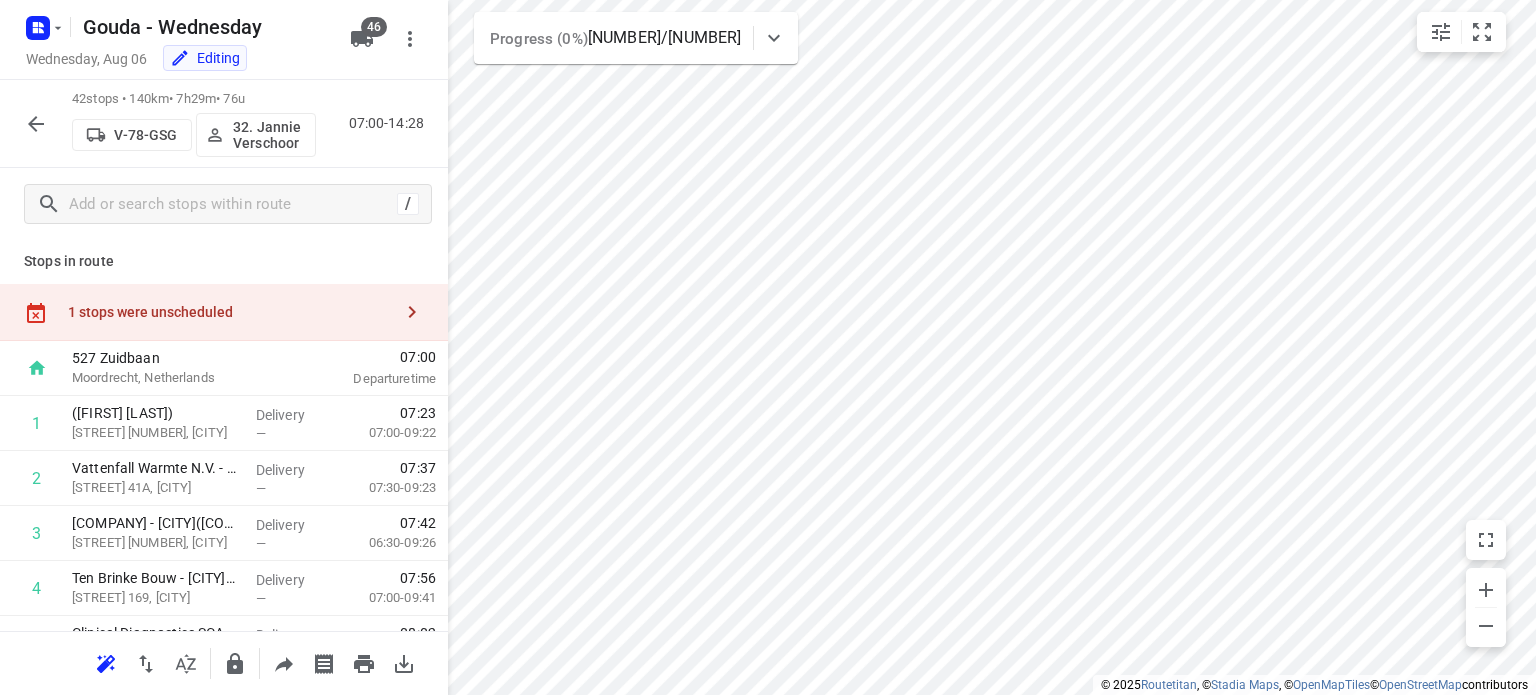 scroll, scrollTop: 0, scrollLeft: 0, axis: both 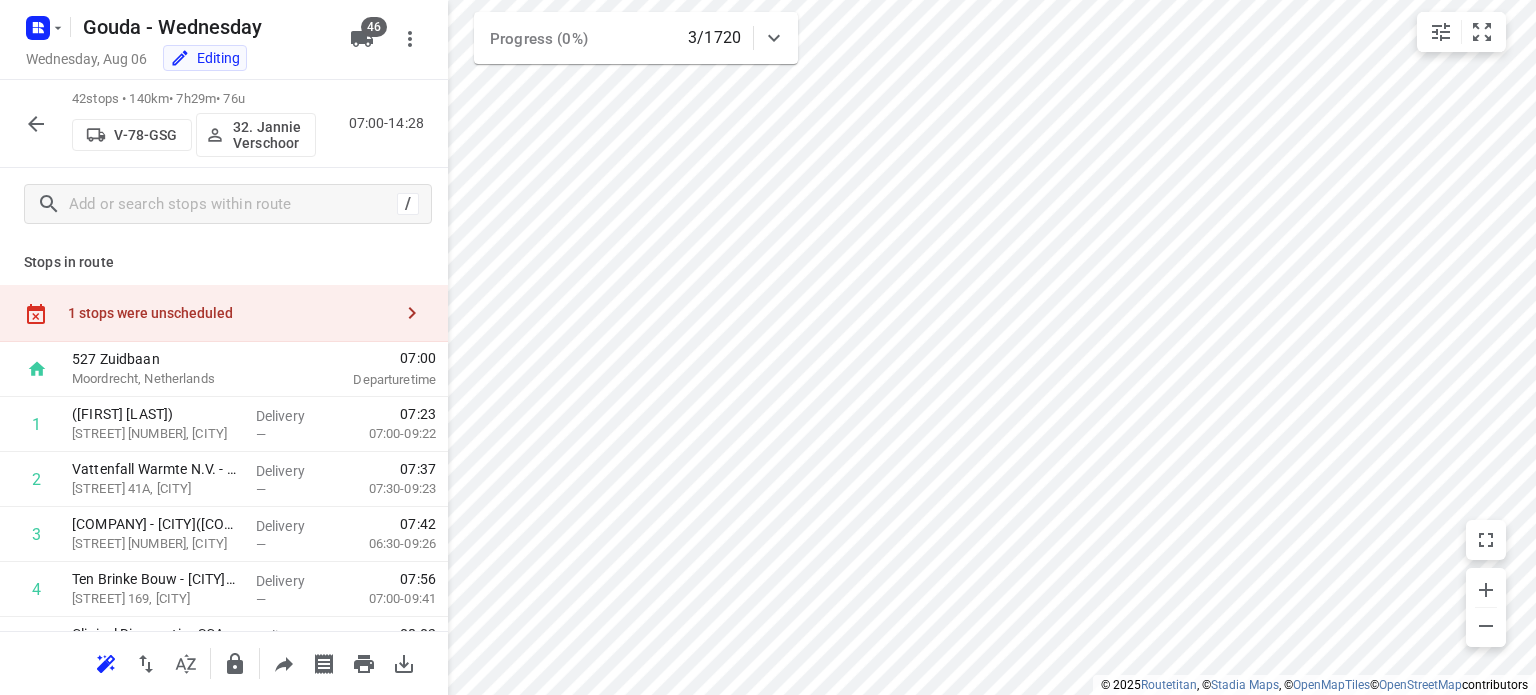 click 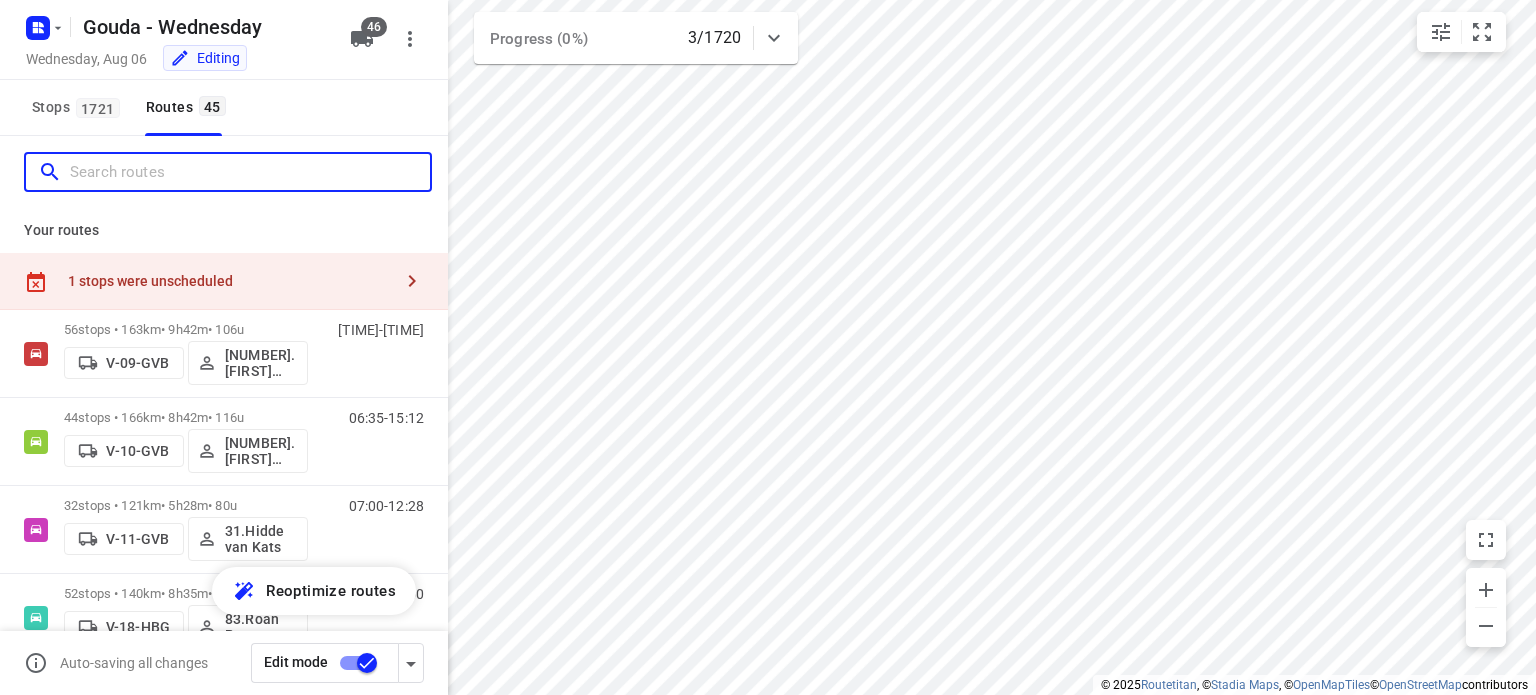 drag, startPoint x: 151, startPoint y: 177, endPoint x: 172, endPoint y: 171, distance: 21.84033 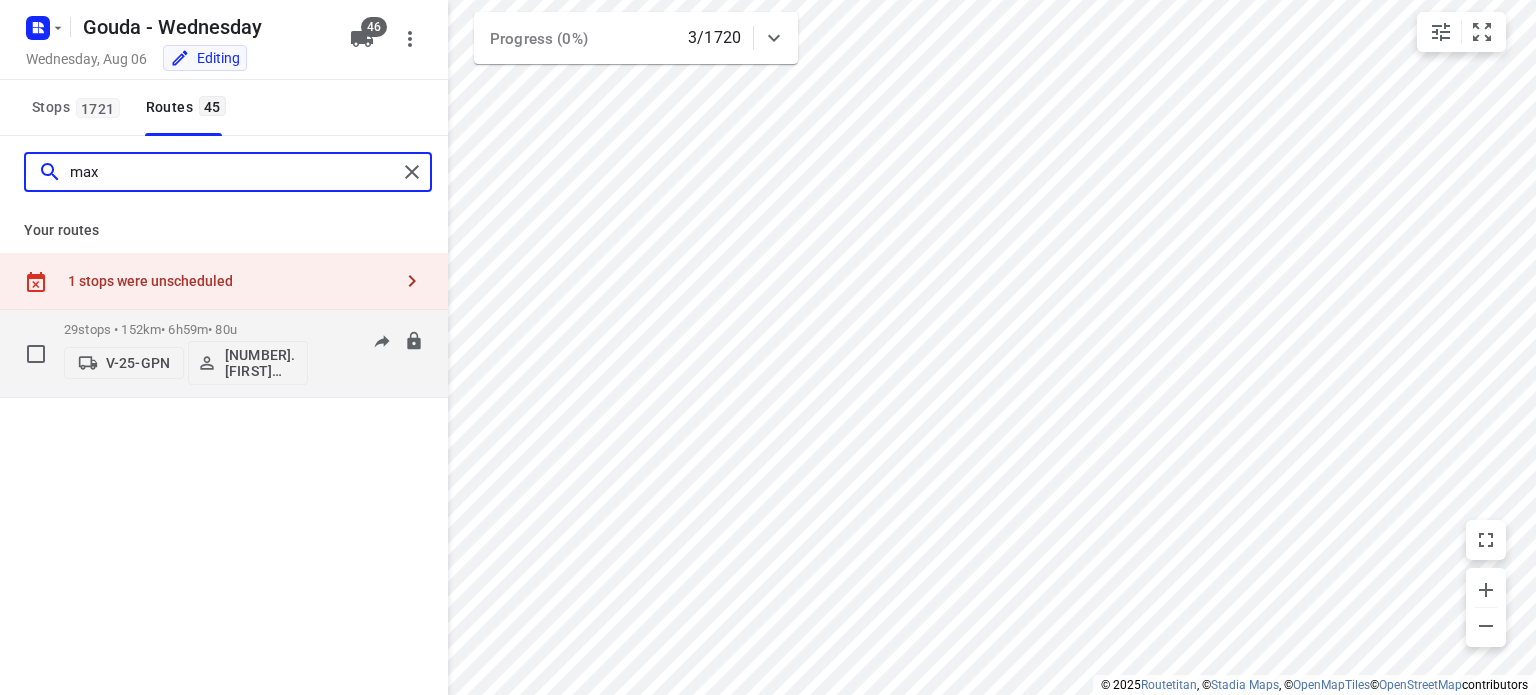 type on "max" 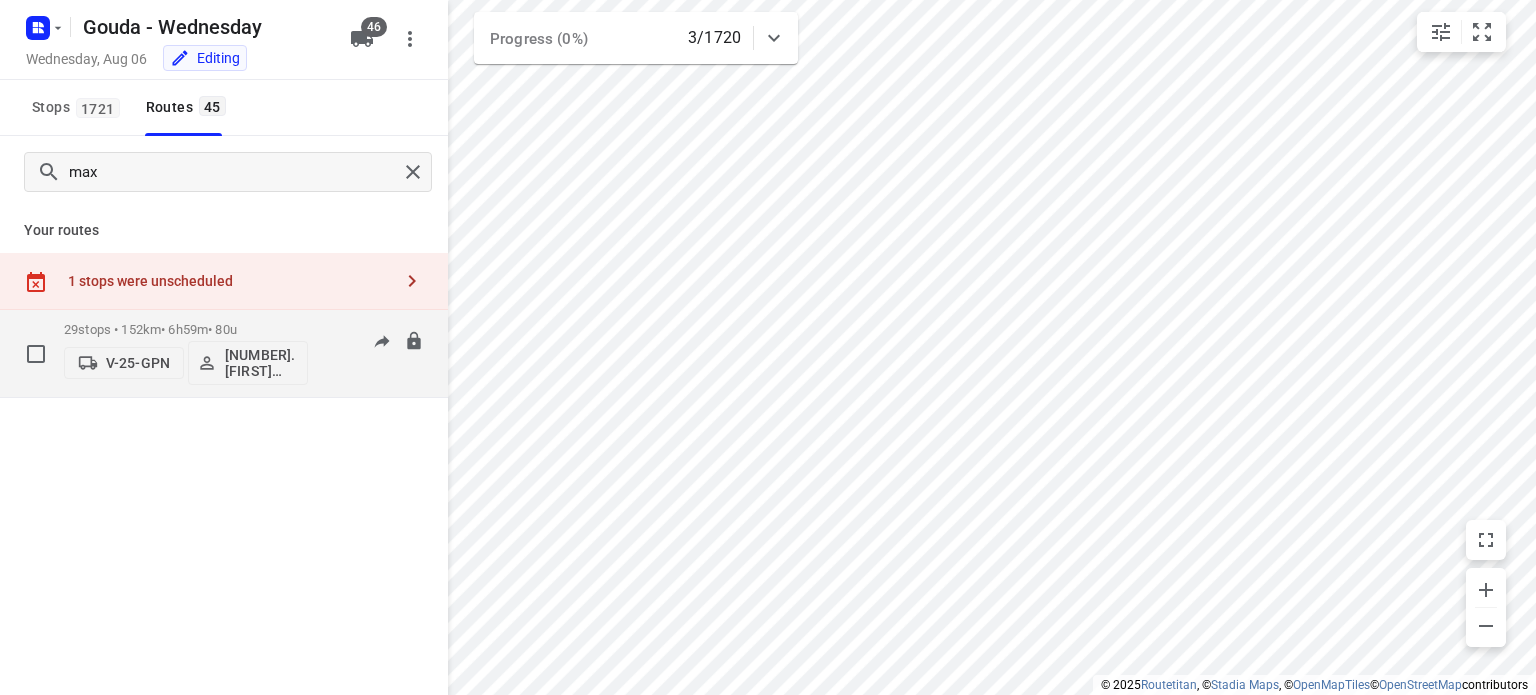 click on "[NUMBER] stops • [NUMBER]km • [NUMBER]h[NUMBER]m • [NUMBER]u" at bounding box center (186, 329) 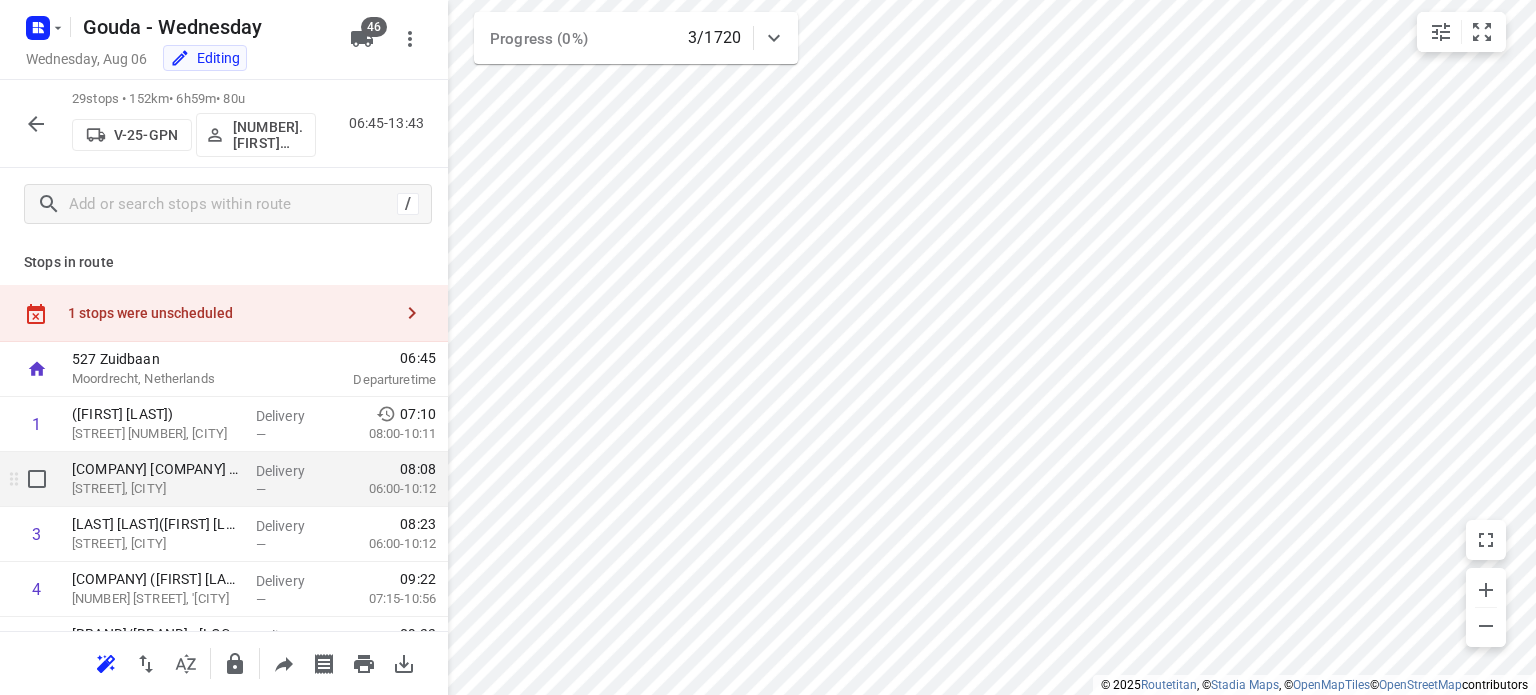 scroll, scrollTop: 100, scrollLeft: 0, axis: vertical 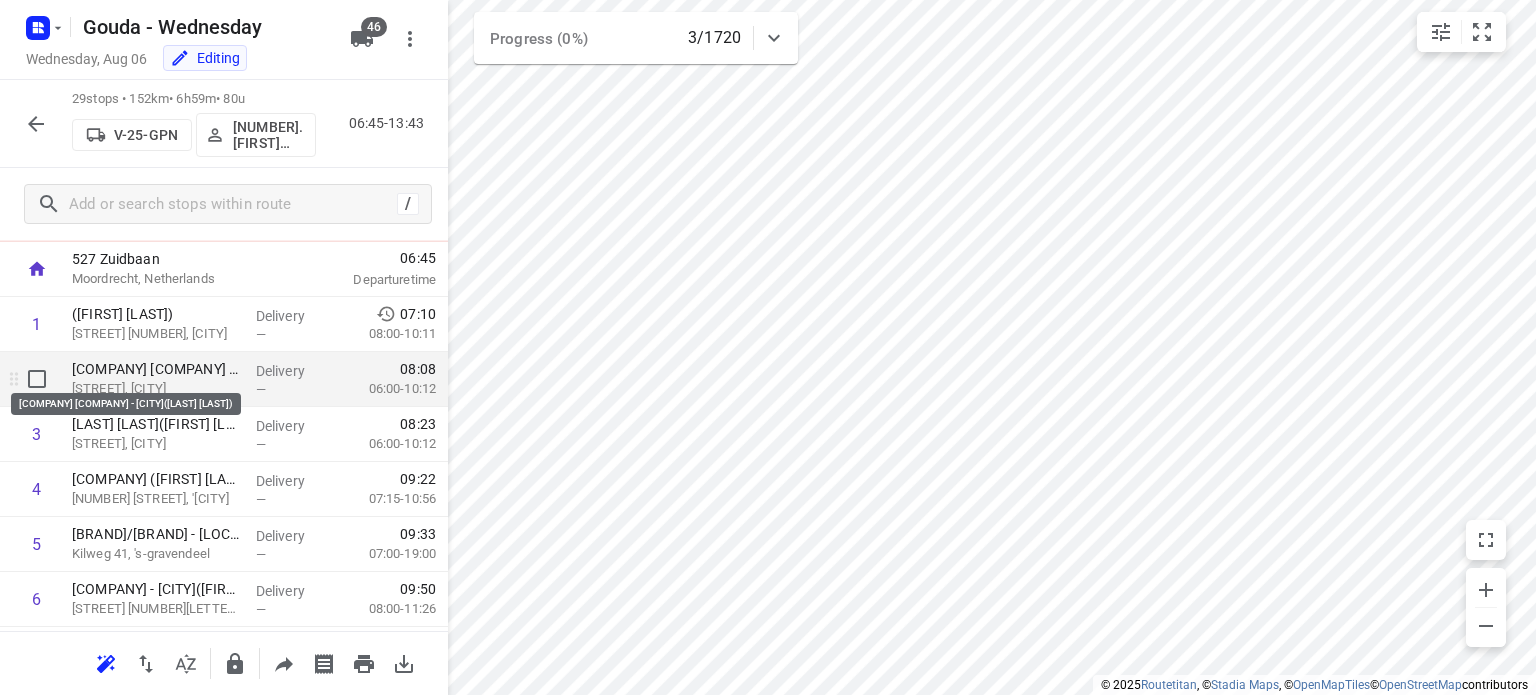 click on "[COMPANY] [COMPANY] - [CITY]([LAST] [LAST])" at bounding box center (156, 369) 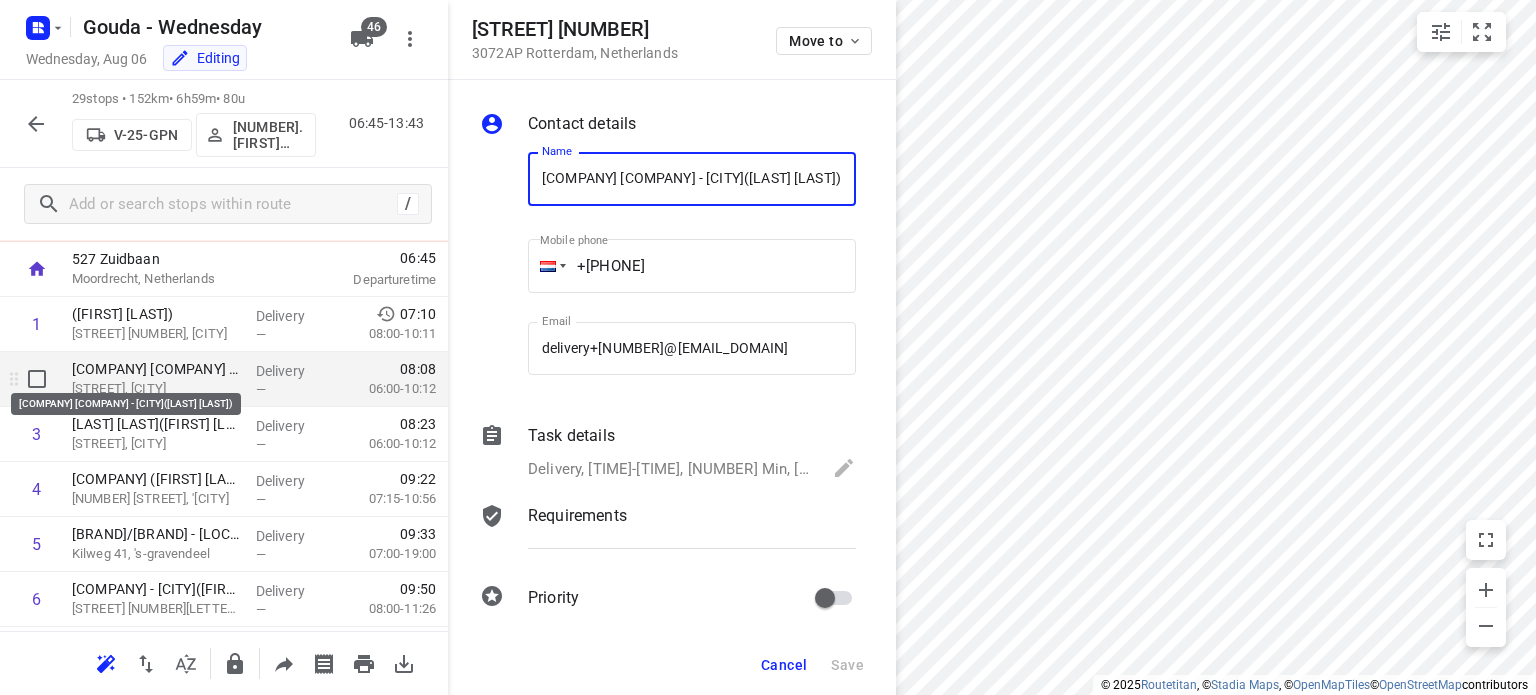 scroll, scrollTop: 0, scrollLeft: 91, axis: horizontal 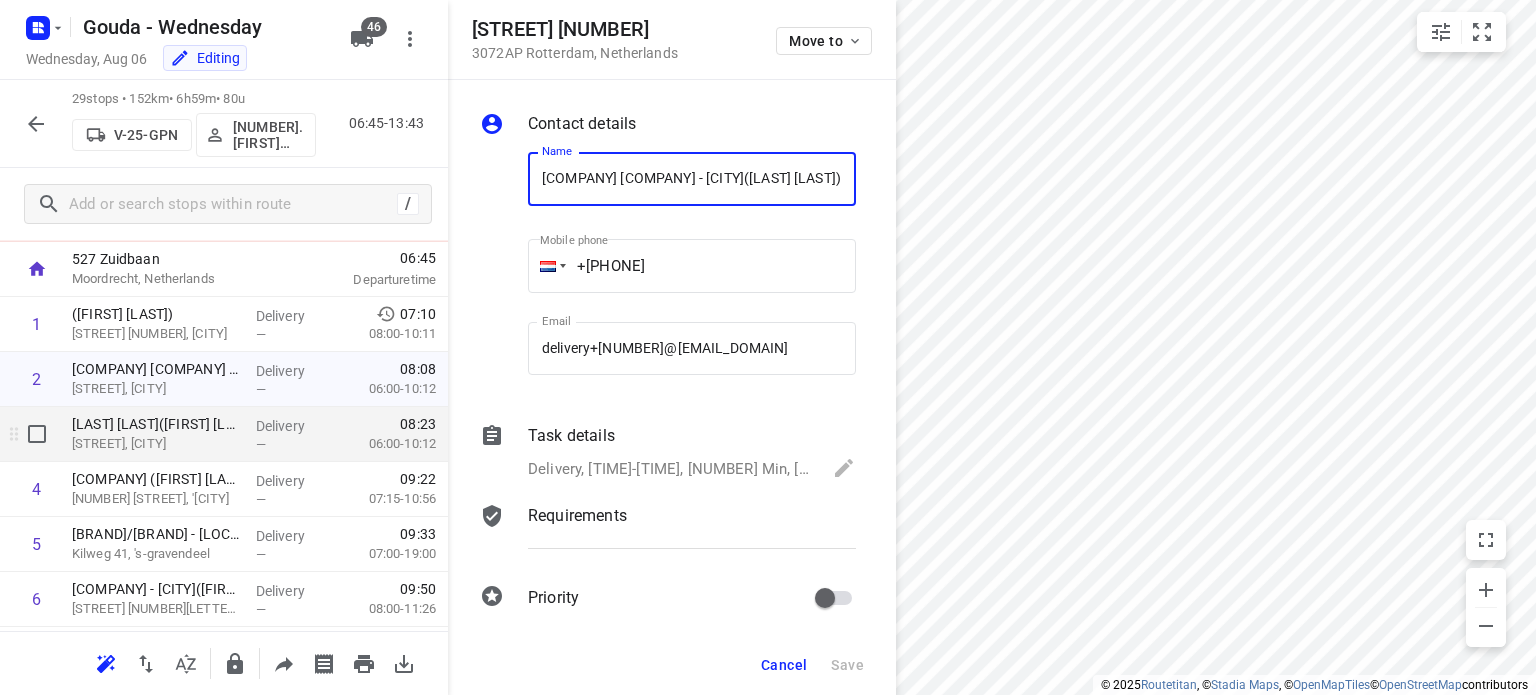 click on "—" at bounding box center (293, 444) 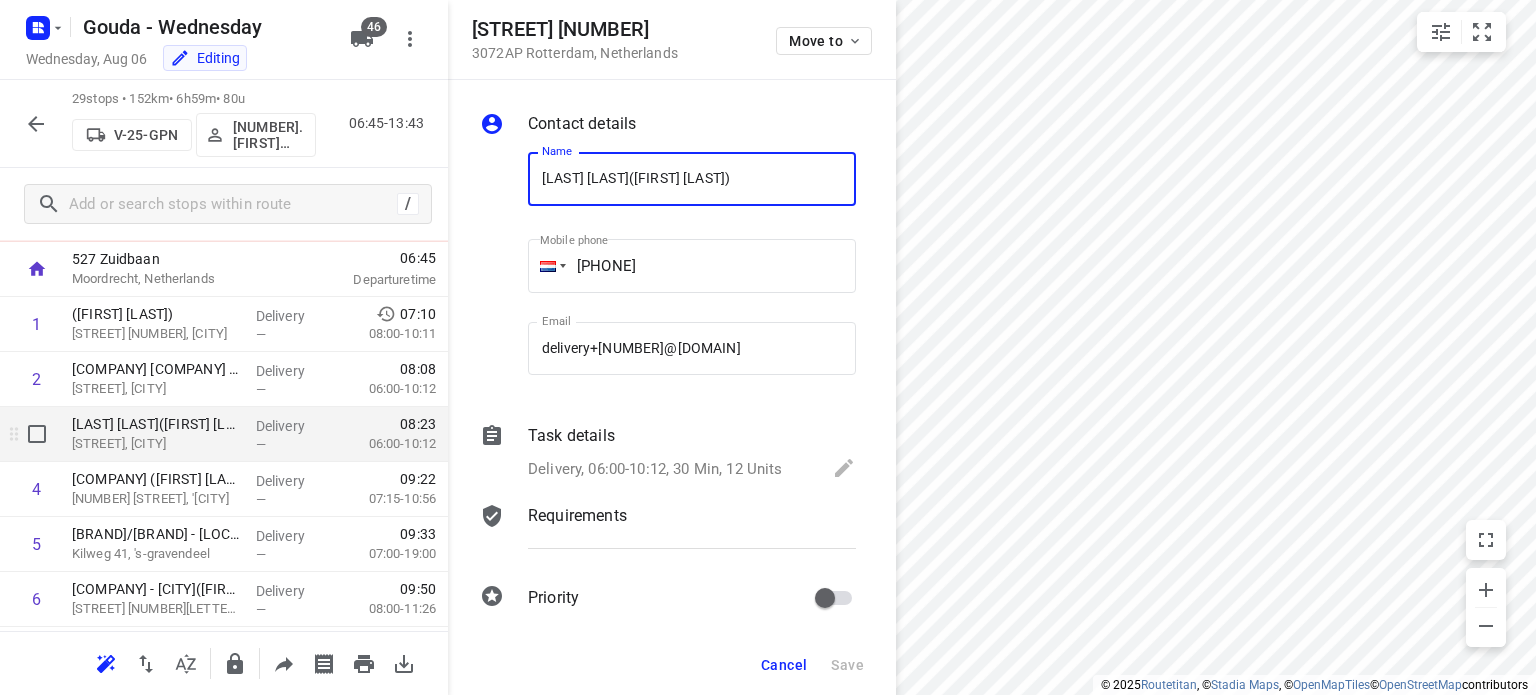 scroll, scrollTop: 0, scrollLeft: 31, axis: horizontal 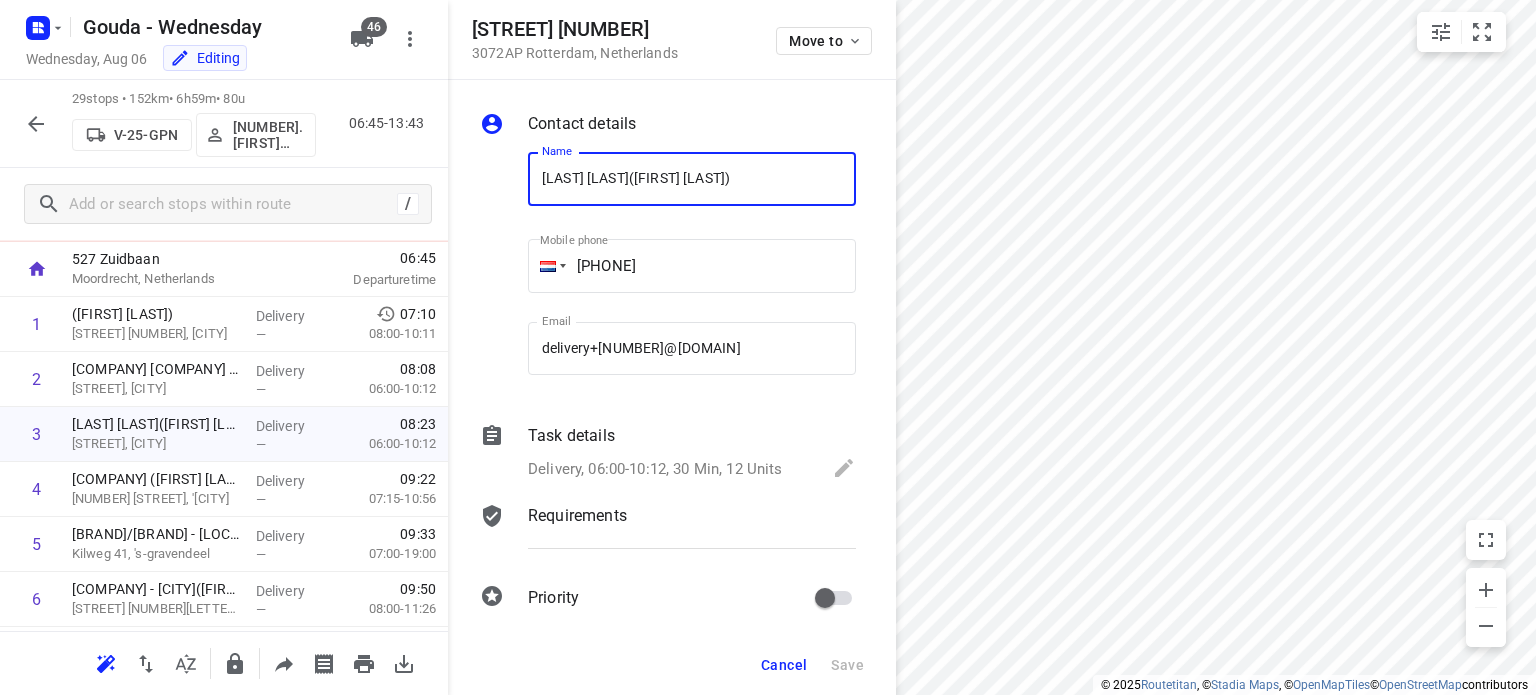 click on "Task details" at bounding box center (571, 436) 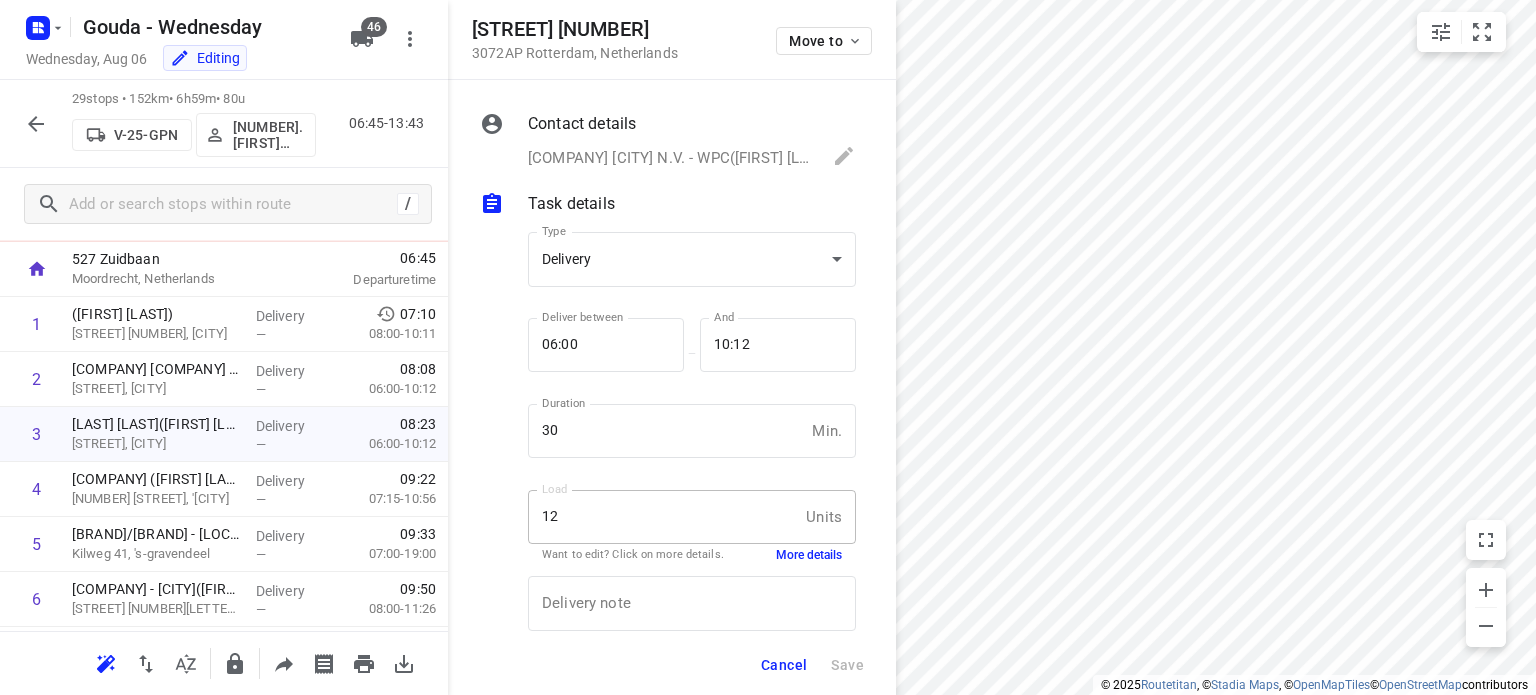 click on "More details" at bounding box center [809, 555] 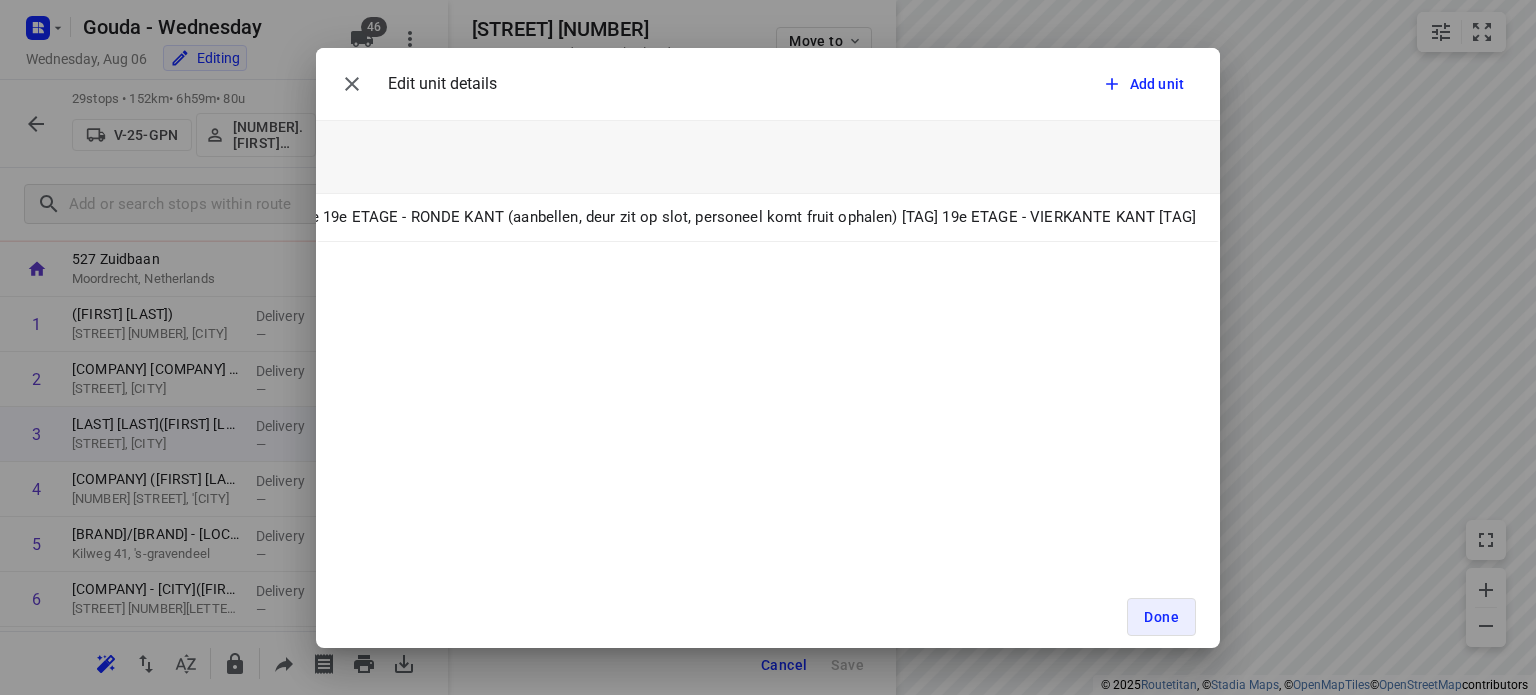 scroll, scrollTop: 0, scrollLeft: 1935, axis: horizontal 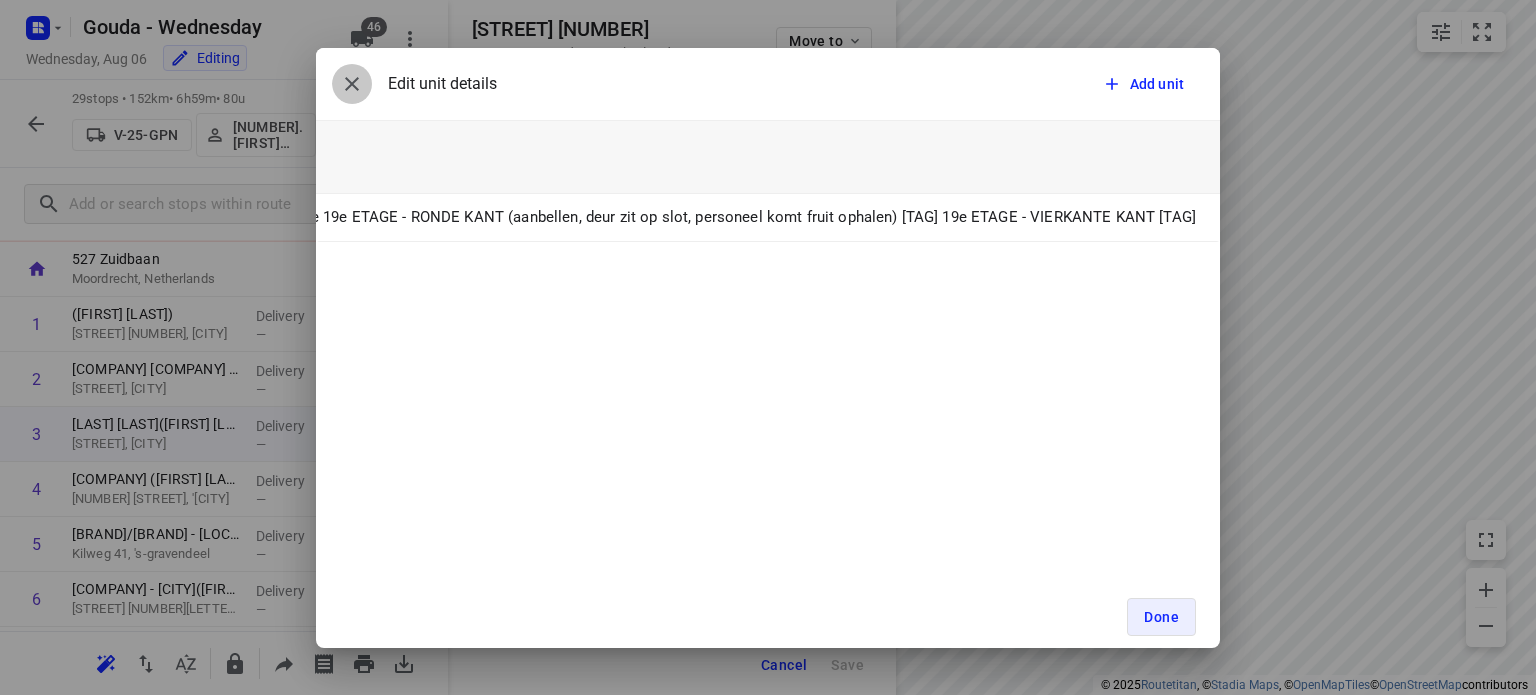 click 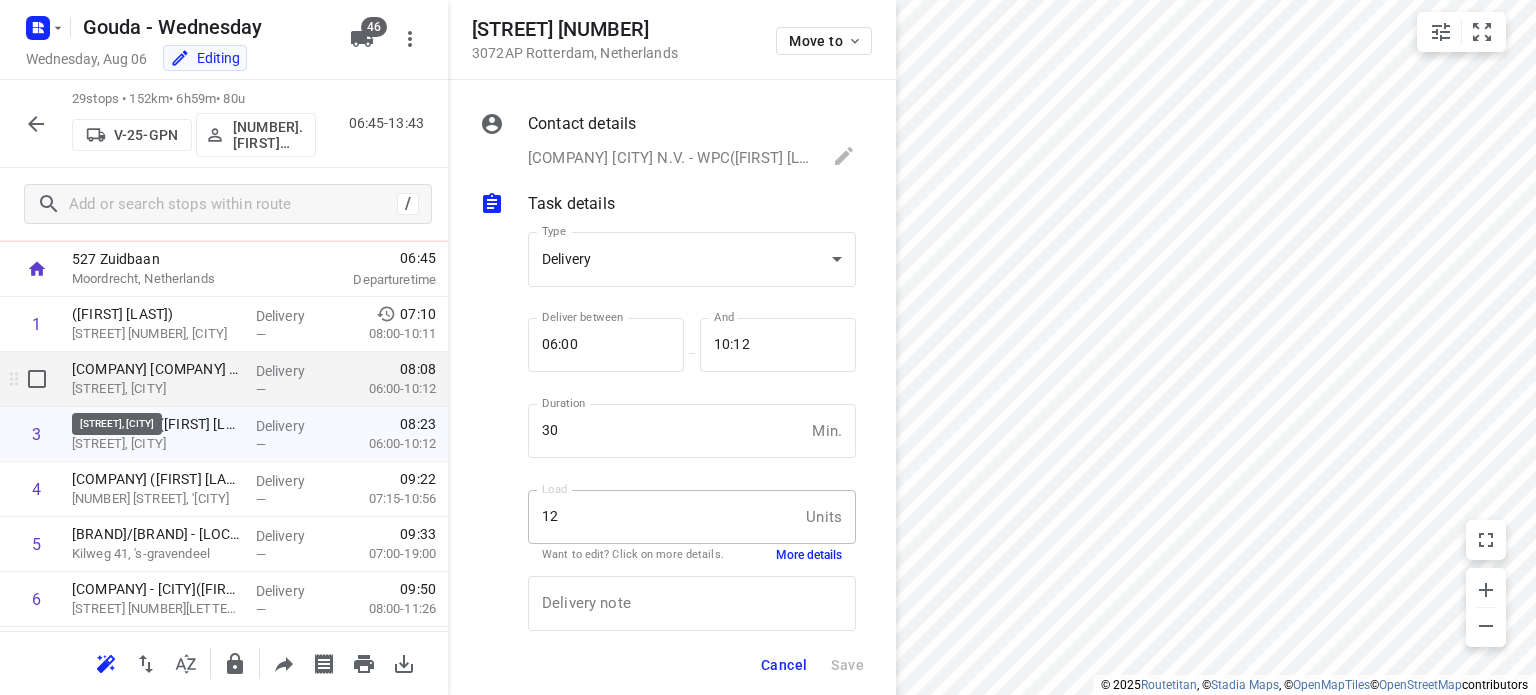click on "[STREET], [CITY]" at bounding box center [156, 389] 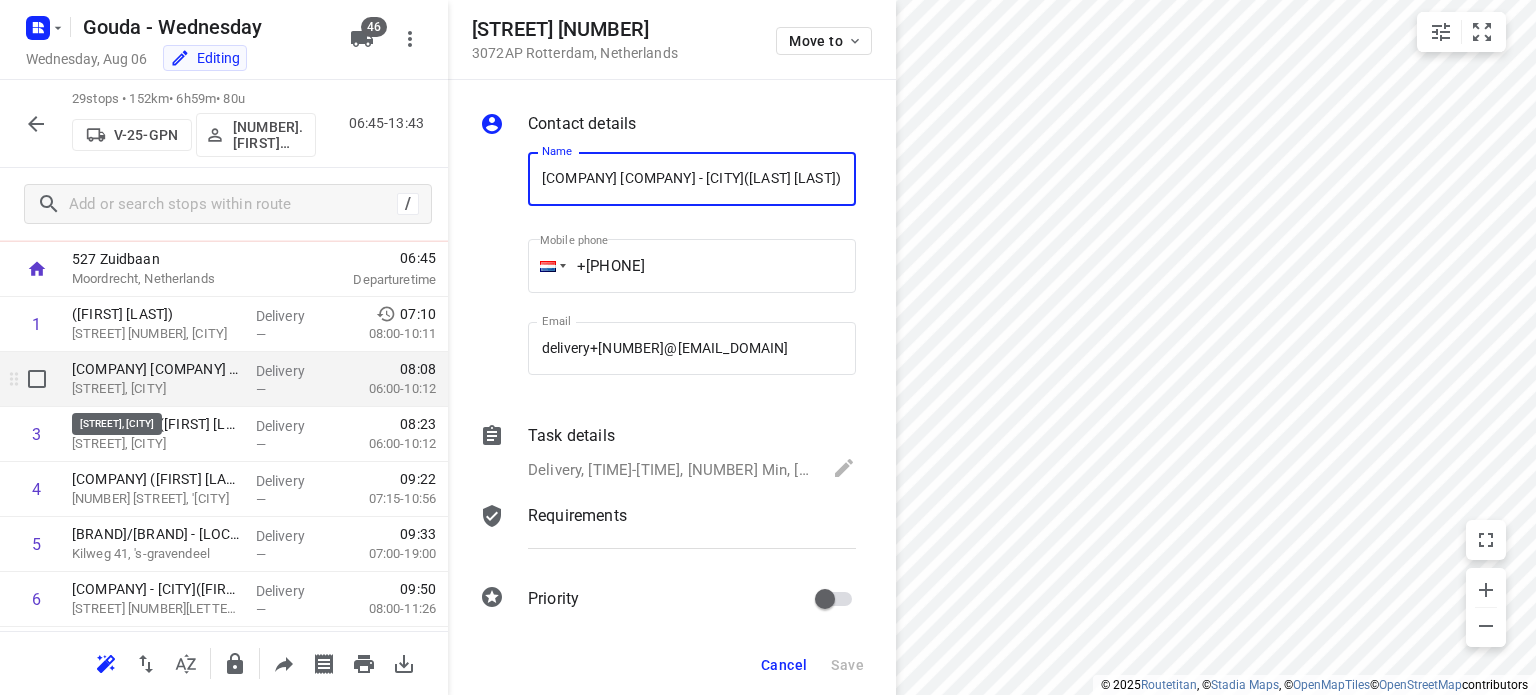 scroll, scrollTop: 0, scrollLeft: 91, axis: horizontal 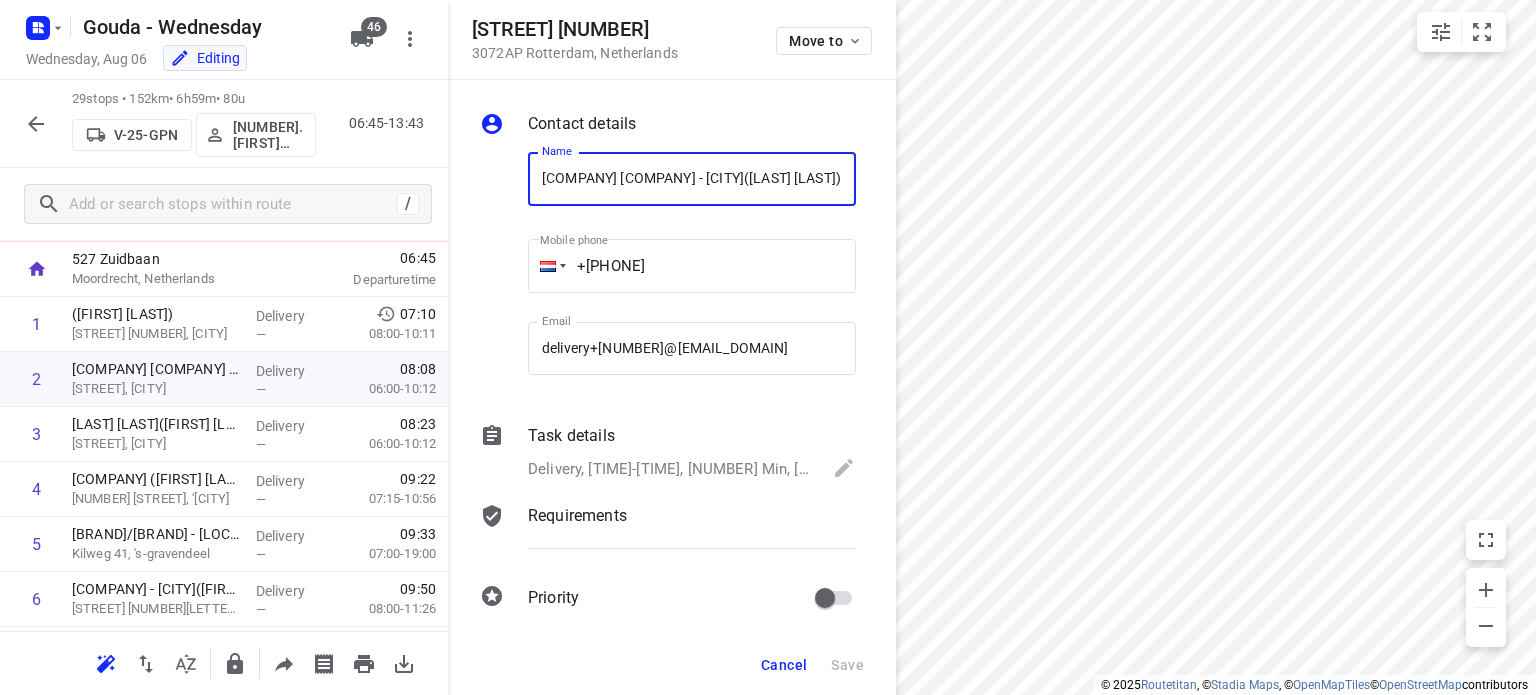 click on "Task details Delivery, [TIME], [NUMBER] Min, [NUMBER] Units" at bounding box center (692, 454) 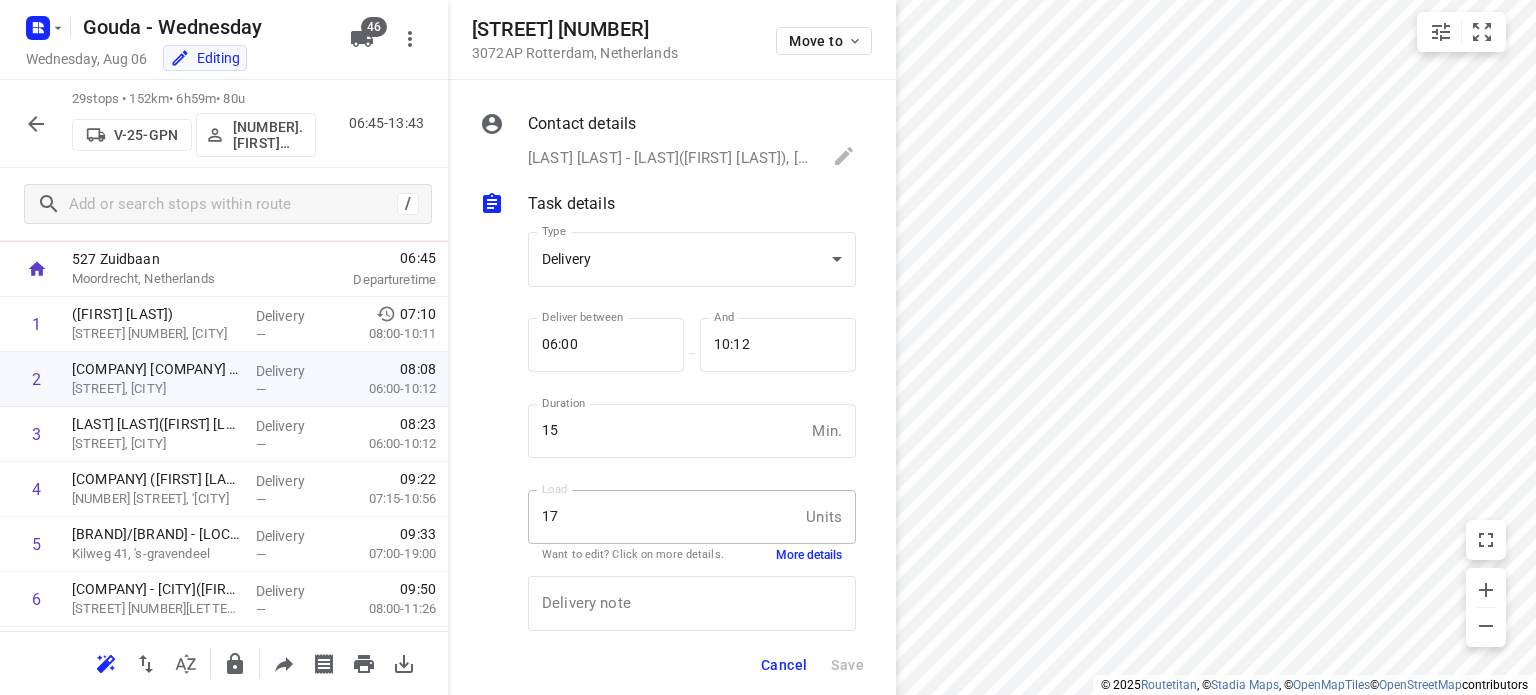 click on "More details" at bounding box center (809, 555) 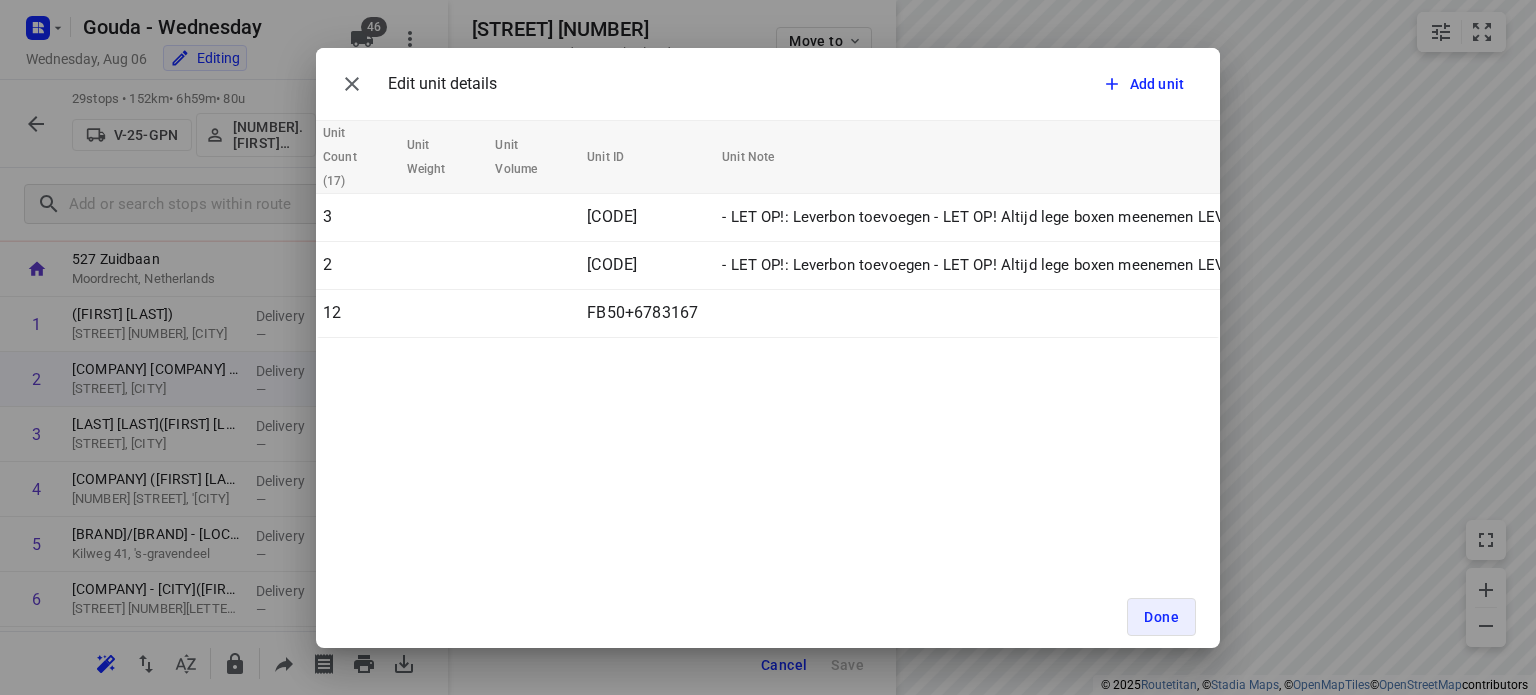 scroll, scrollTop: 0, scrollLeft: 0, axis: both 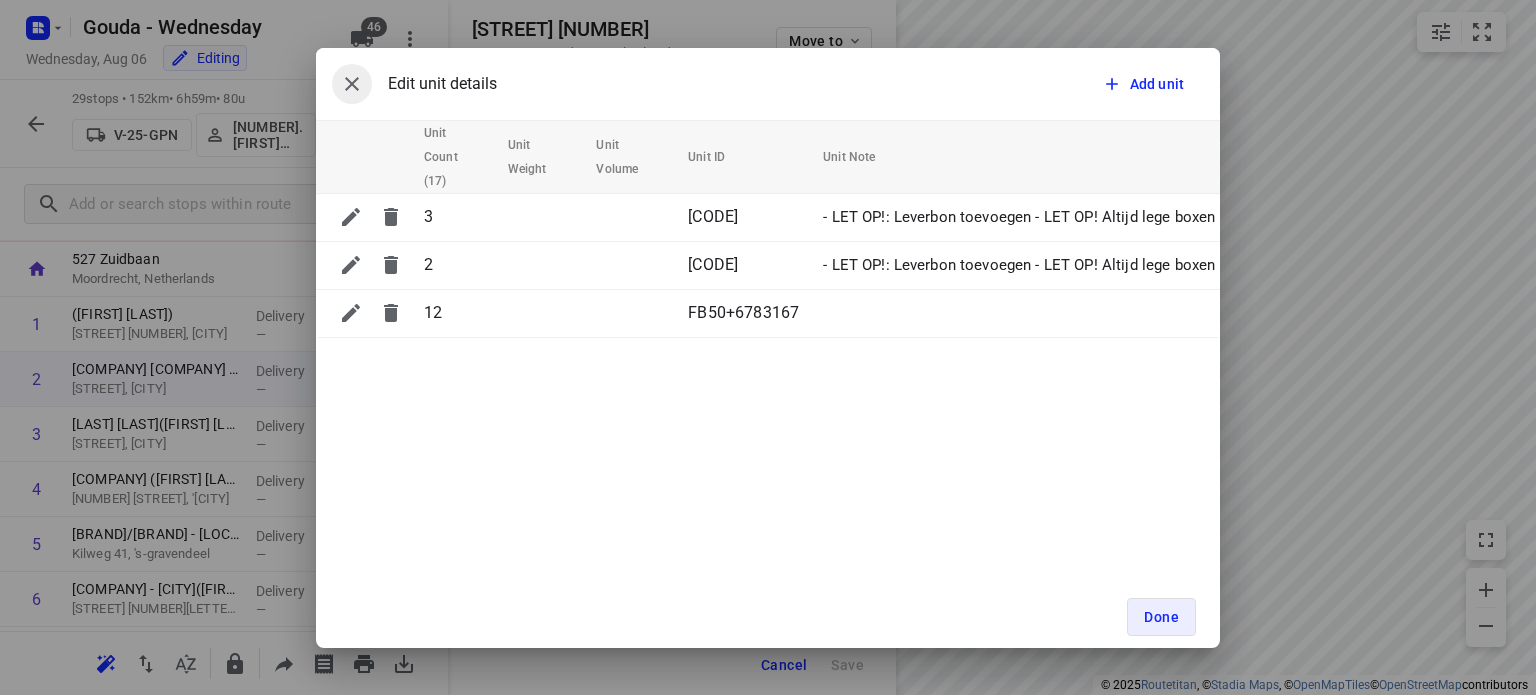click 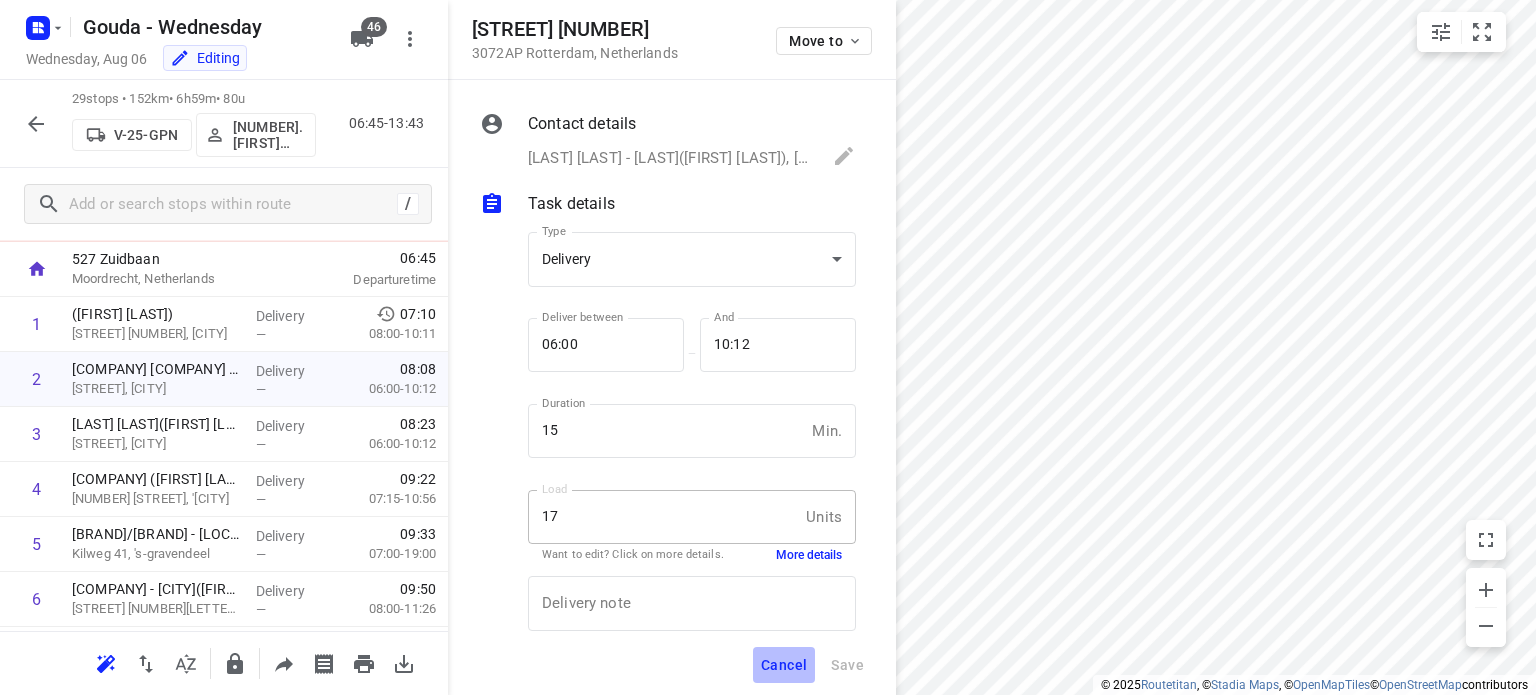 click on "Cancel" at bounding box center [784, 665] 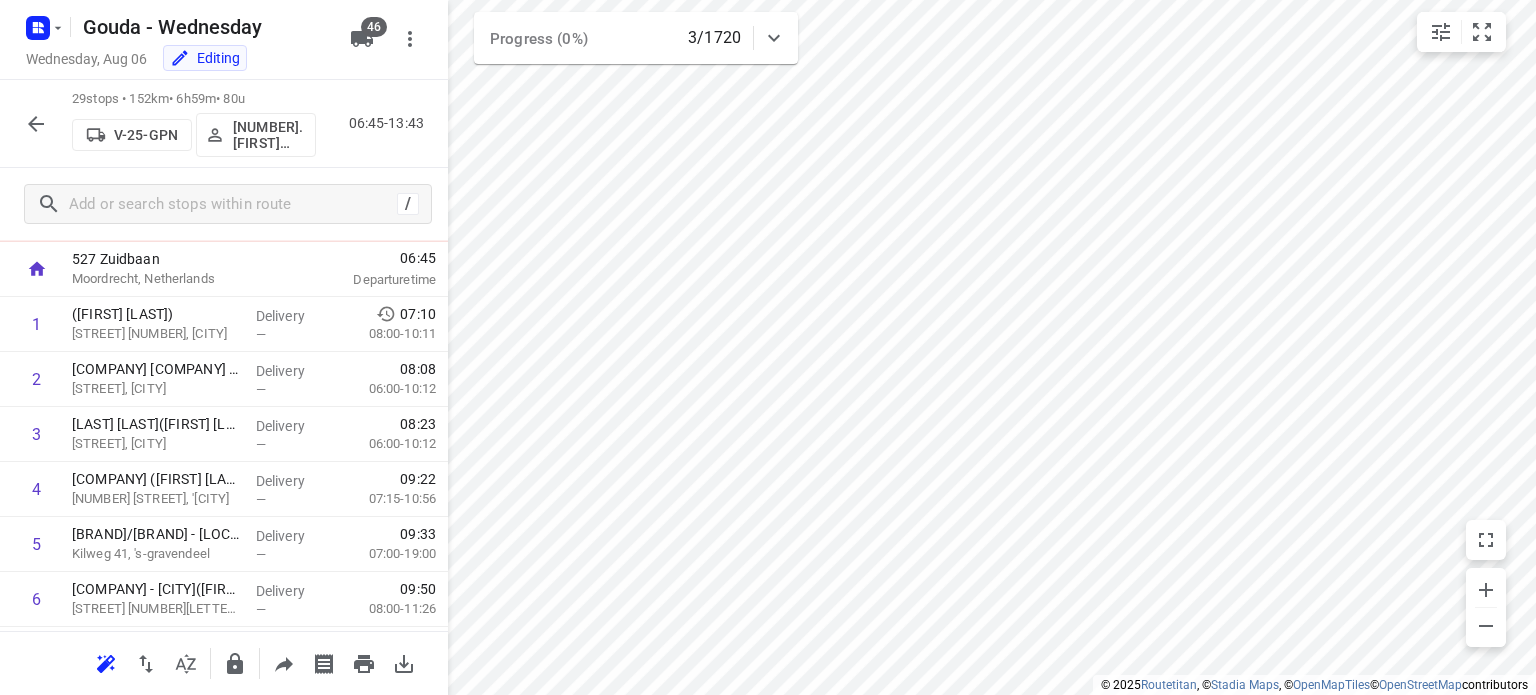 click 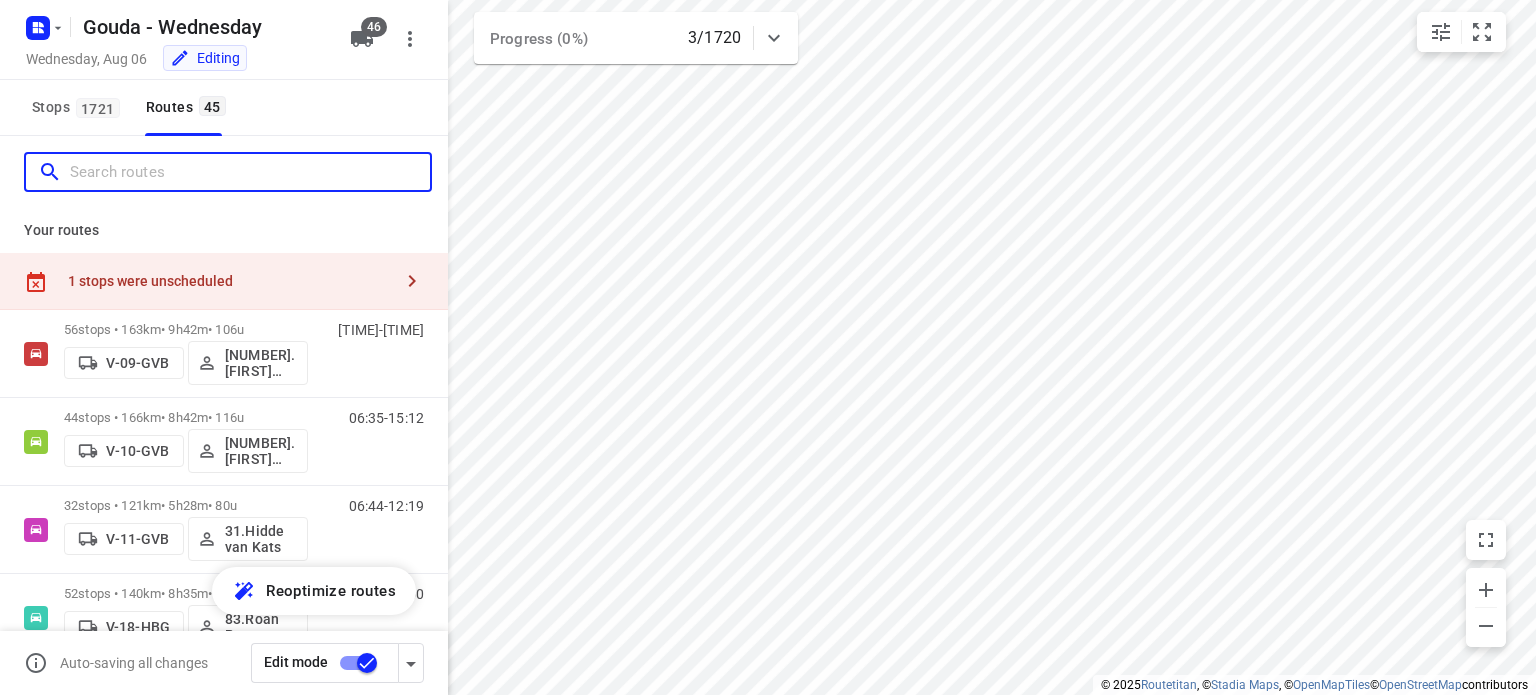 drag, startPoint x: 139, startPoint y: 171, endPoint x: 164, endPoint y: 159, distance: 27.730848 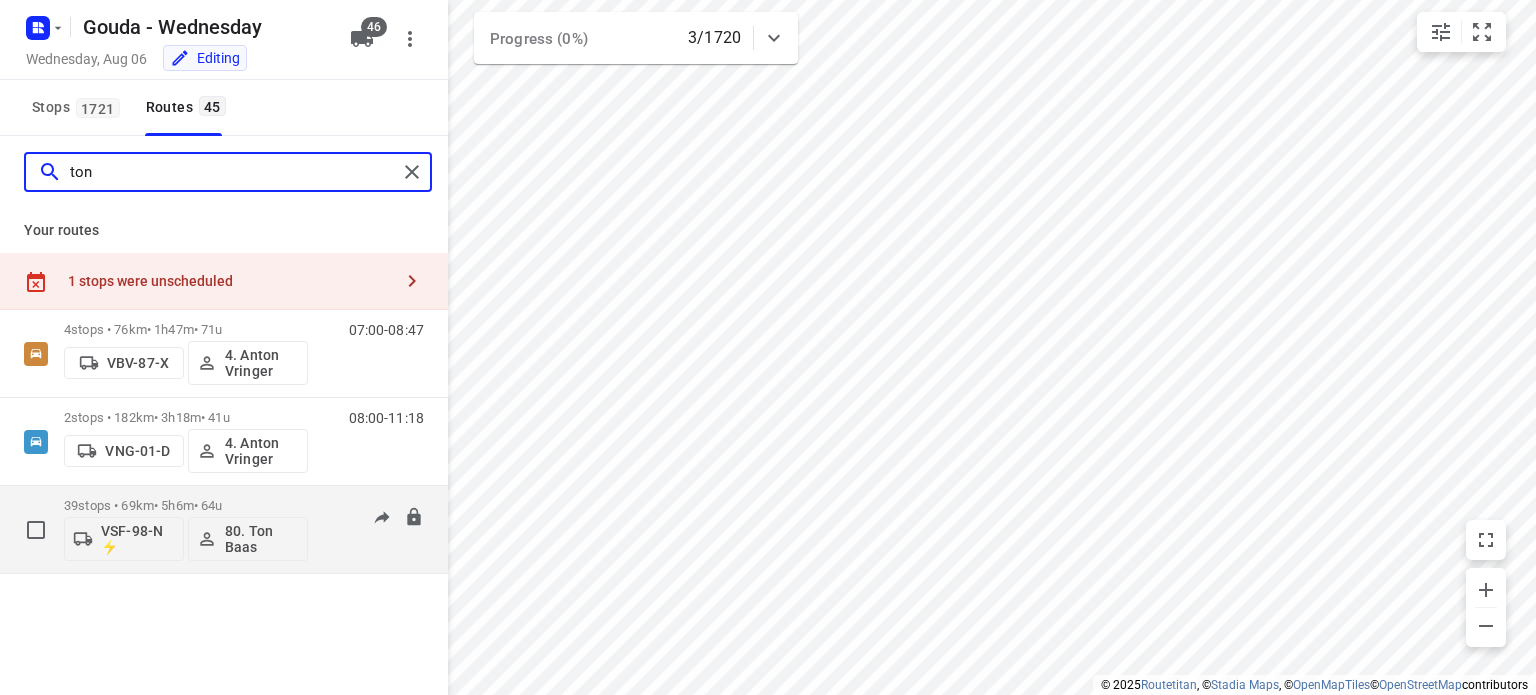 type on "ton" 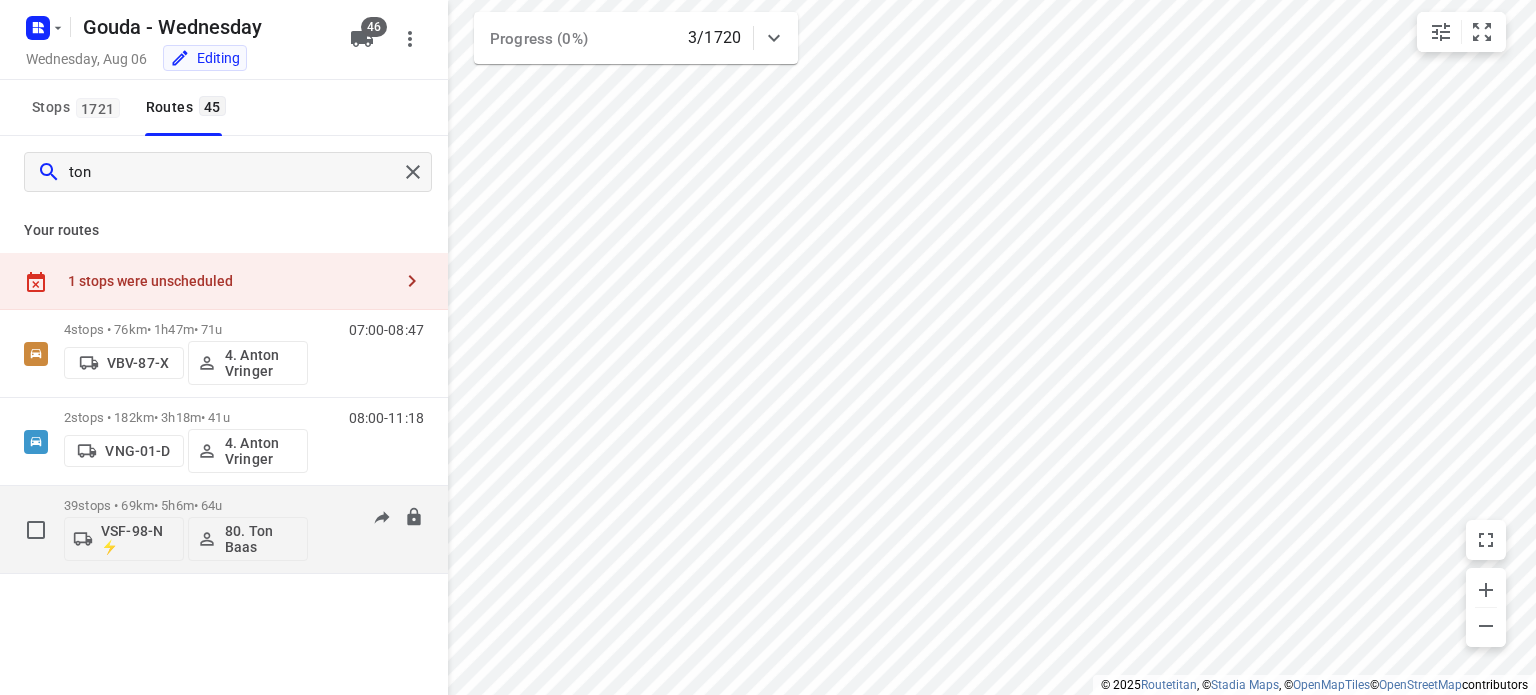 click on "39 stops • 69km • 5h6m • 64u" at bounding box center [186, 505] 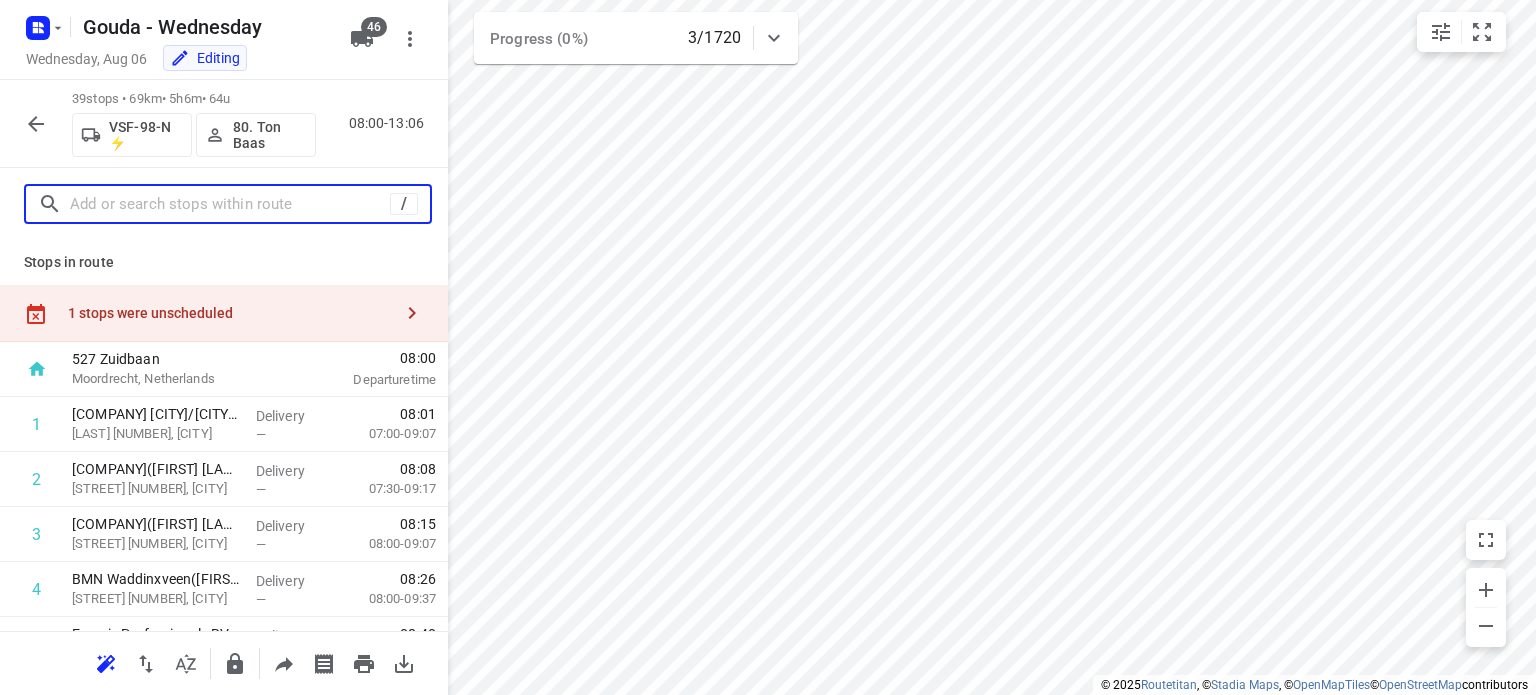 click at bounding box center (230, 204) 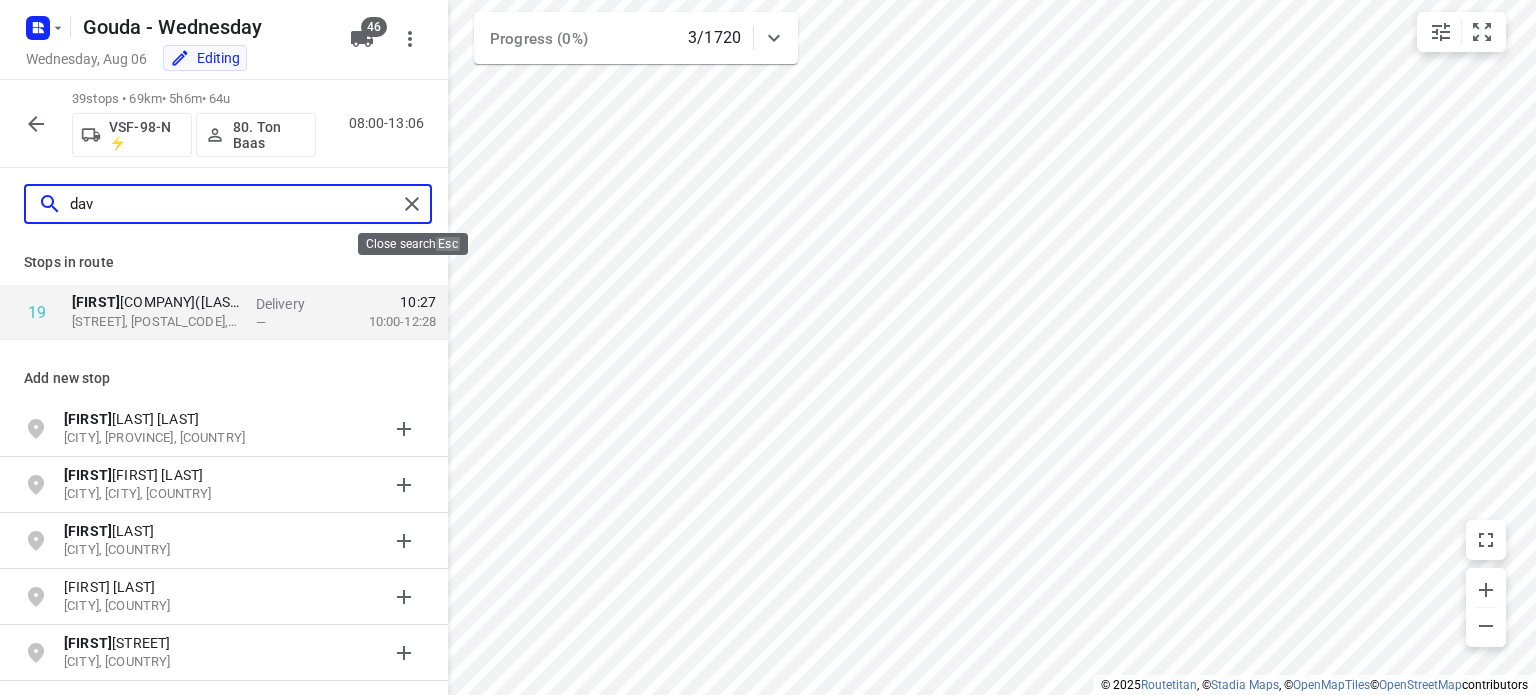 type on "dav" 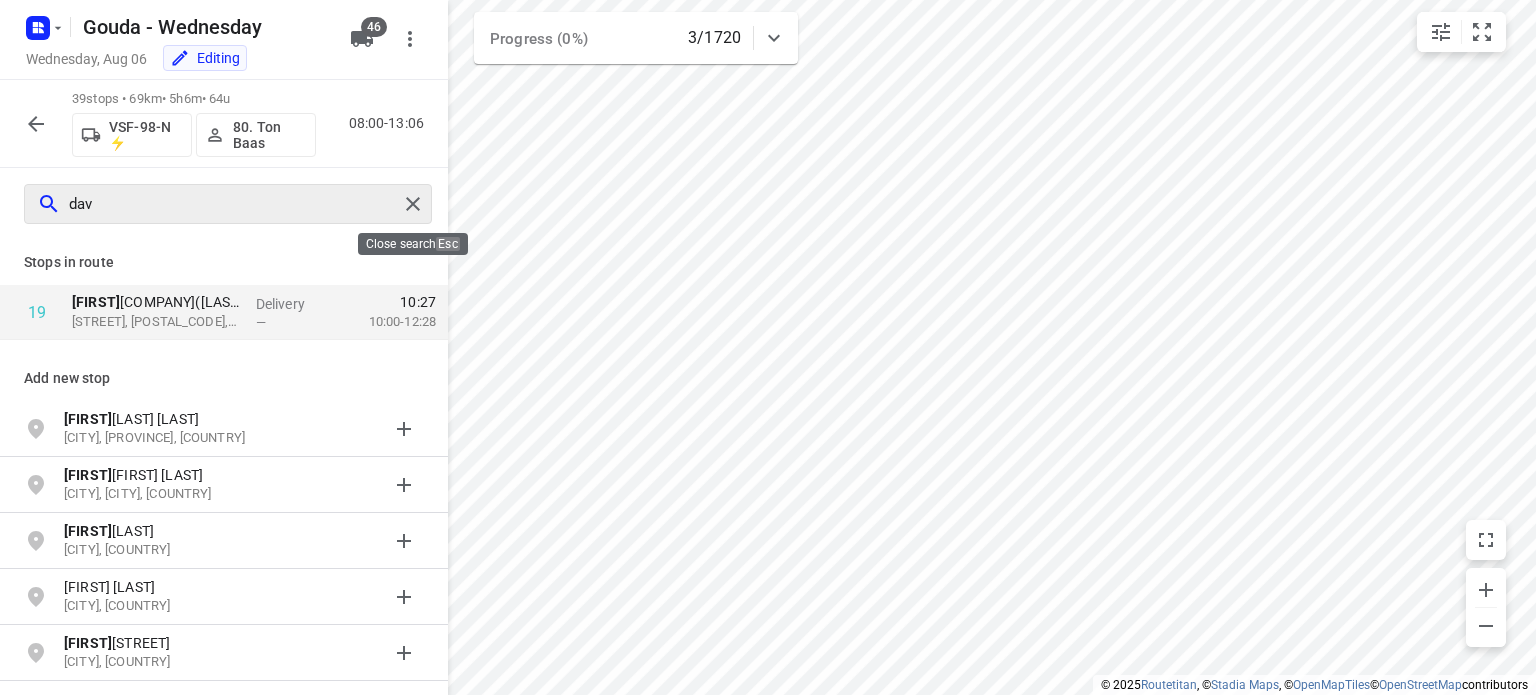 type 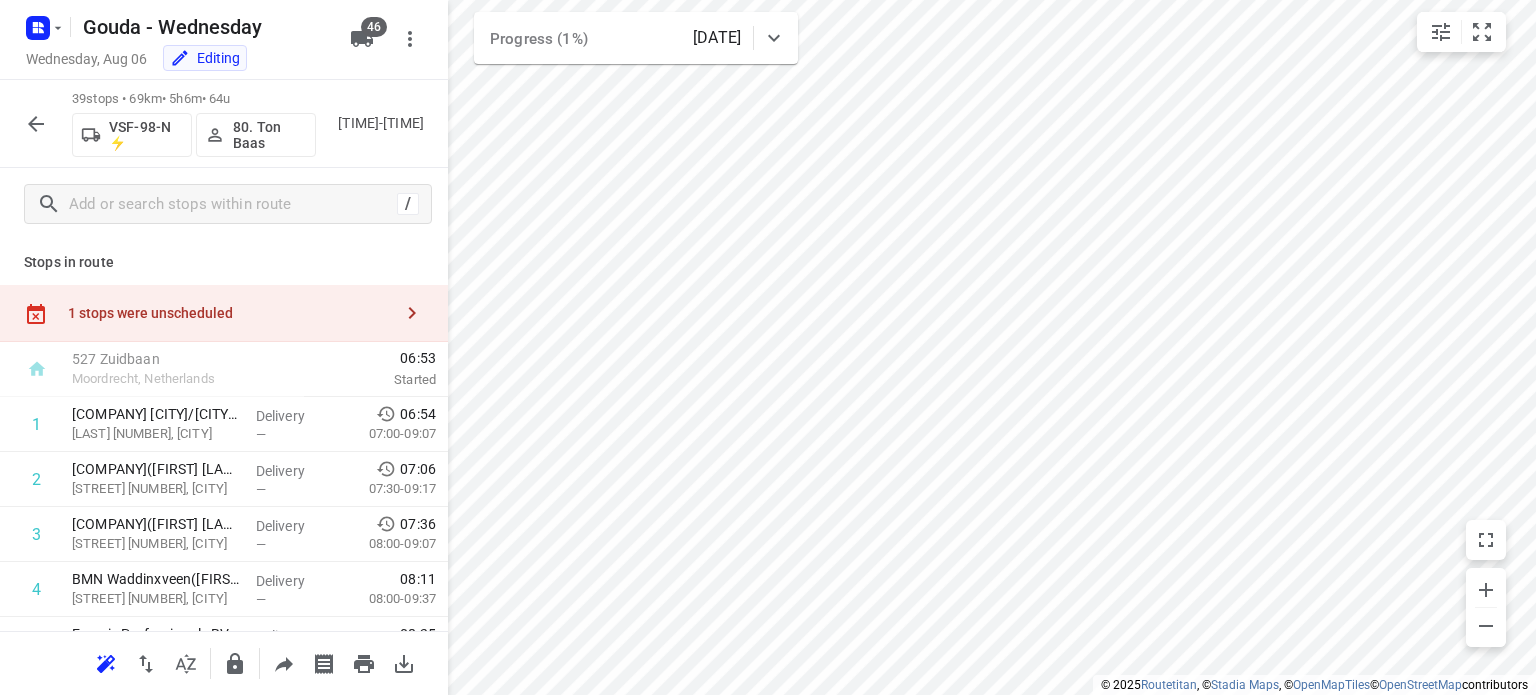 click 